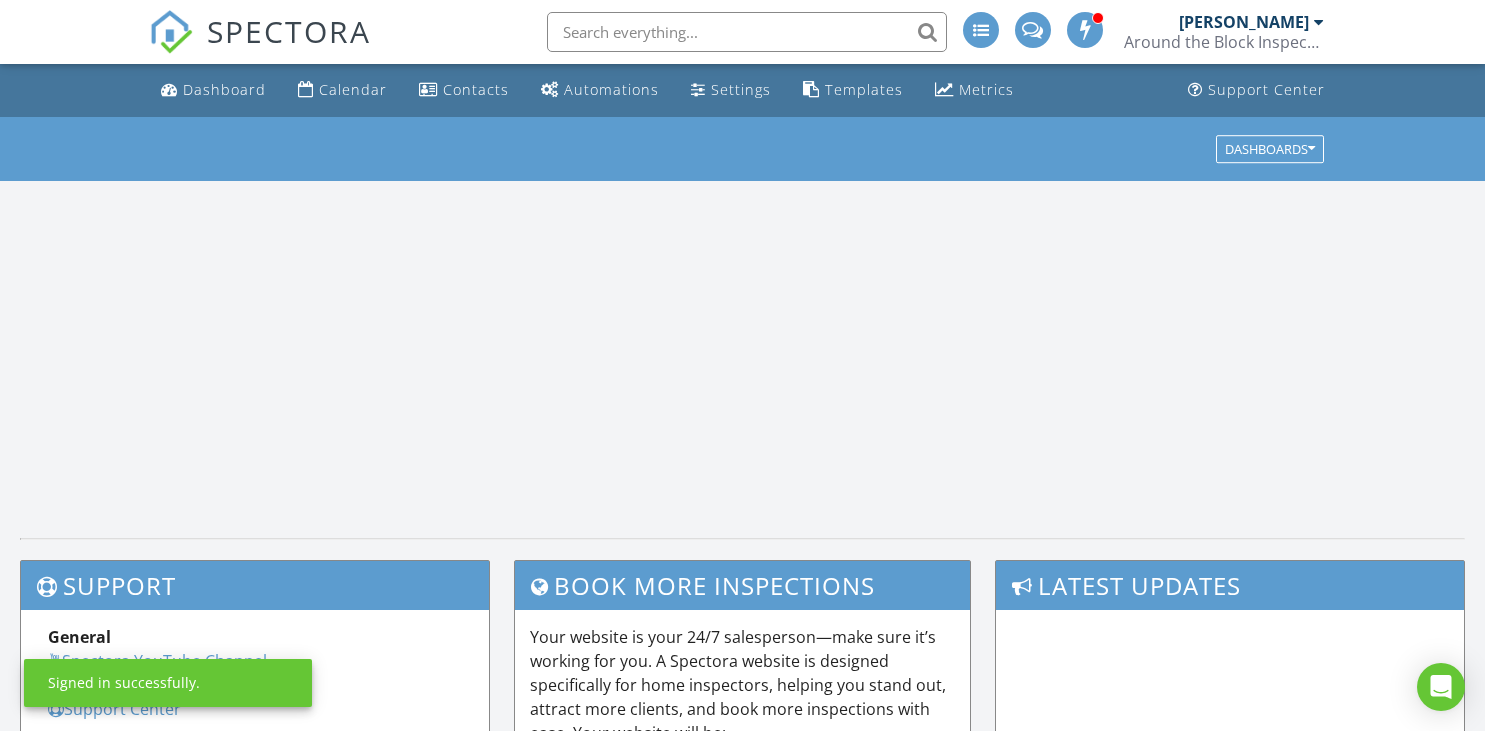 scroll, scrollTop: 0, scrollLeft: 0, axis: both 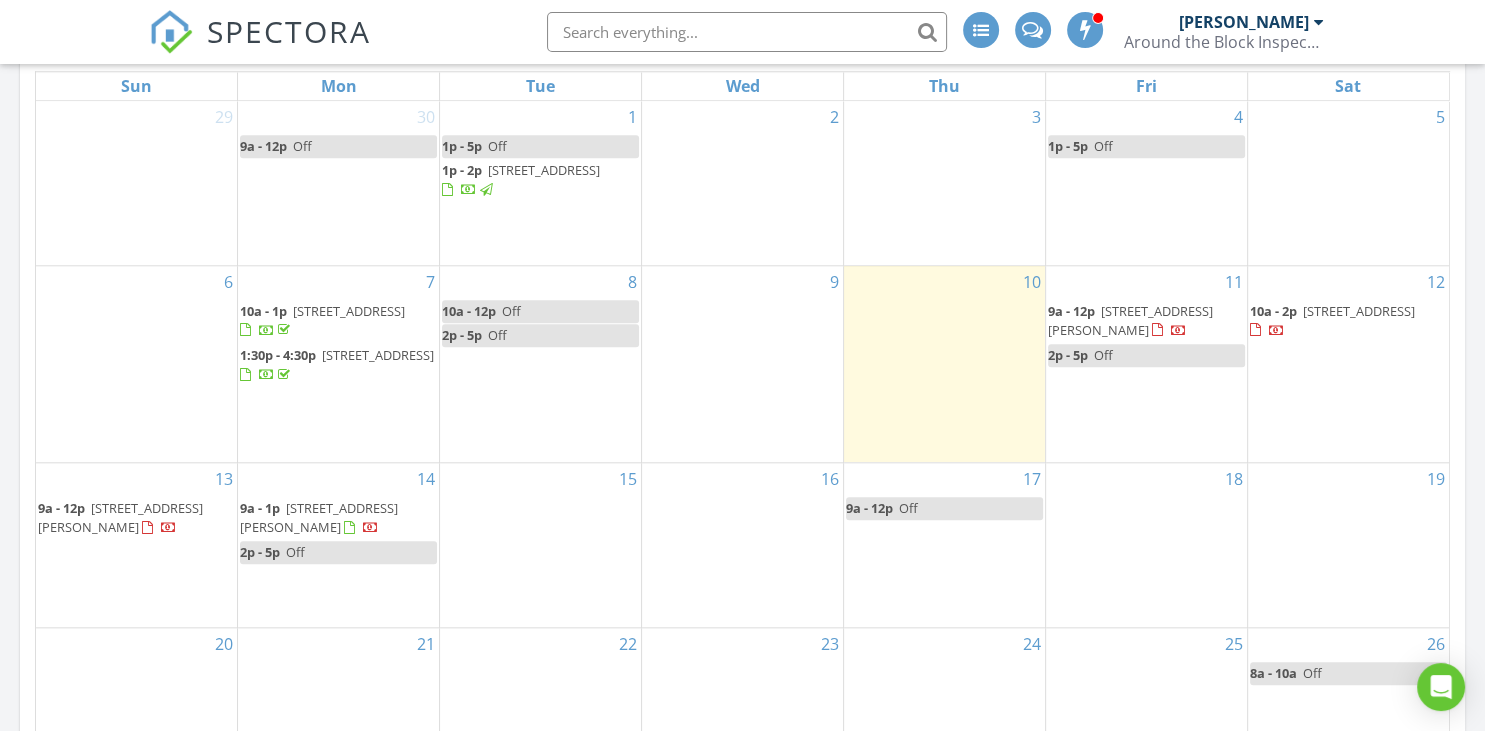 click on "9a - 12p
3008 S Clement Ave , Milwaukee 53207" at bounding box center [1130, 320] 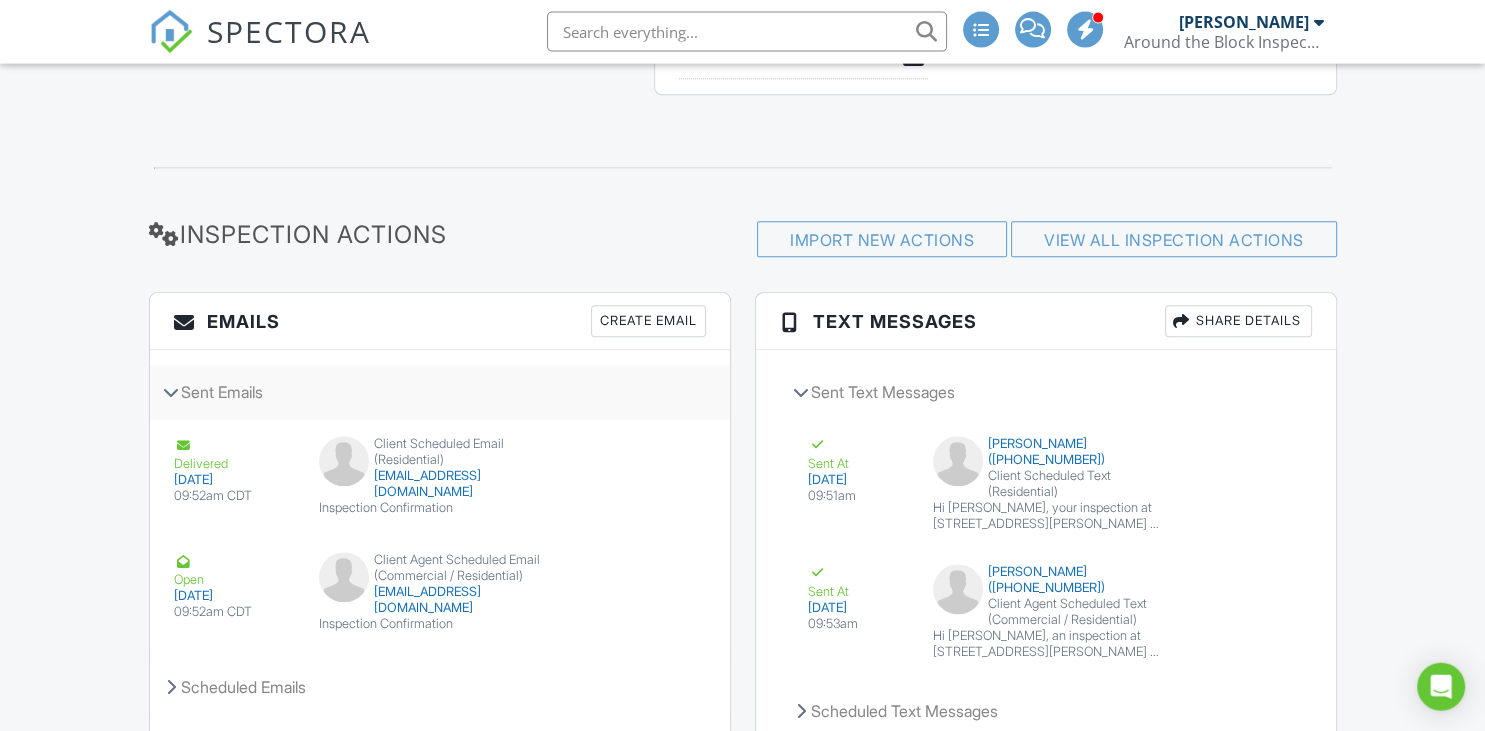 scroll, scrollTop: 2390, scrollLeft: 0, axis: vertical 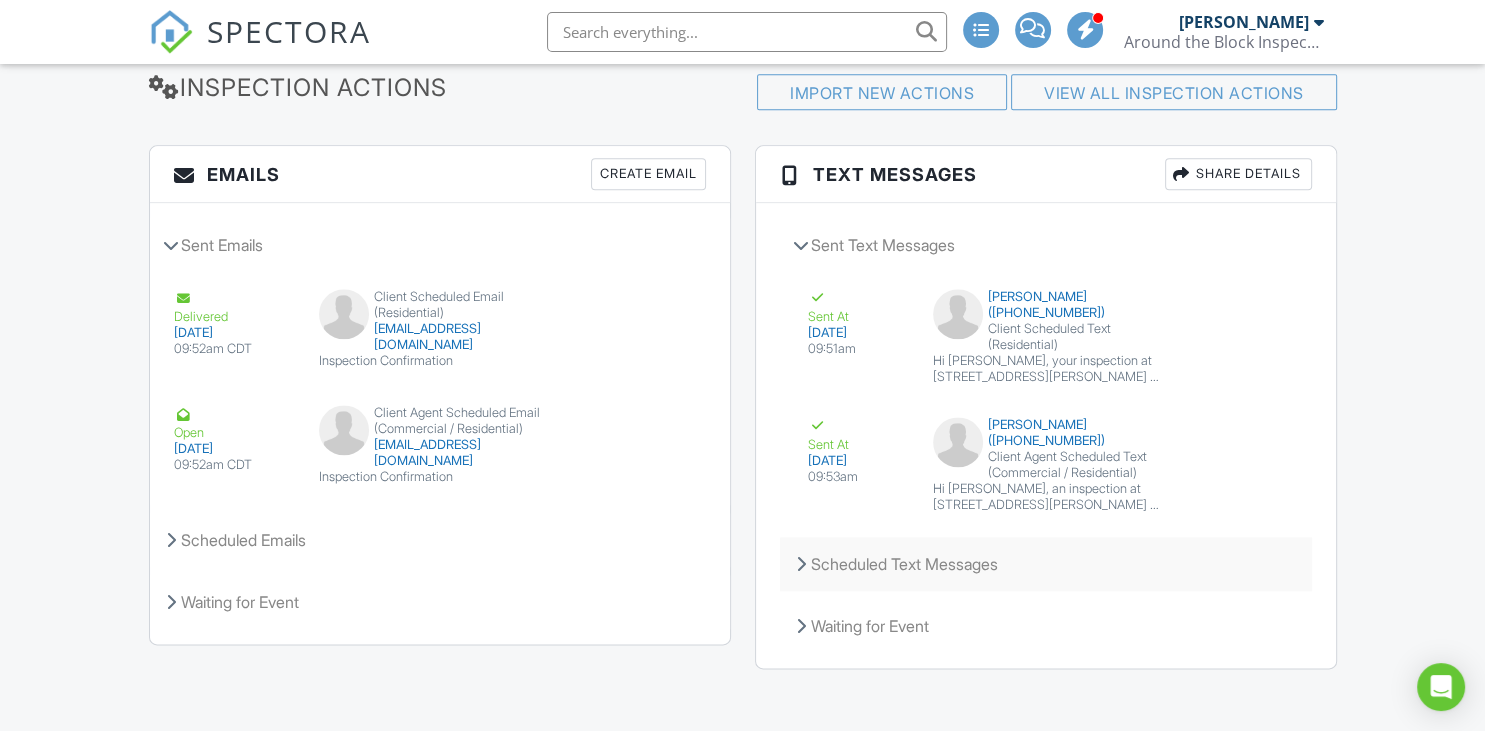 click on "Scheduled Text Messages" at bounding box center (1046, 564) 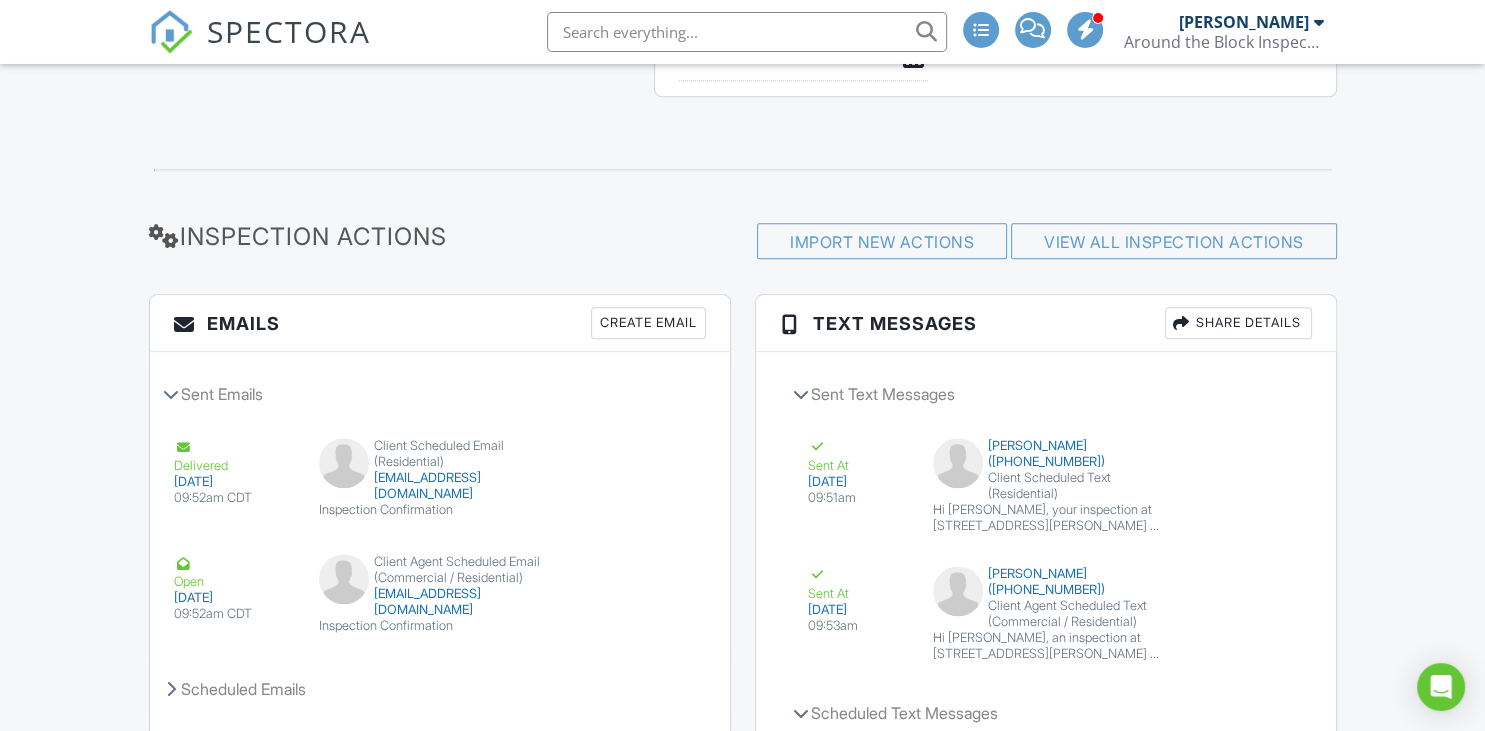scroll, scrollTop: 2295, scrollLeft: 0, axis: vertical 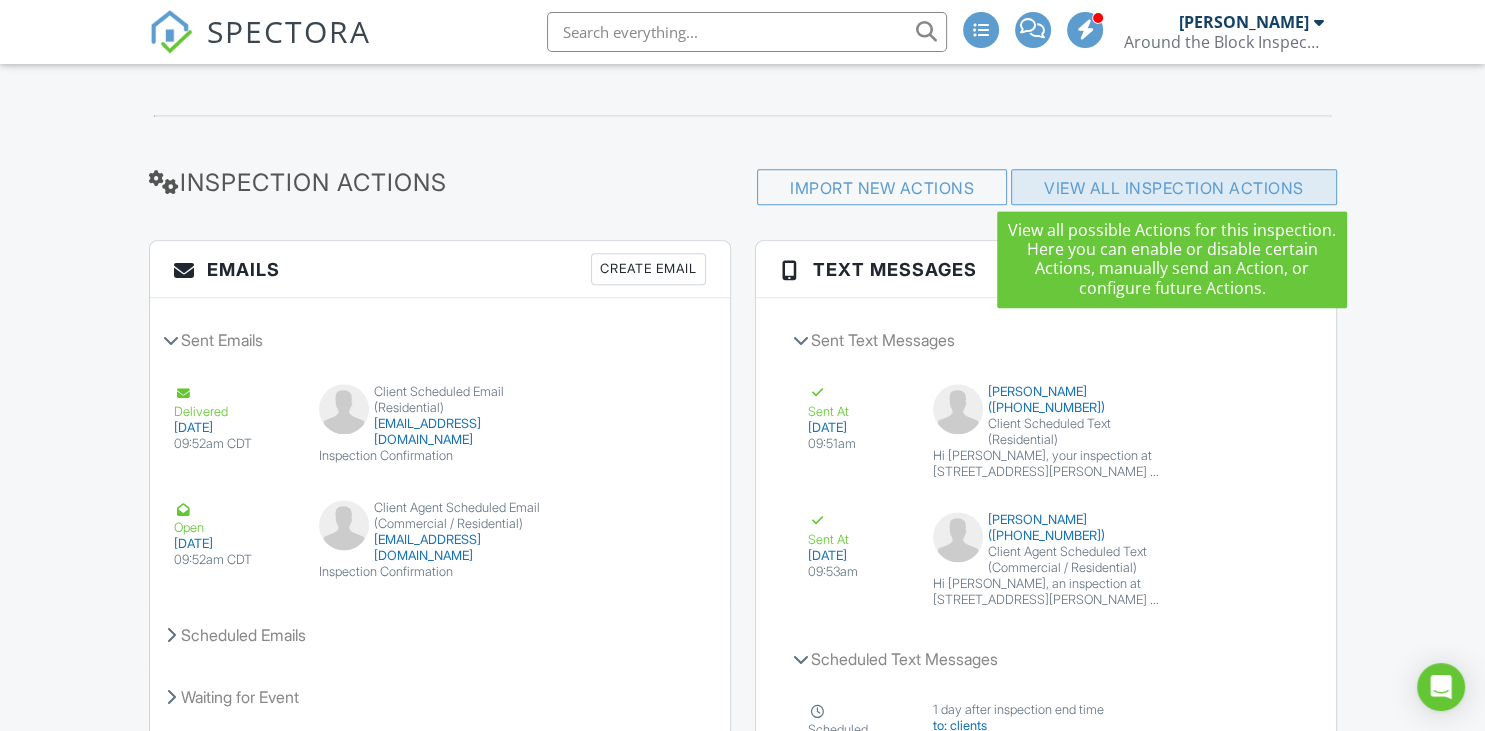 click on "View All Inspection Actions" at bounding box center [1174, 188] 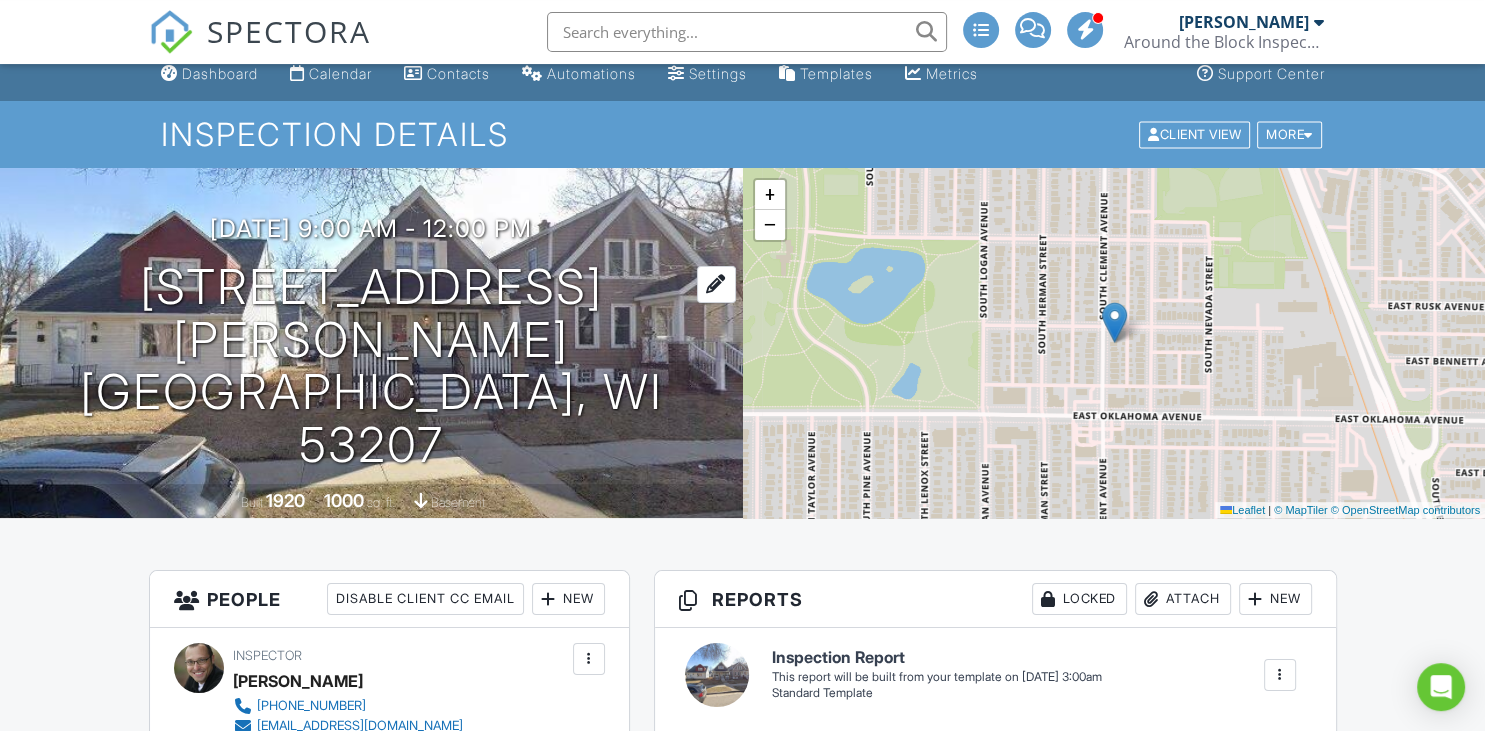 scroll, scrollTop: 0, scrollLeft: 0, axis: both 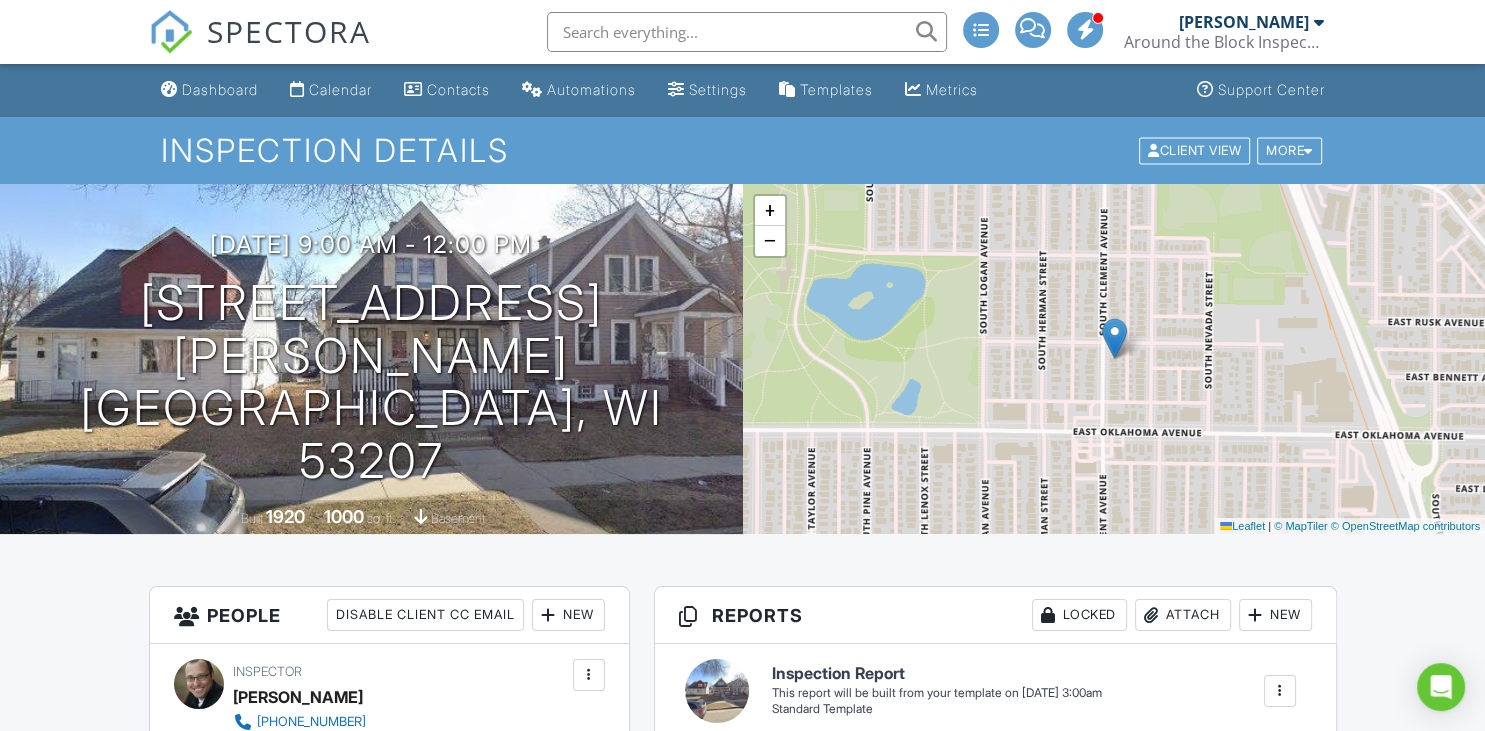 click at bounding box center (1319, 22) 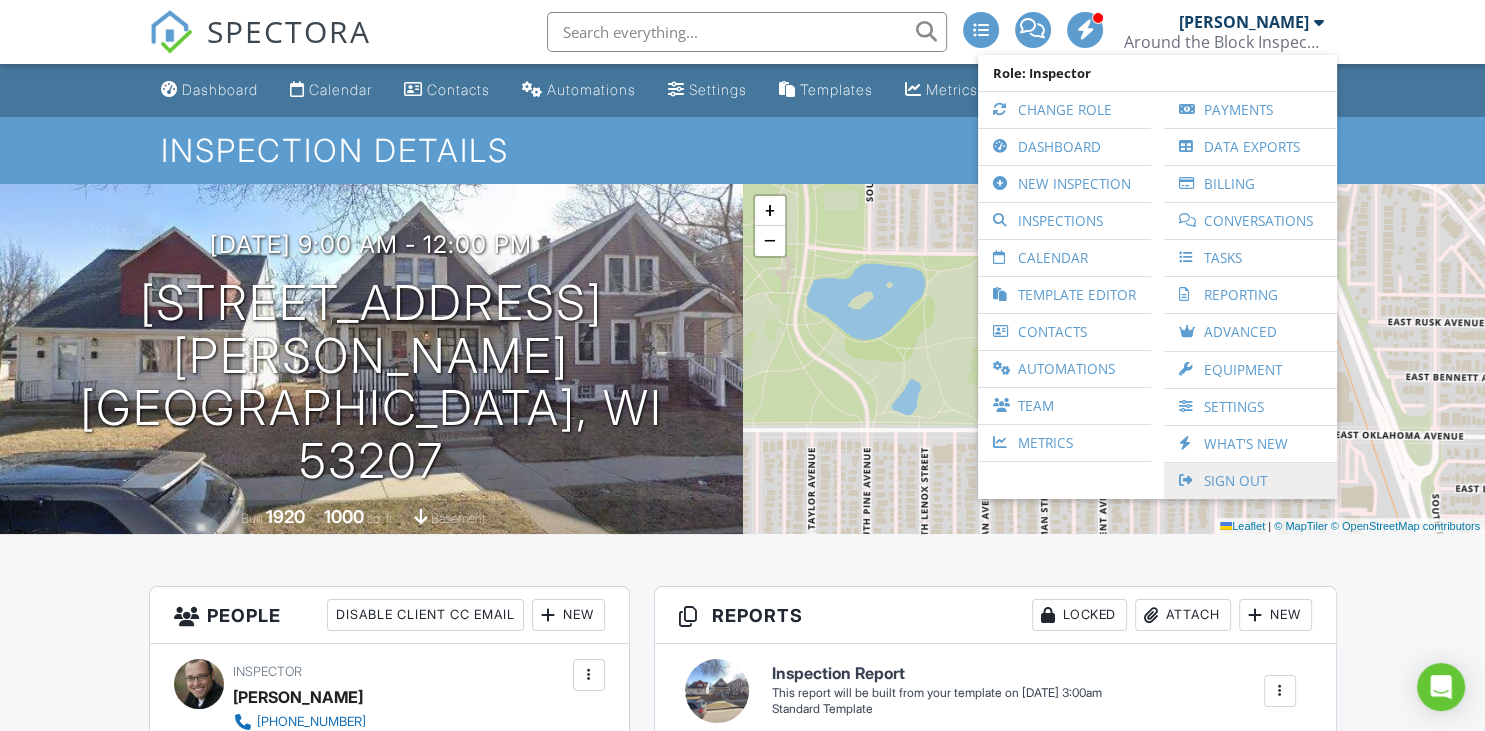 click on "Sign Out" at bounding box center (1250, 481) 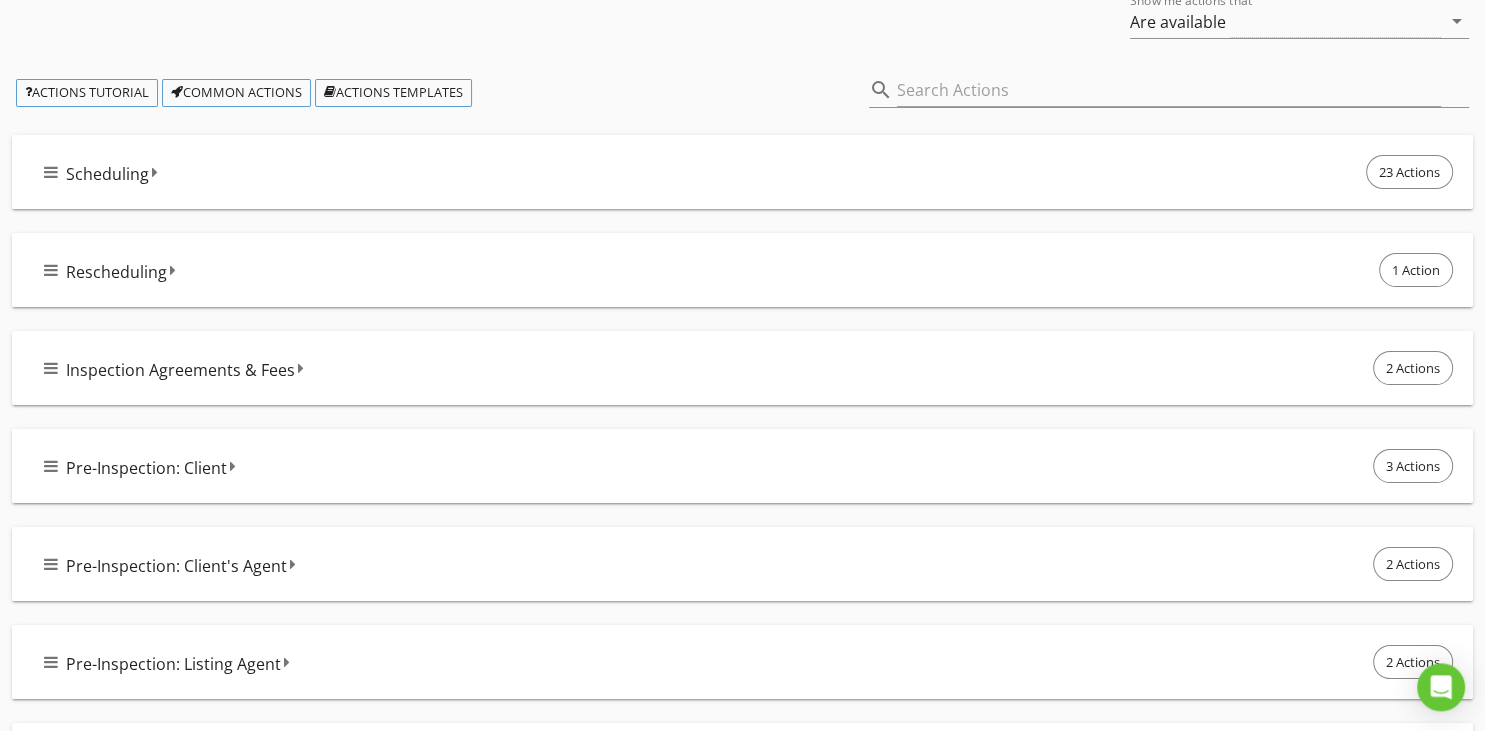 scroll, scrollTop: 211, scrollLeft: 0, axis: vertical 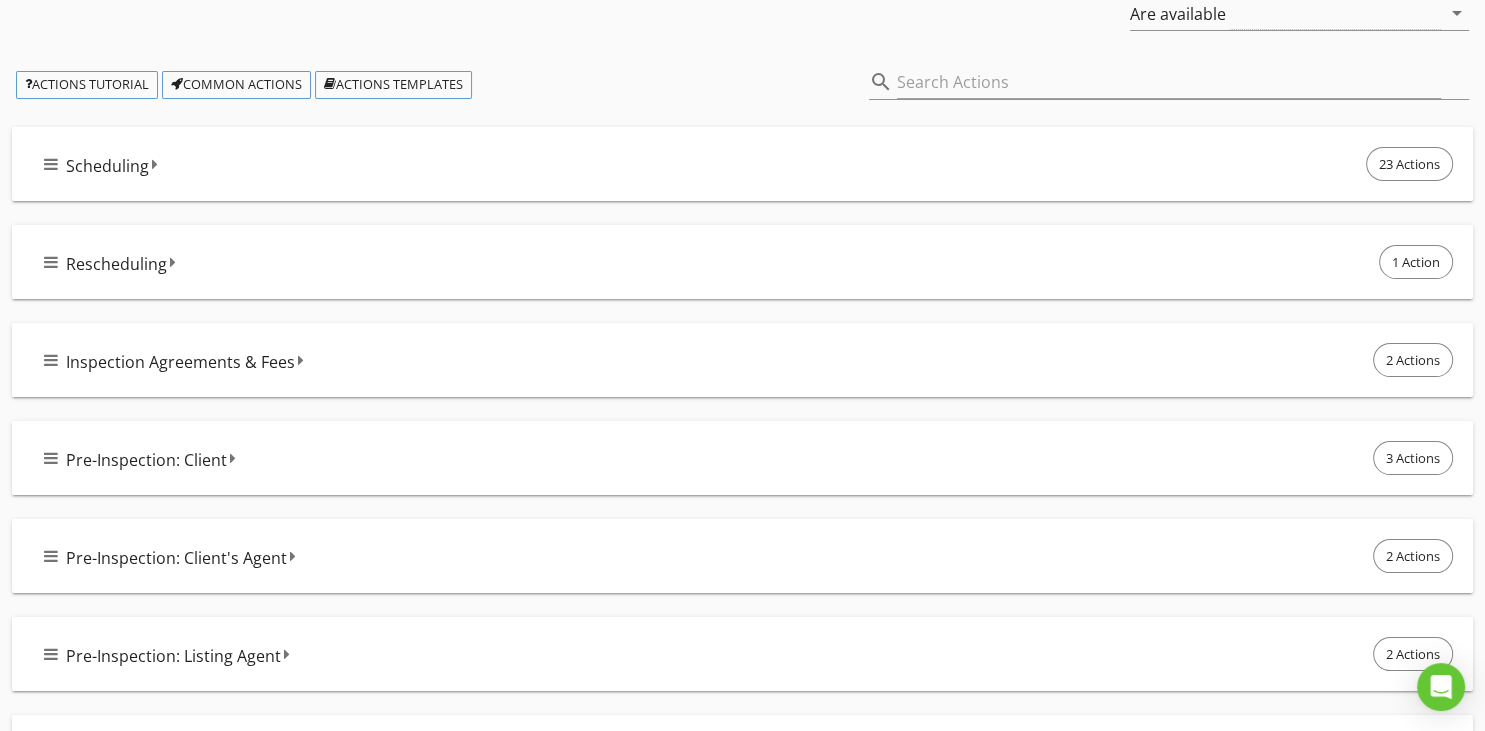 click on "Pre-Inspection: Client
3 Actions" at bounding box center (750, 458) 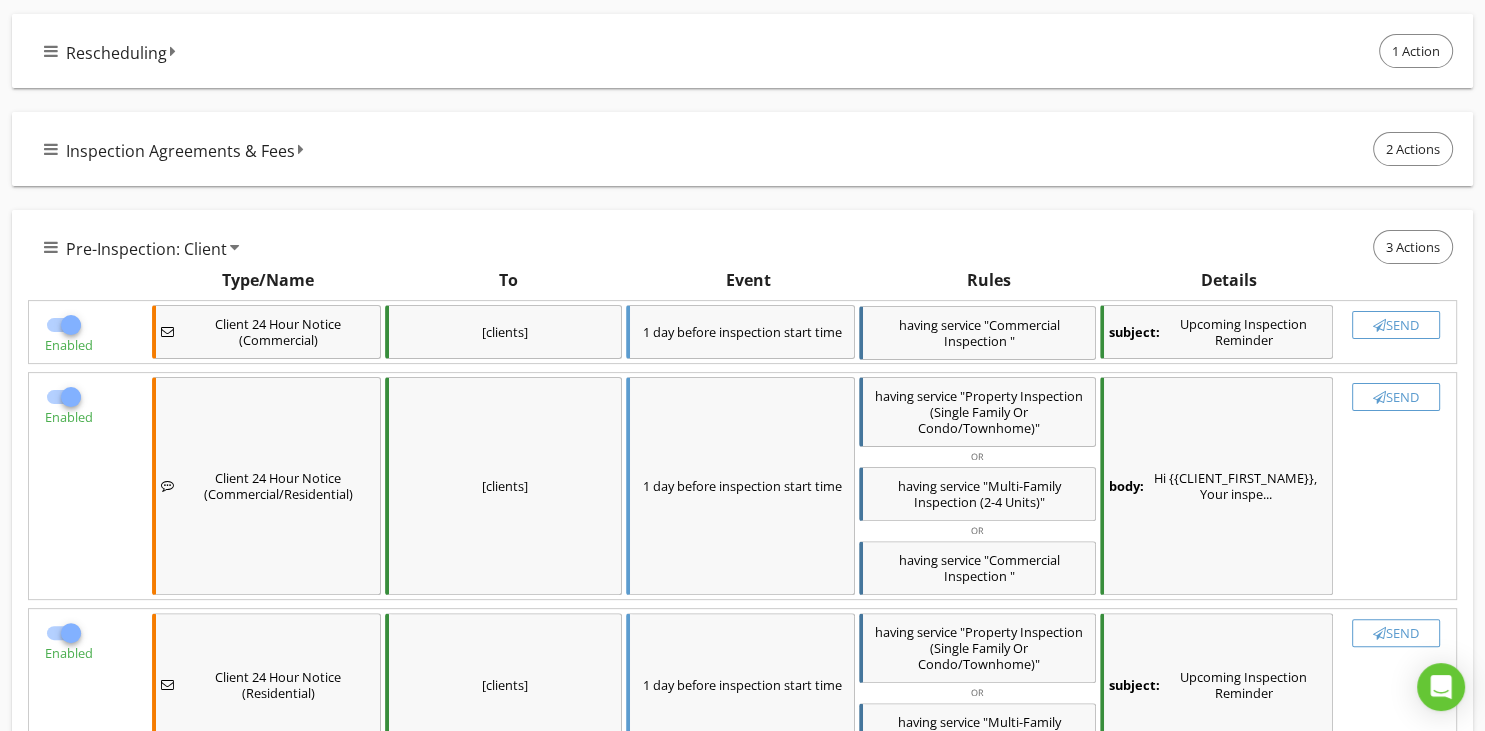 scroll, scrollTop: 633, scrollLeft: 0, axis: vertical 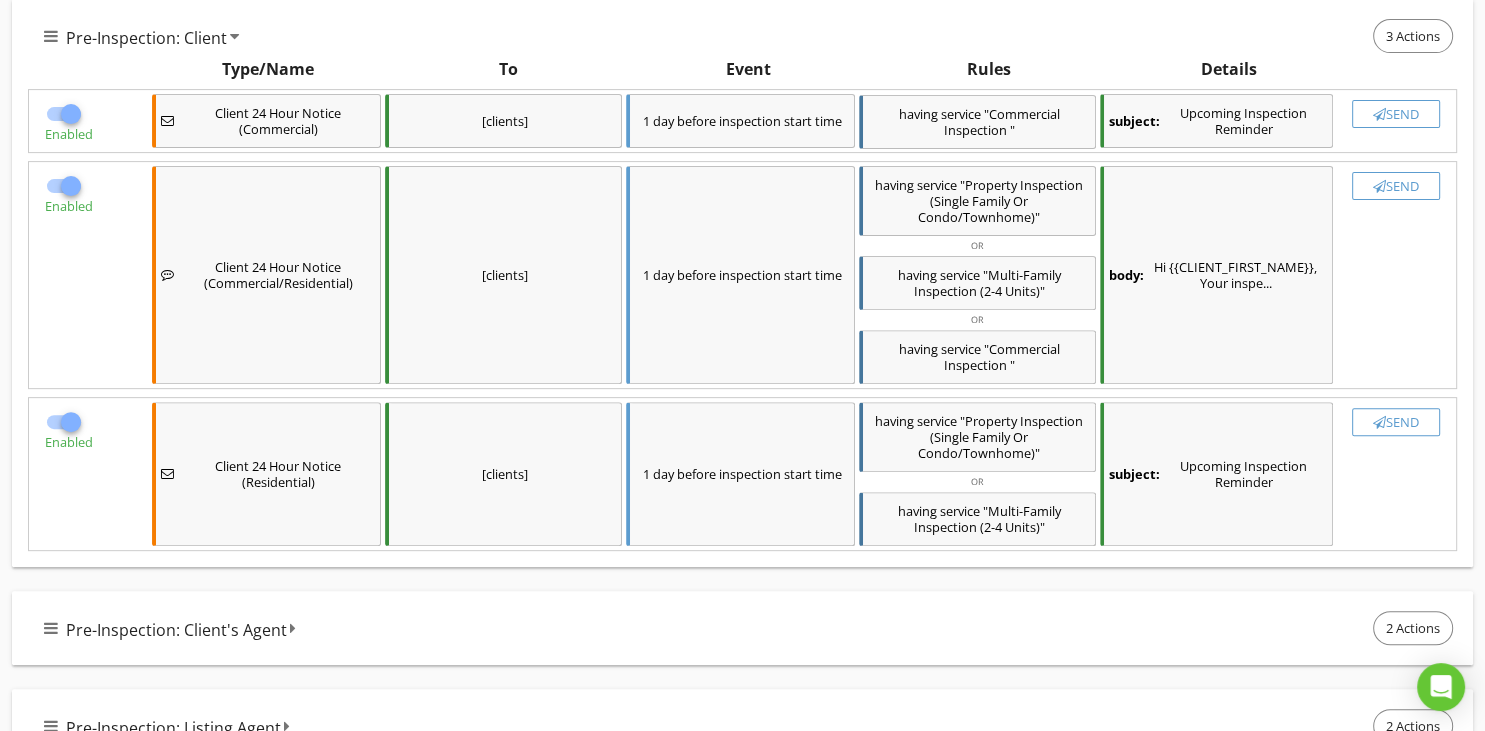 click on "body:
Hi {{CLIENT_FIRST_NAME}},
Your inspe..." at bounding box center (1216, 275) 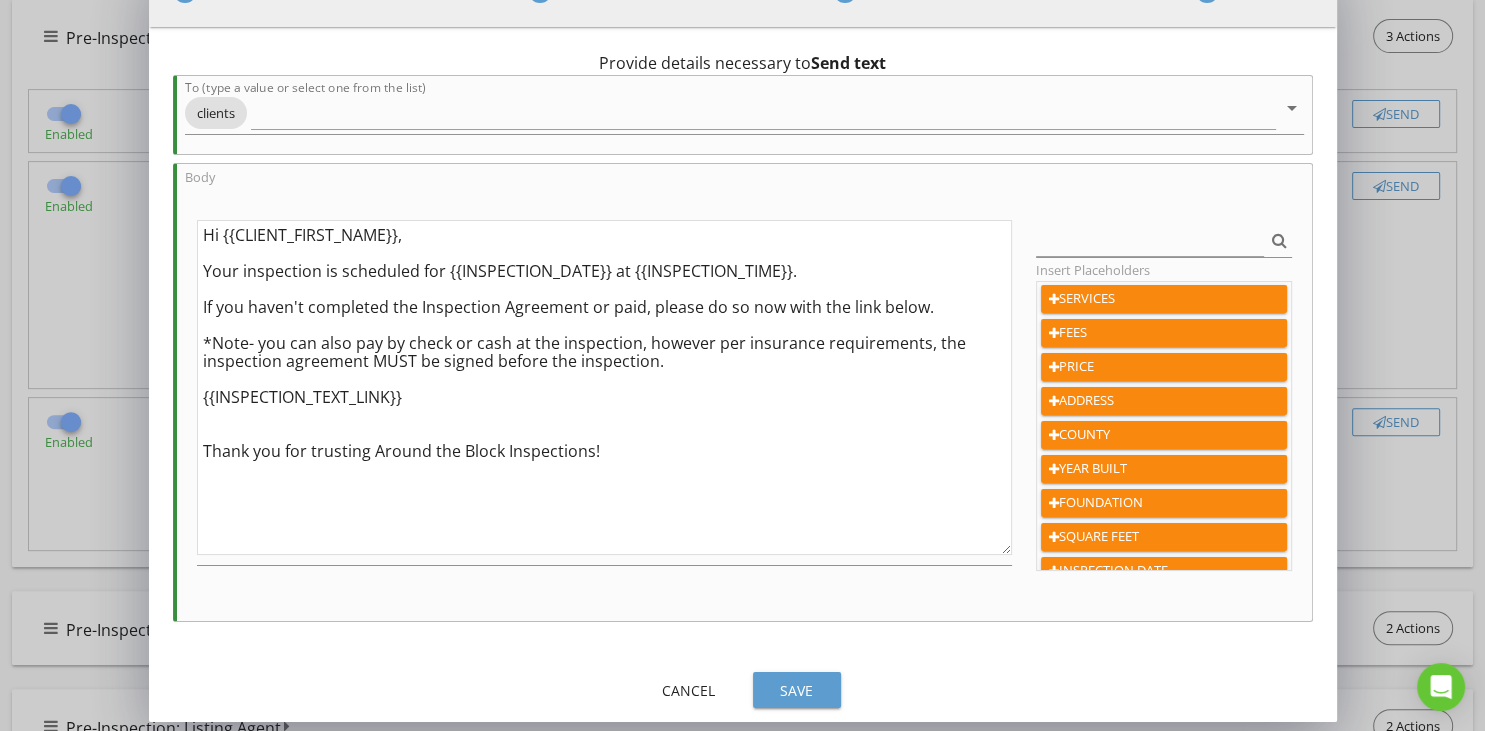 scroll, scrollTop: 47, scrollLeft: 0, axis: vertical 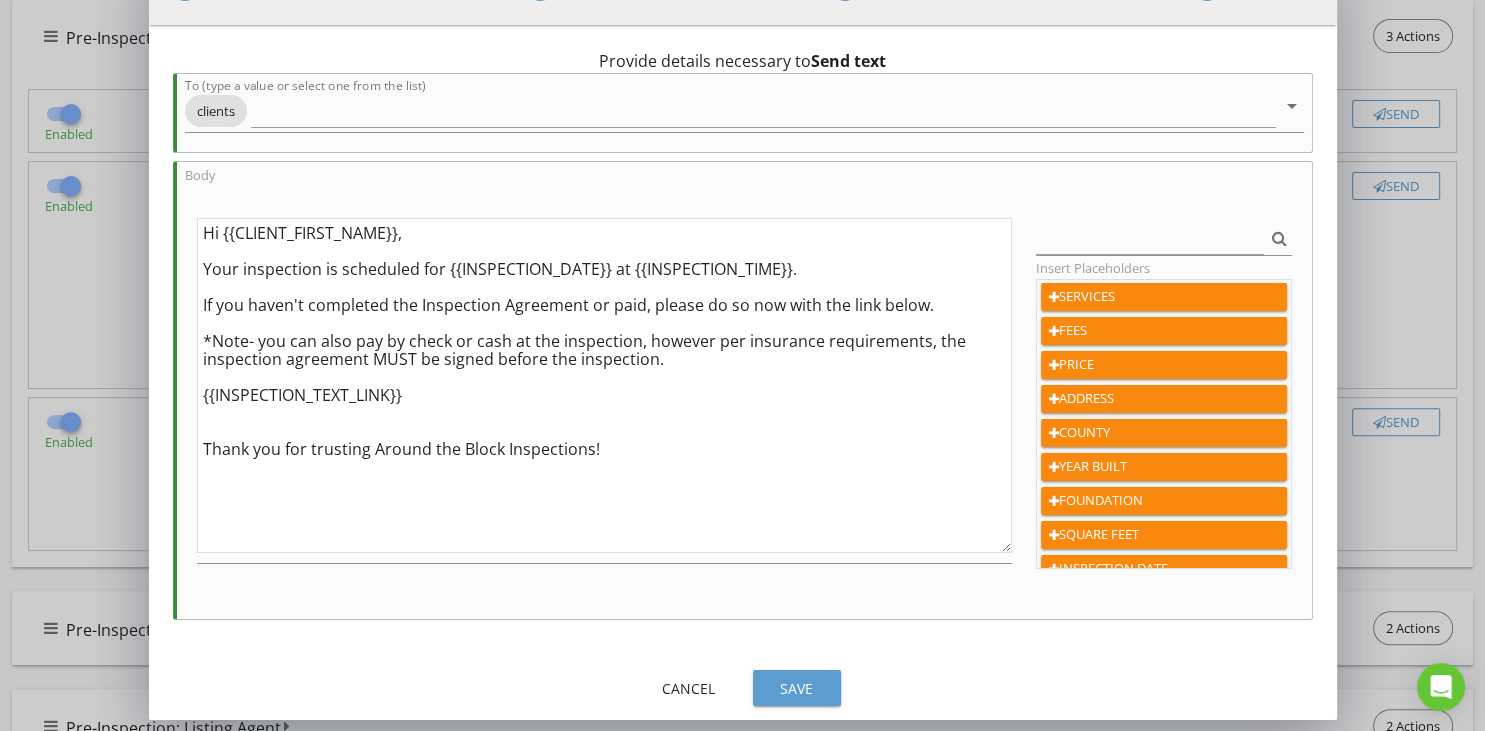click on "Save" at bounding box center (797, 688) 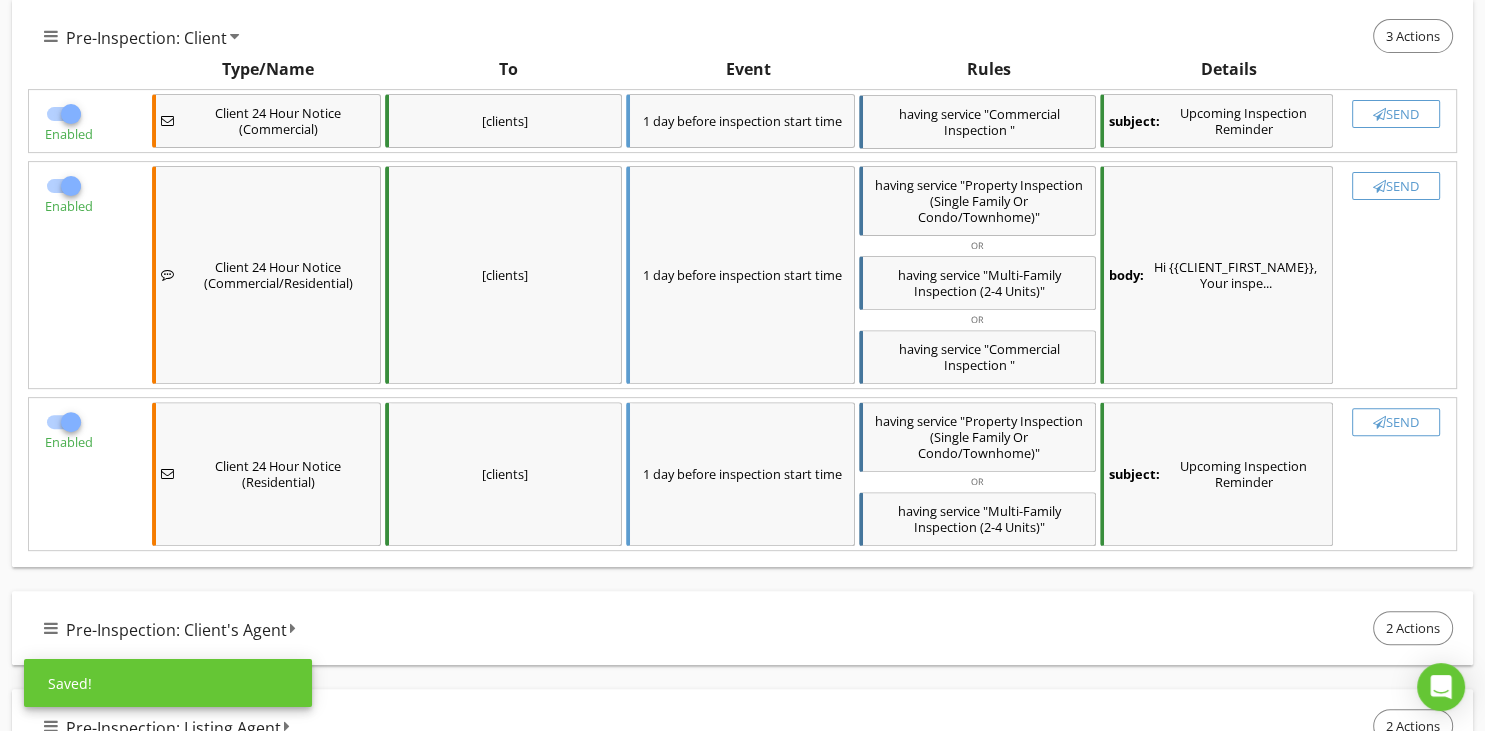 scroll, scrollTop: 47, scrollLeft: 0, axis: vertical 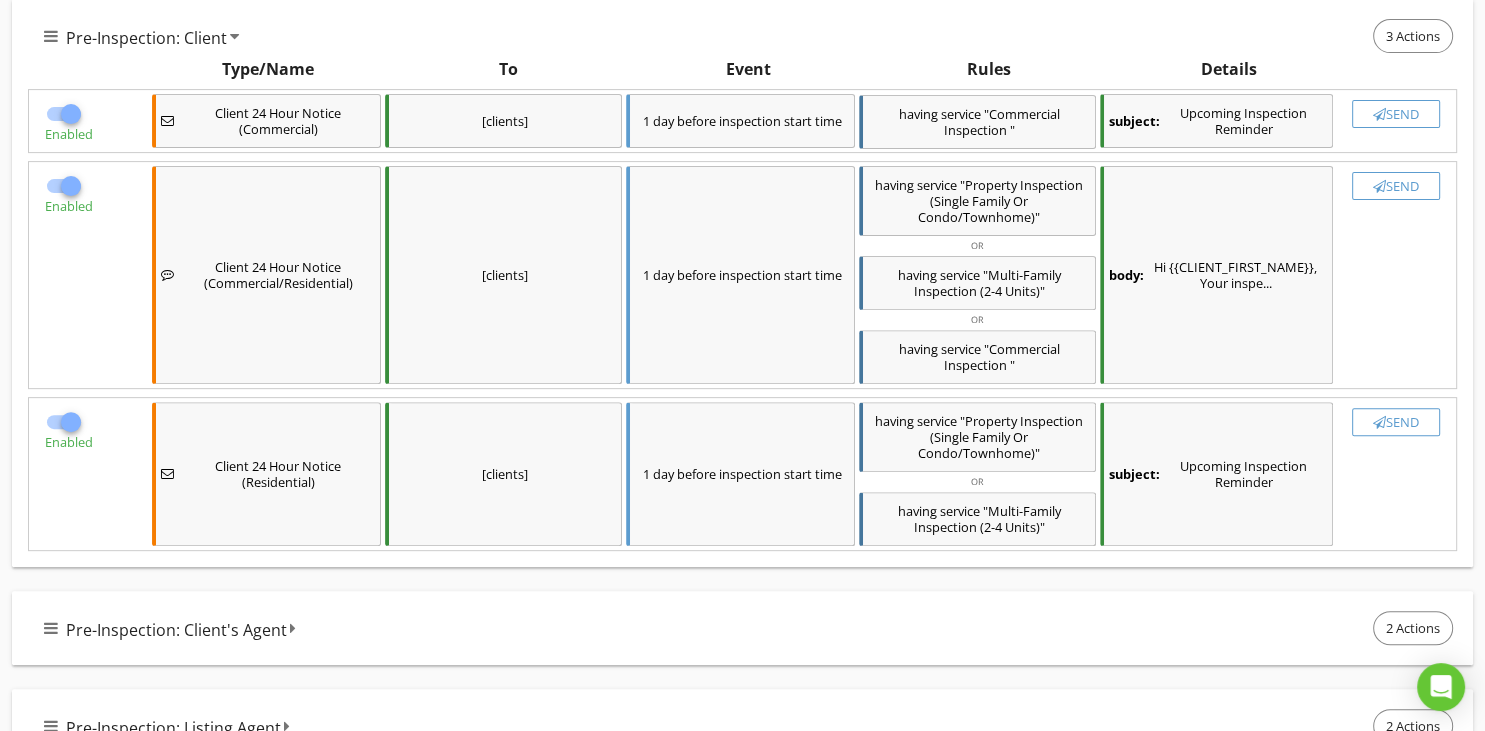 click on "body:
Hi {{CLIENT_FIRST_NAME}},
Your inspe..." at bounding box center [1216, 275] 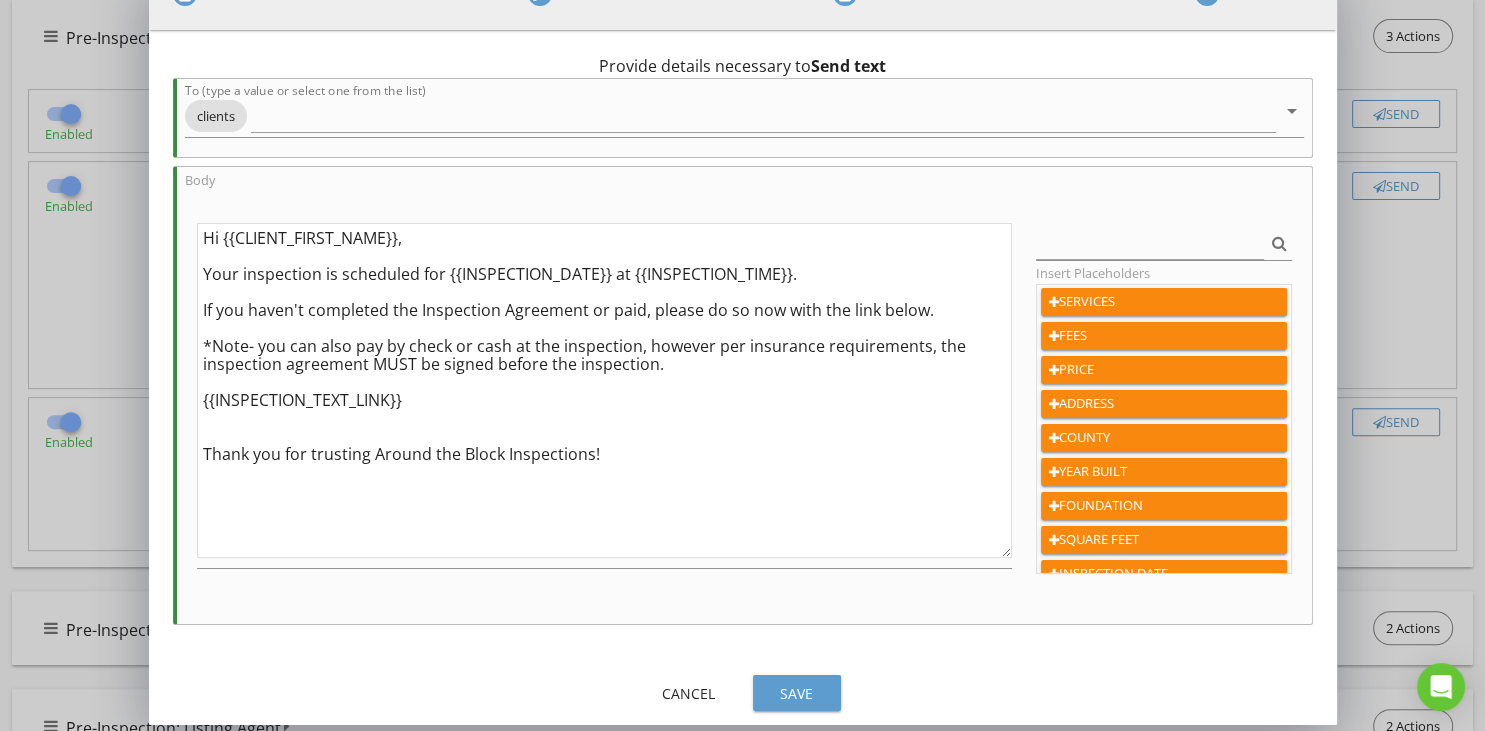 scroll, scrollTop: 47, scrollLeft: 0, axis: vertical 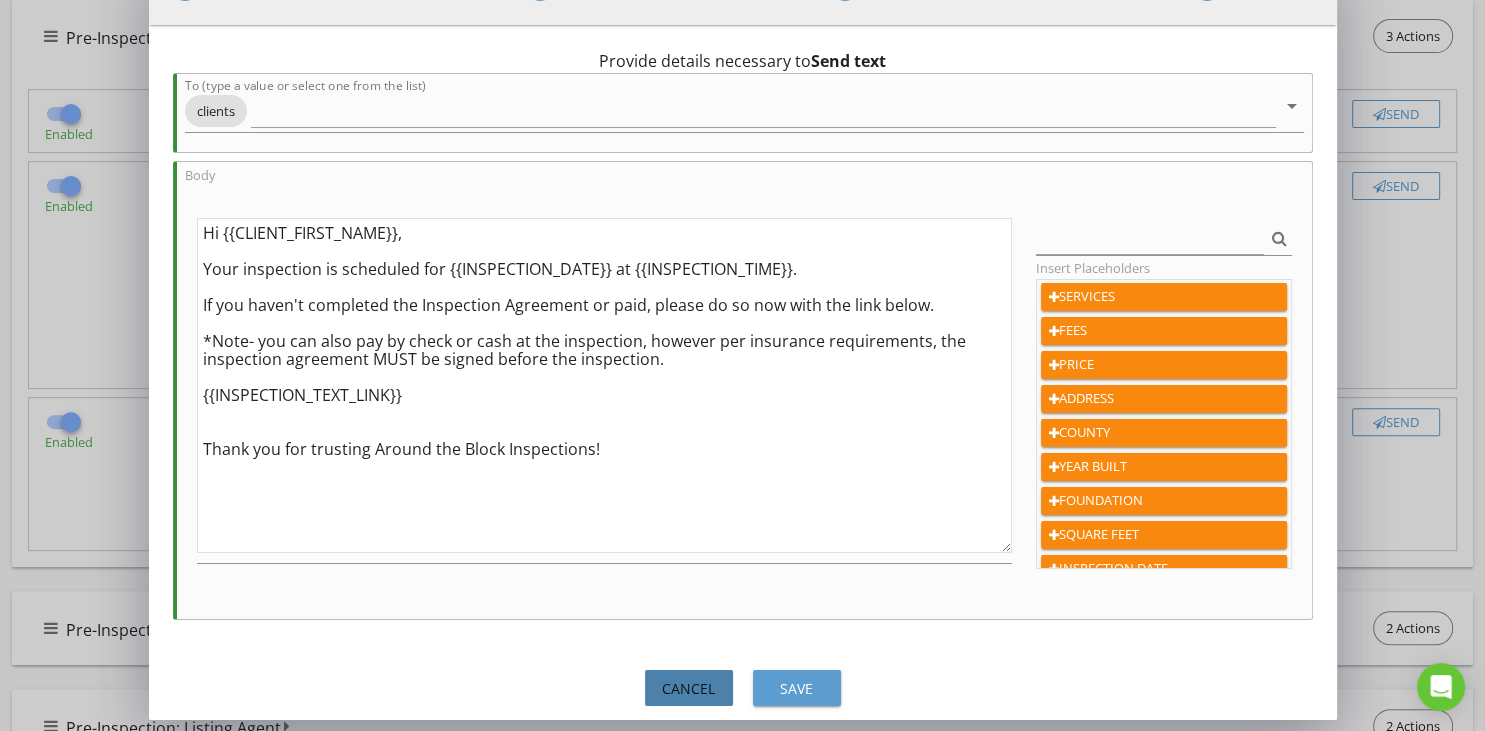 click on "Cancel" at bounding box center [689, 688] 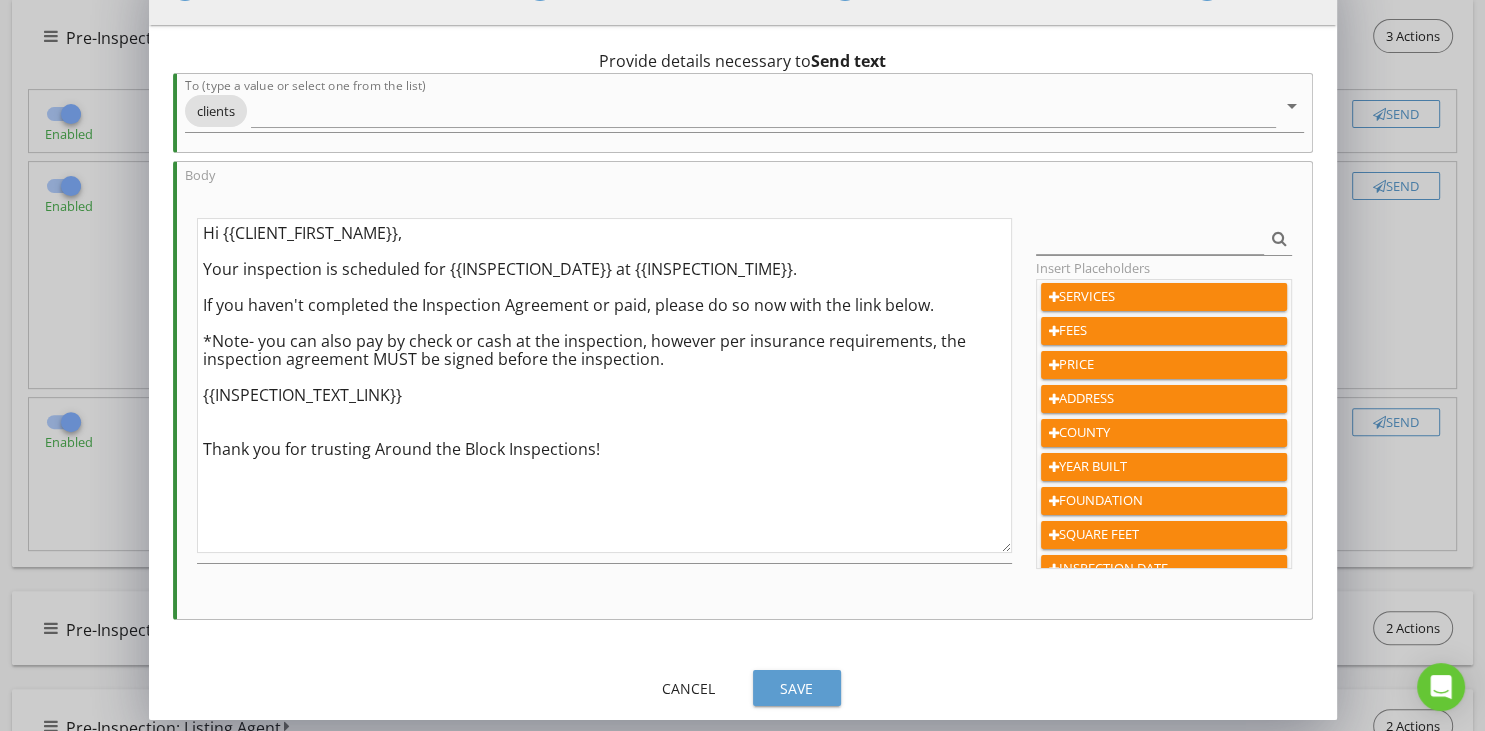 scroll, scrollTop: 47, scrollLeft: 0, axis: vertical 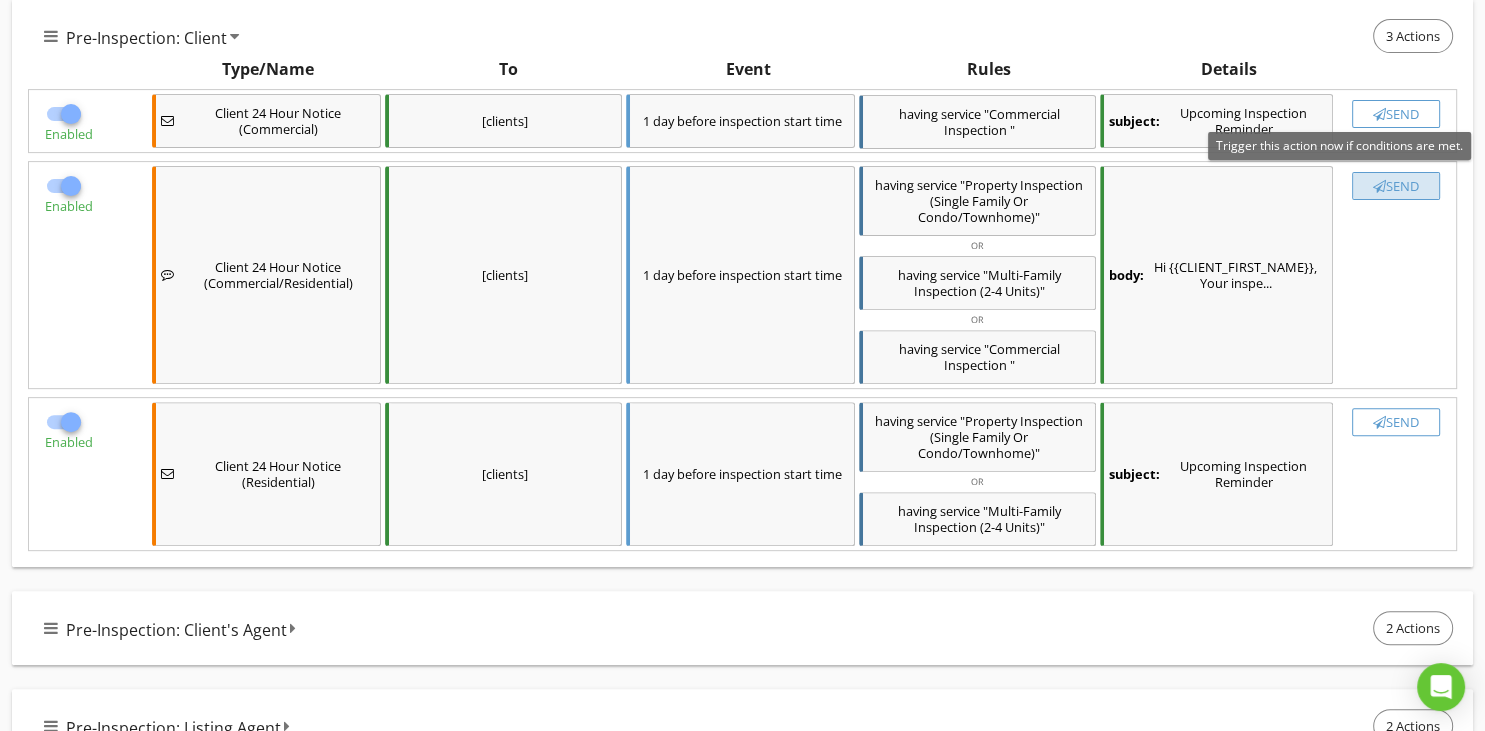 click at bounding box center [1379, 186] 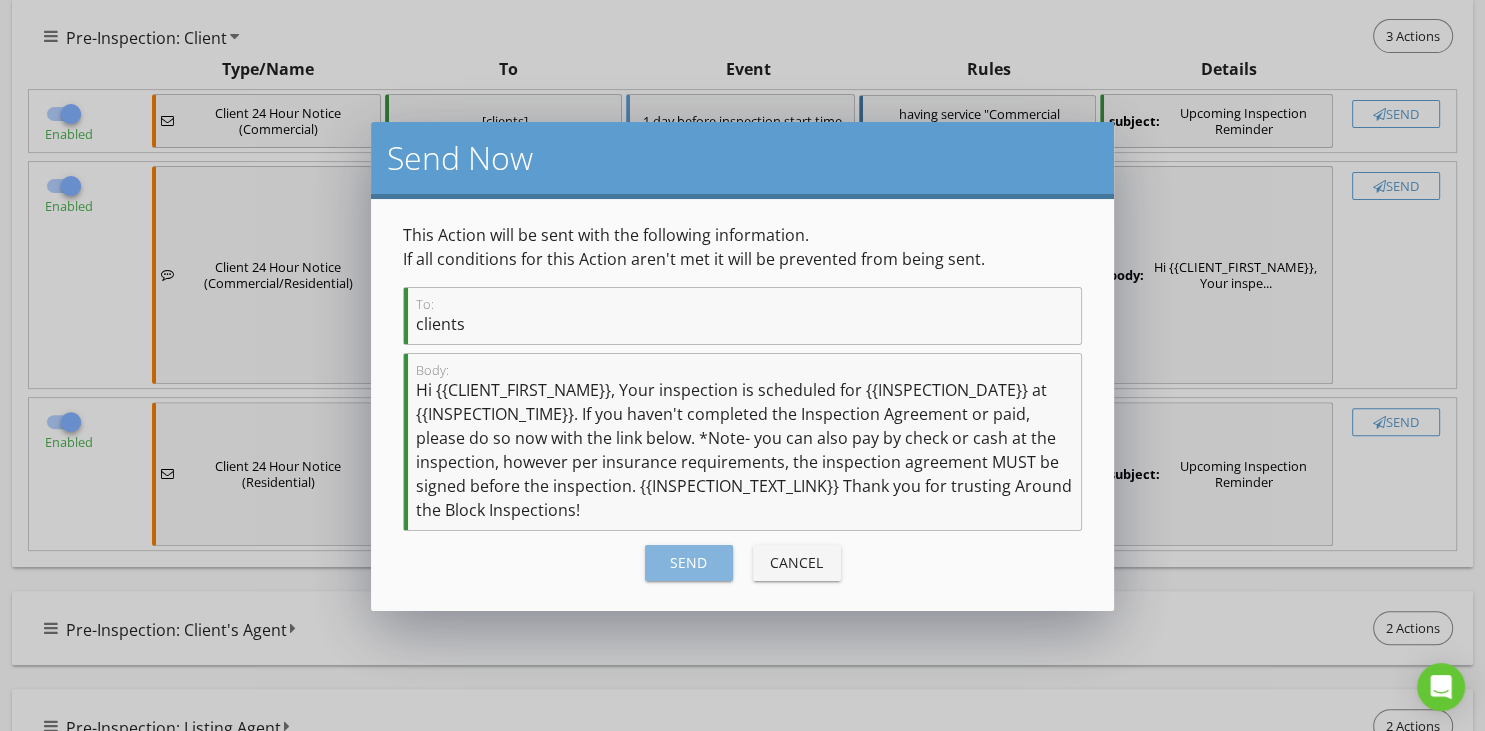 click on "Send" at bounding box center (689, 562) 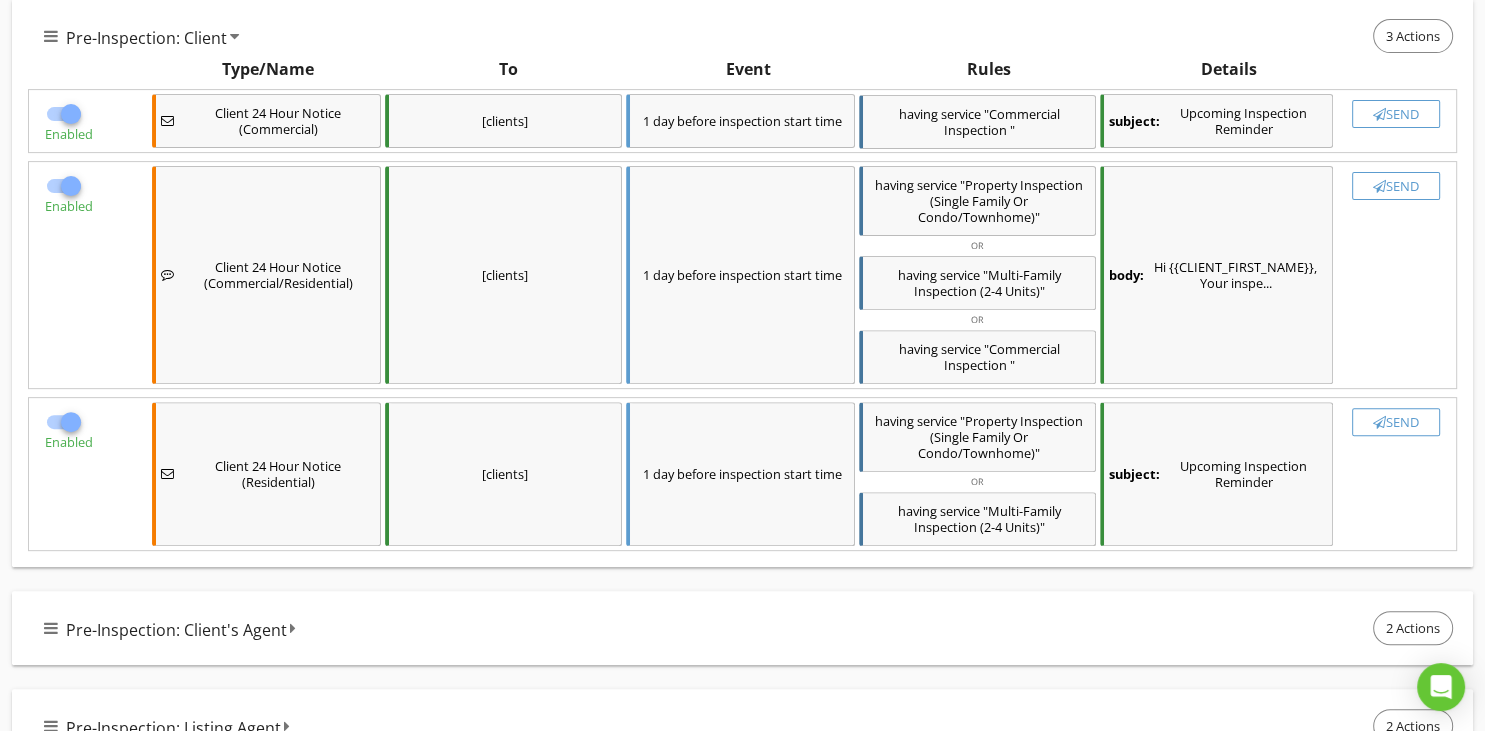 checkbox on "false" 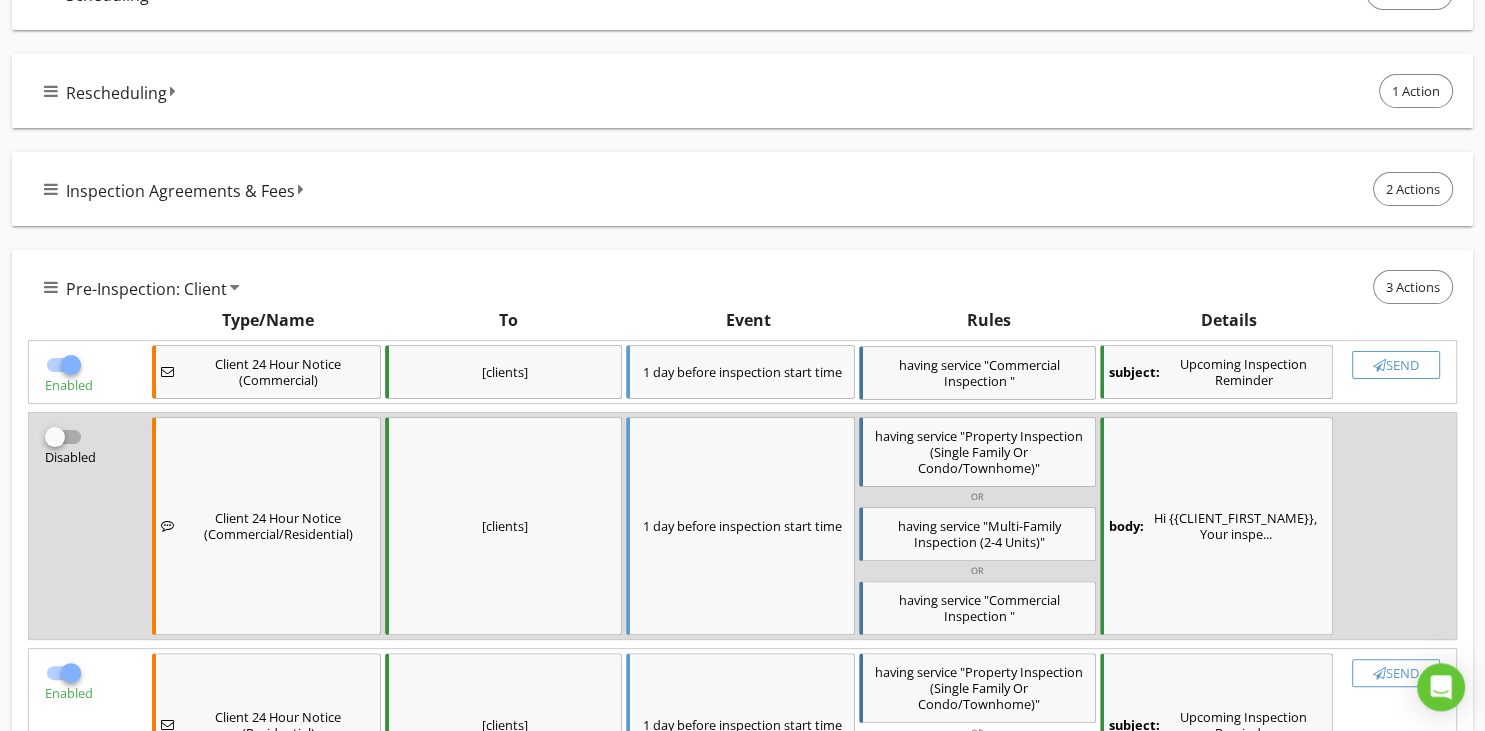 scroll, scrollTop: 0, scrollLeft: 0, axis: both 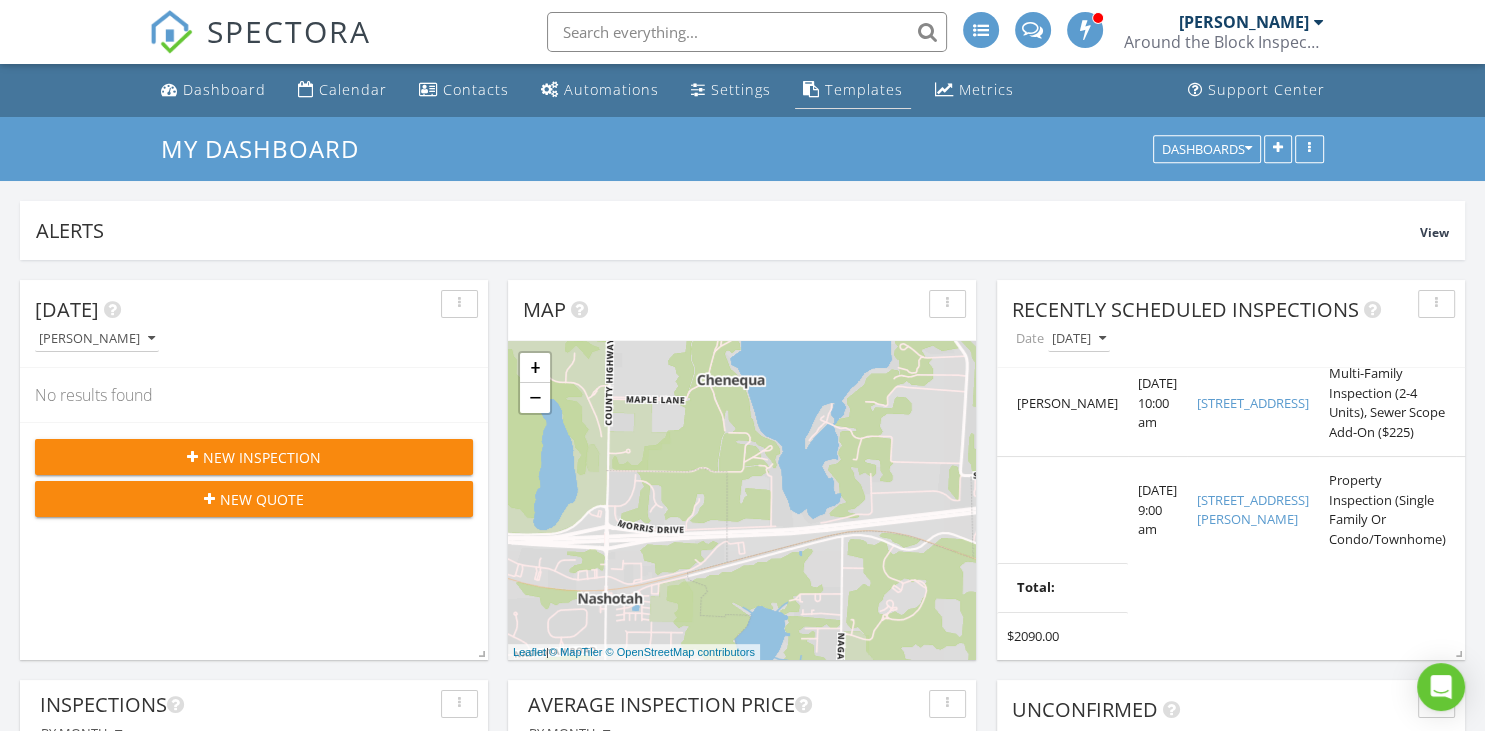 click on "Templates" at bounding box center (864, 89) 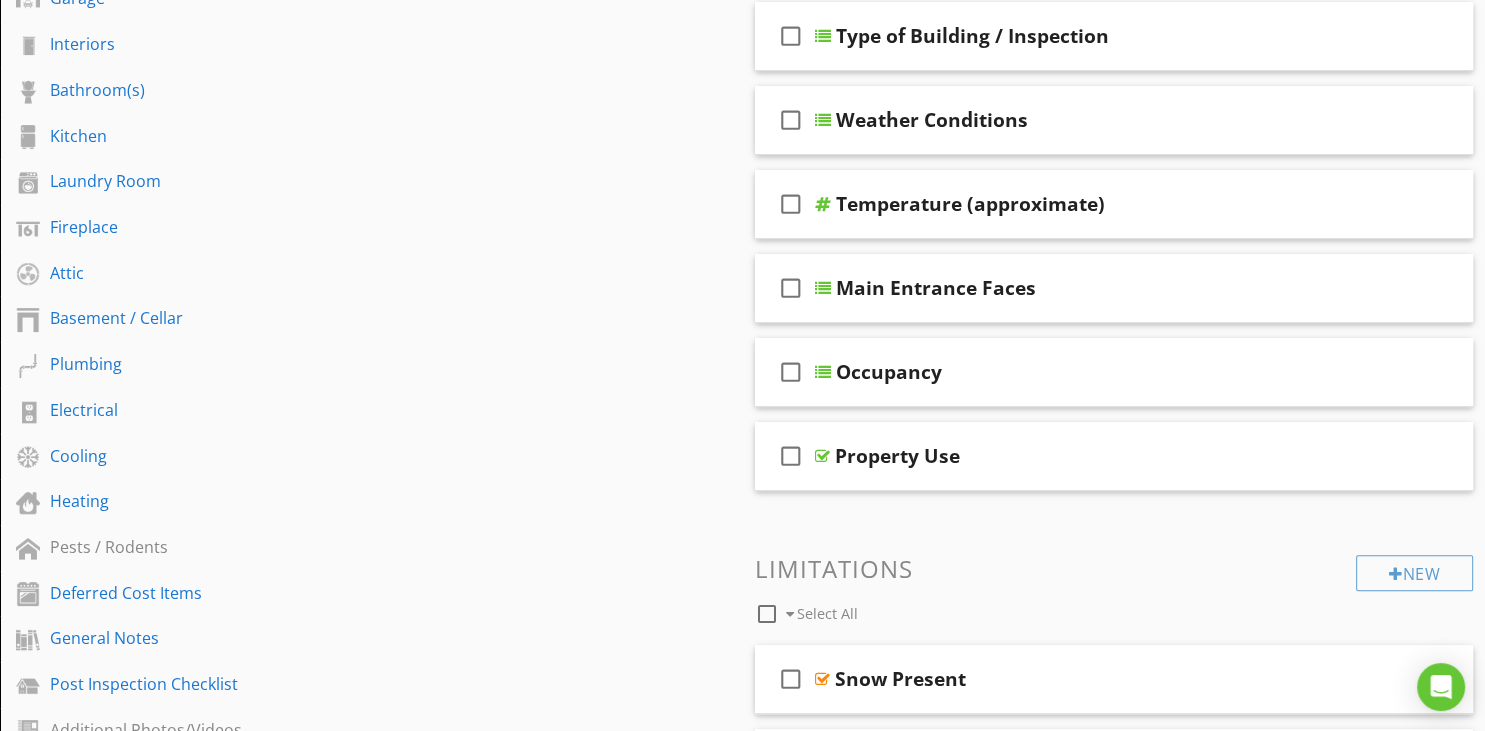 scroll, scrollTop: 0, scrollLeft: 0, axis: both 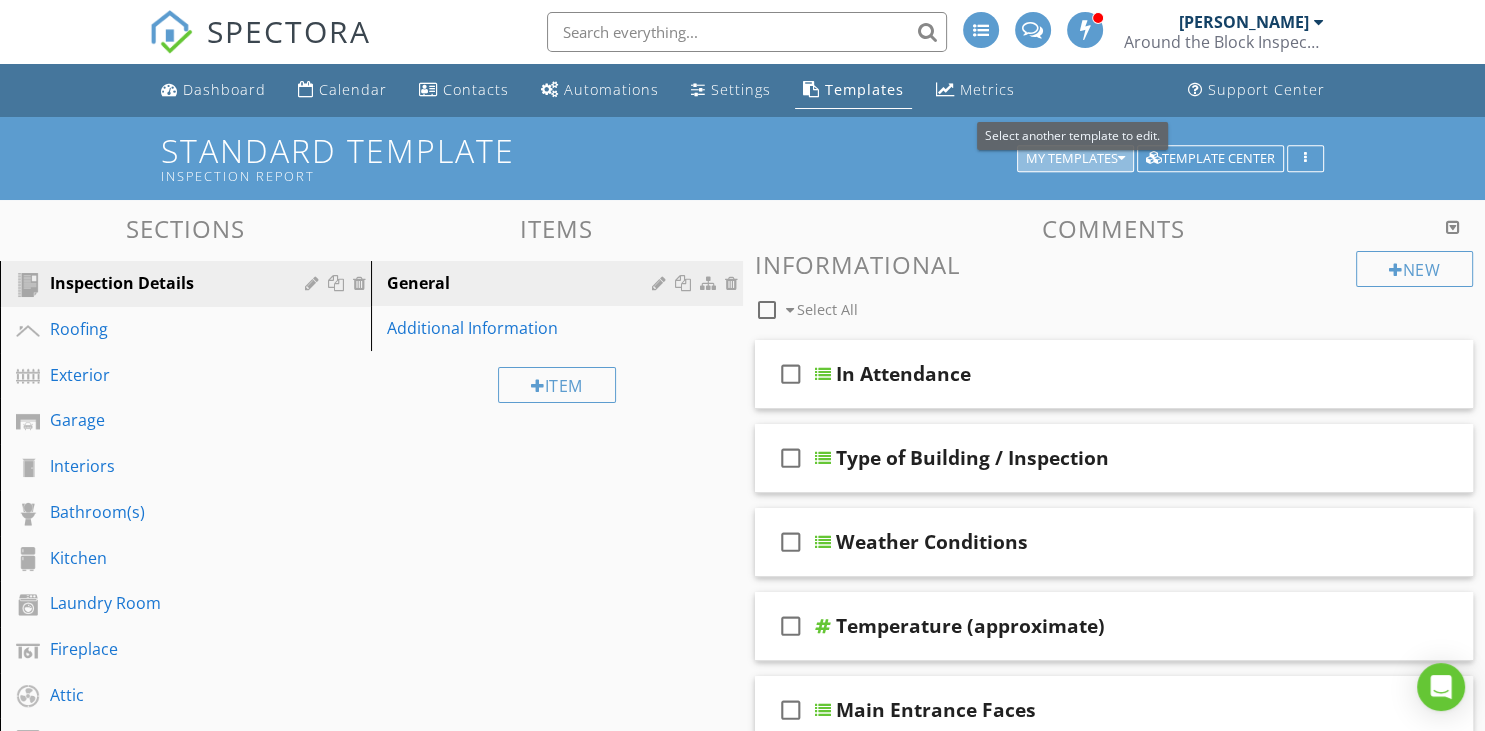click on "My Templates" at bounding box center (1075, 159) 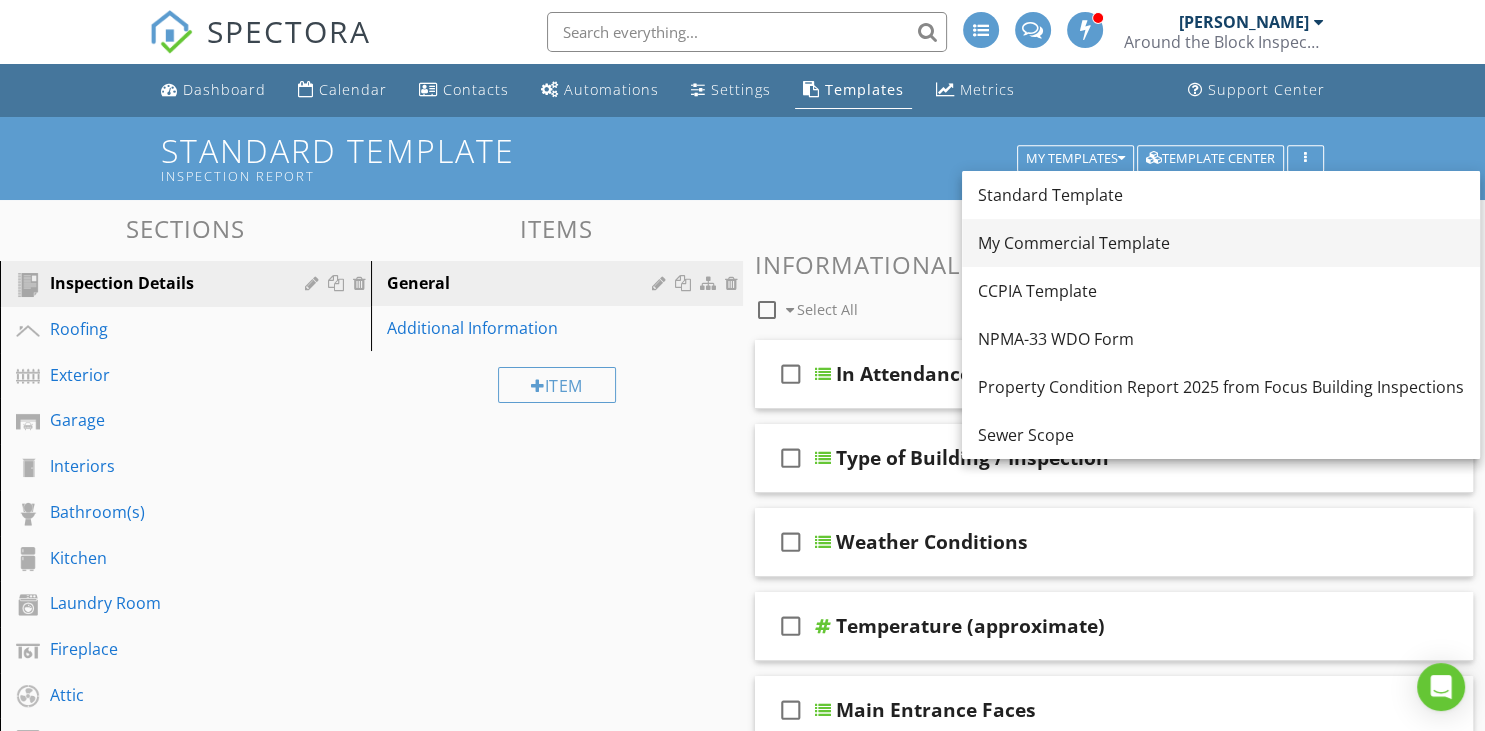 click on "My Commercial Template" at bounding box center [1221, 243] 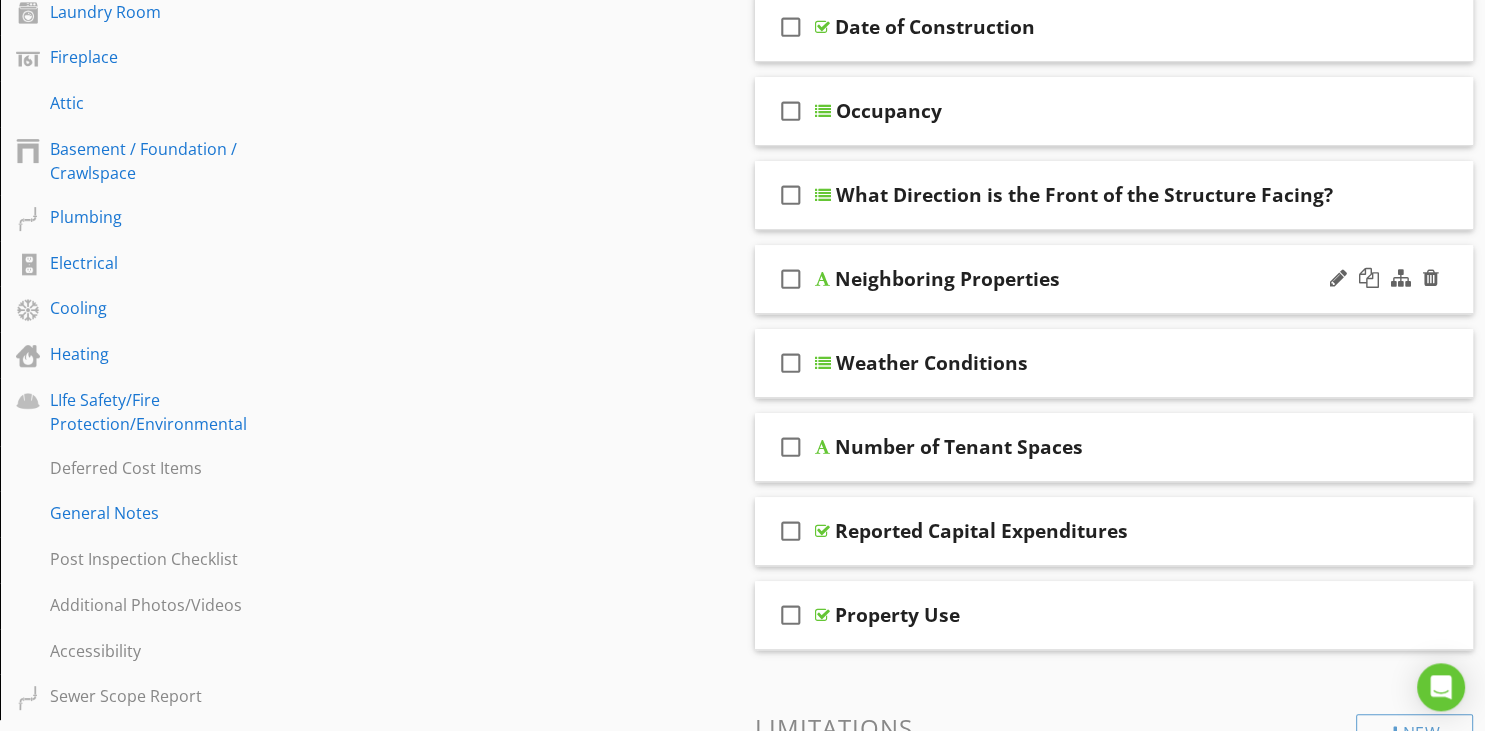scroll, scrollTop: 739, scrollLeft: 0, axis: vertical 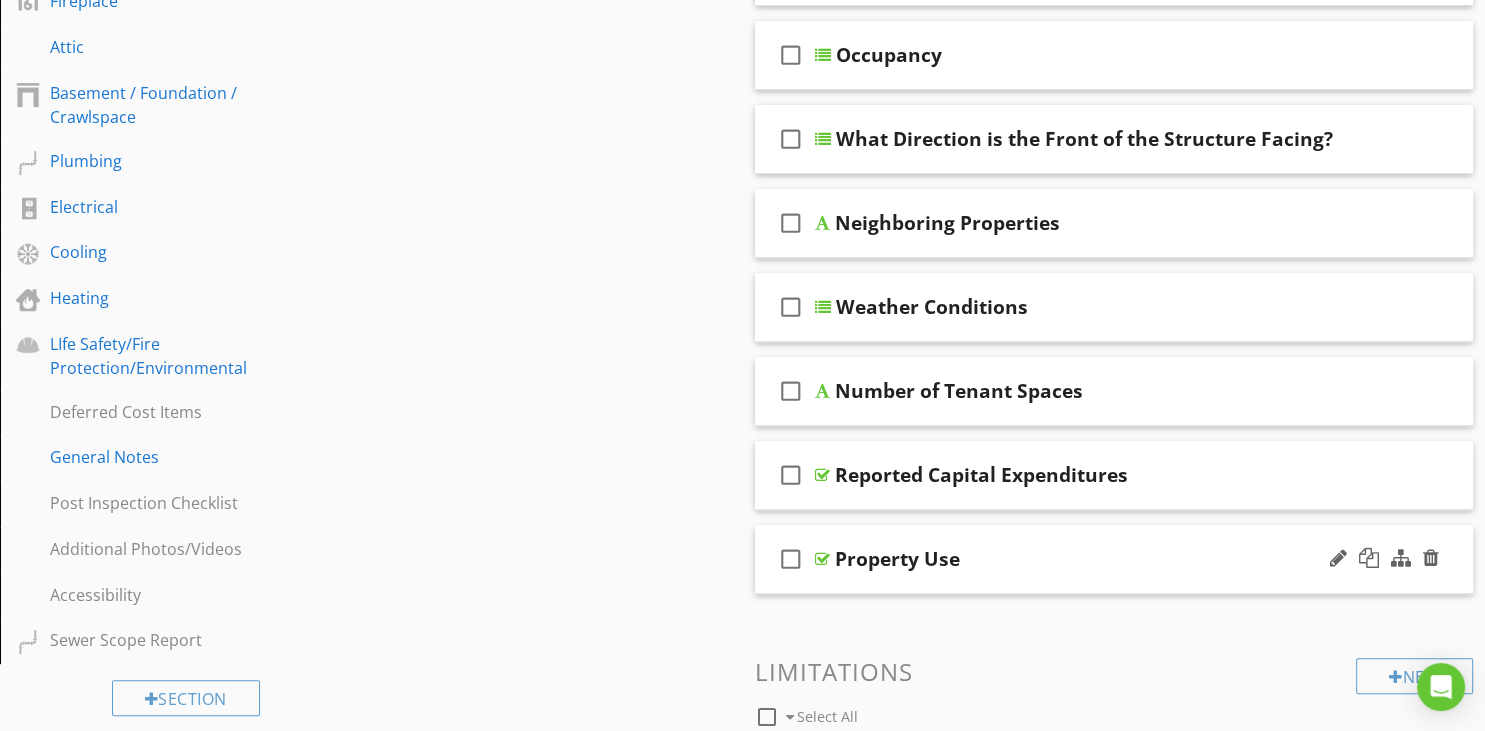 click on "check_box_outline_blank
Property Use" at bounding box center [1114, 559] 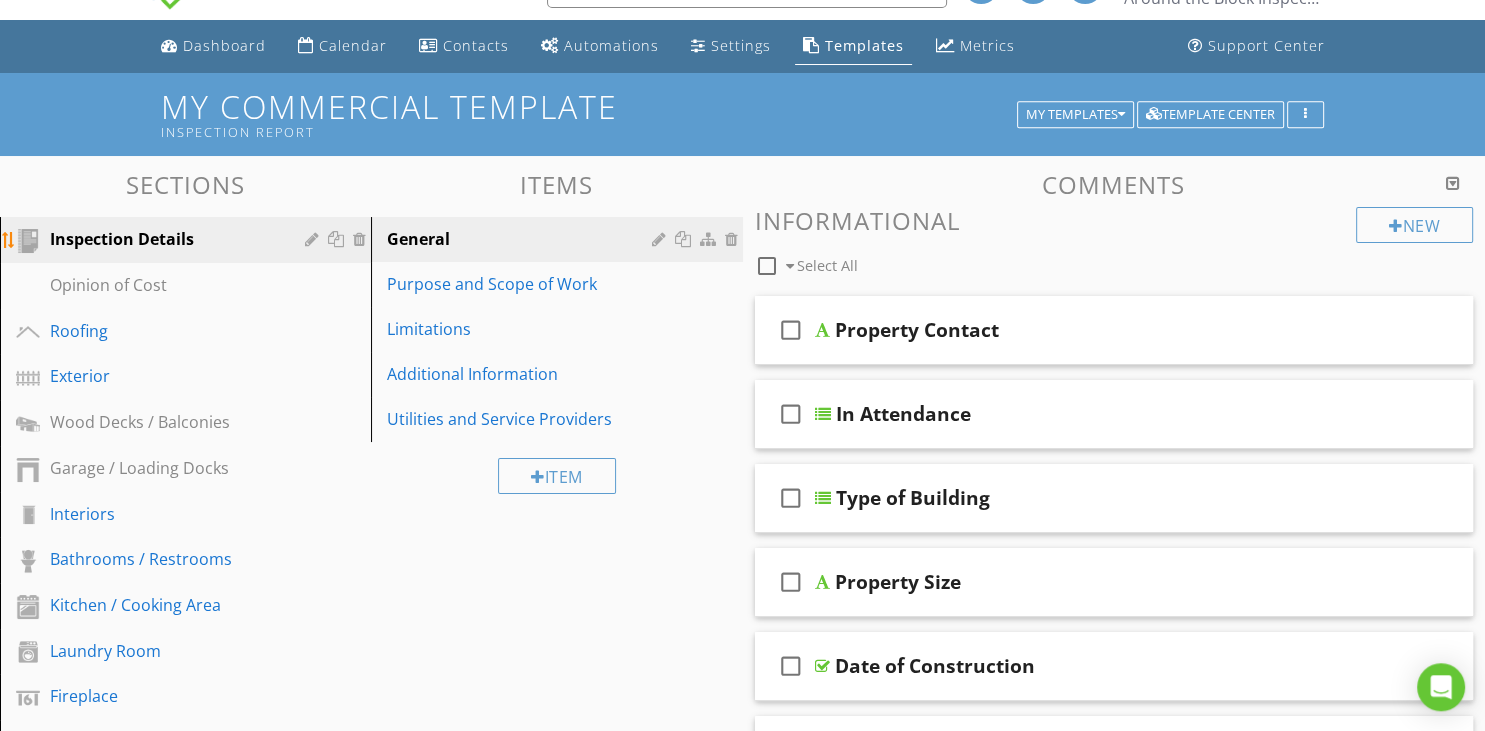 scroll, scrollTop: 0, scrollLeft: 0, axis: both 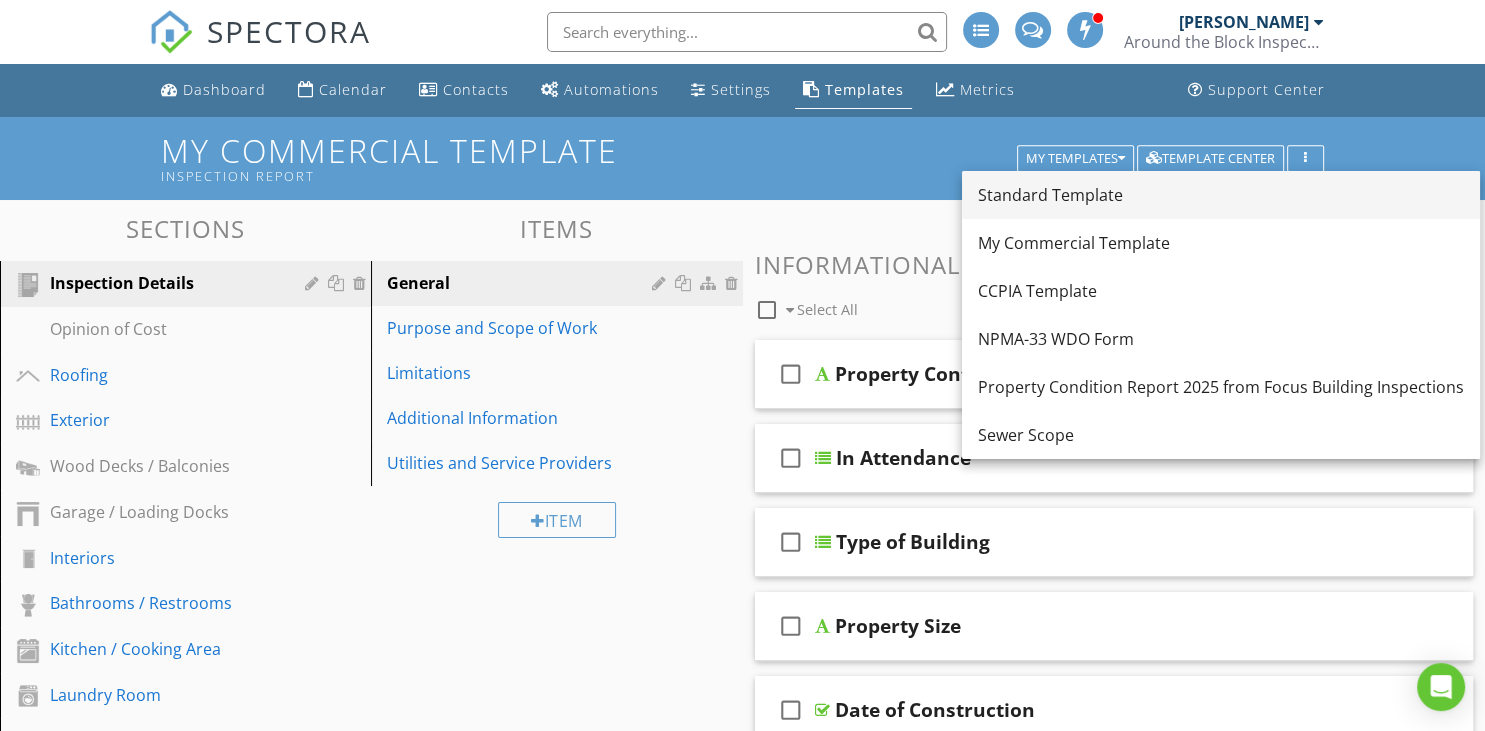 click on "Standard Template" at bounding box center [1221, 195] 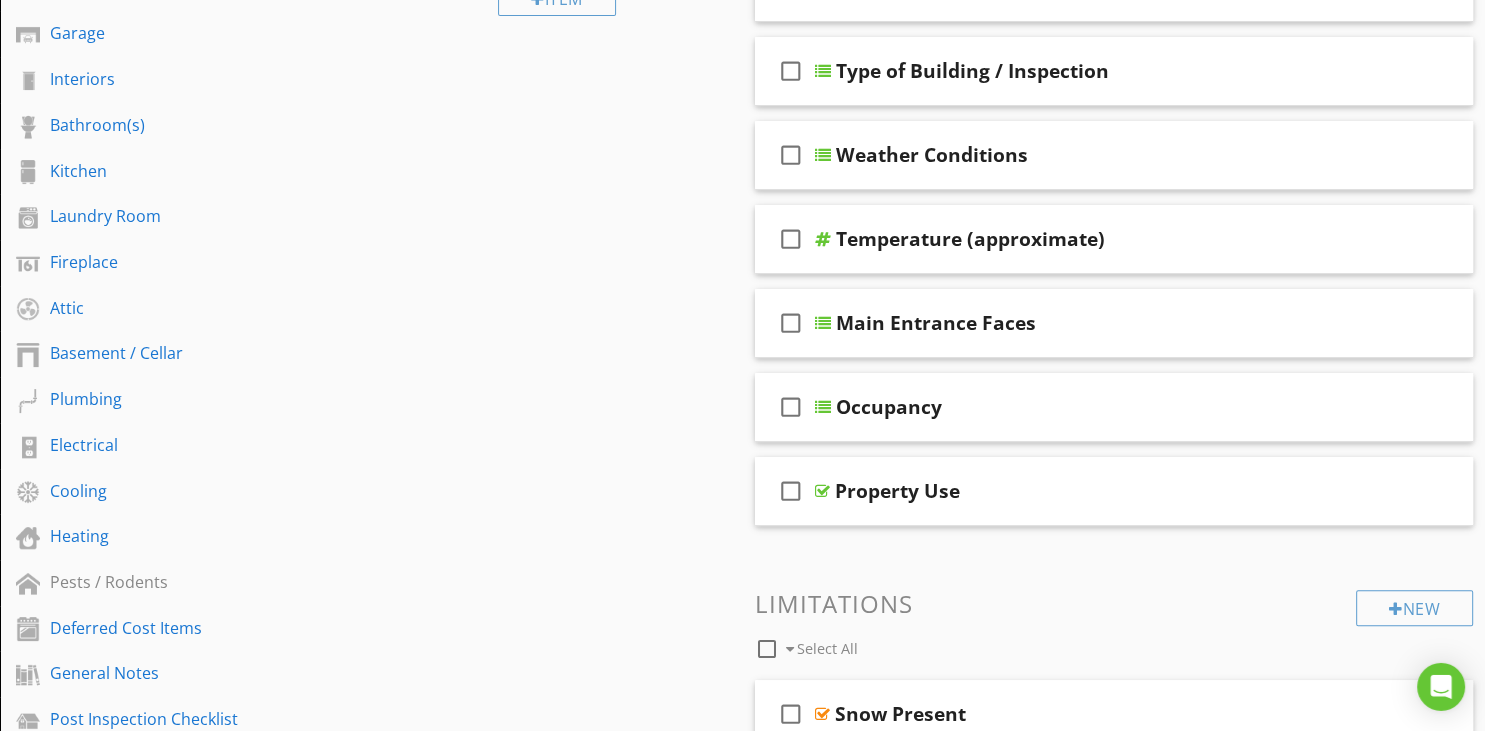 scroll, scrollTop: 528, scrollLeft: 0, axis: vertical 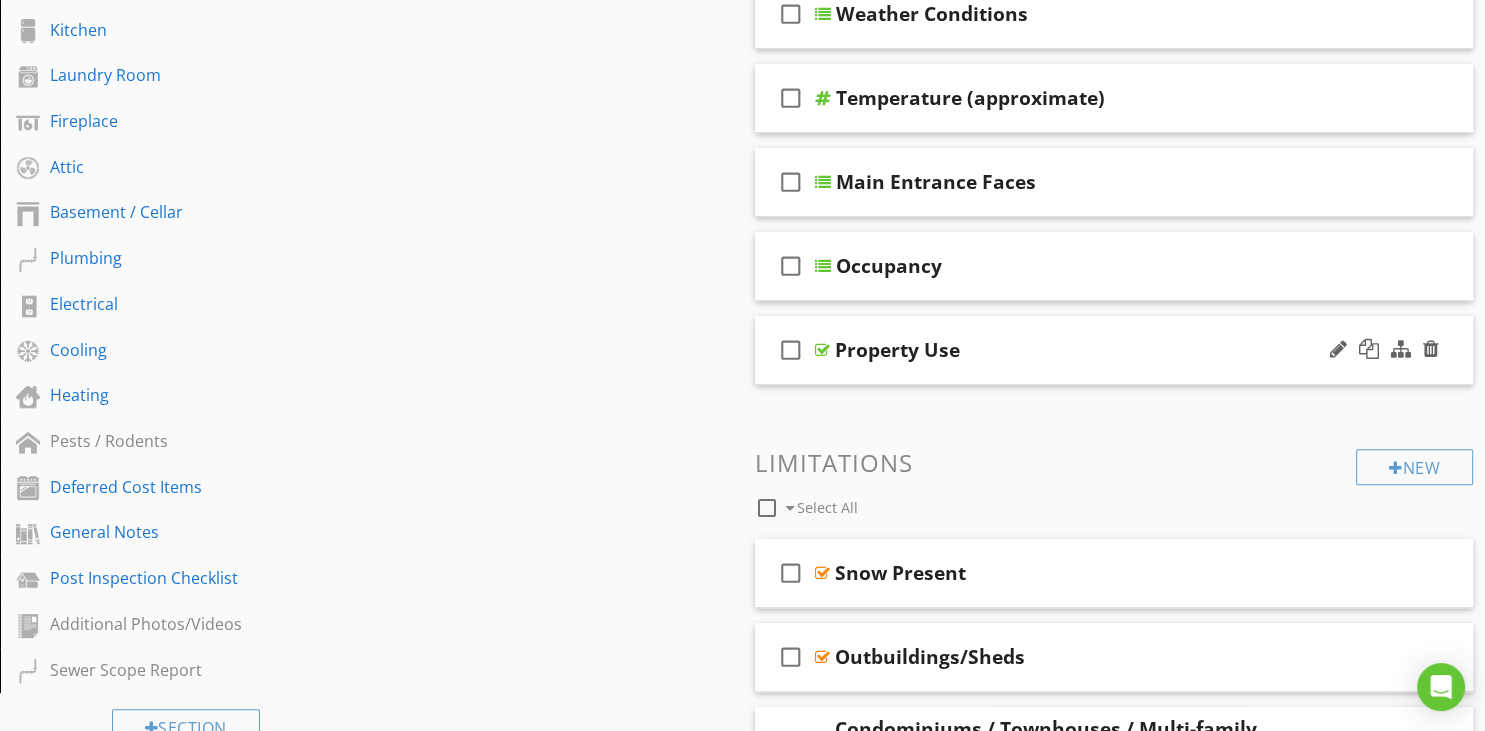 click on "check_box_outline_blank
Property Use" at bounding box center (1114, 350) 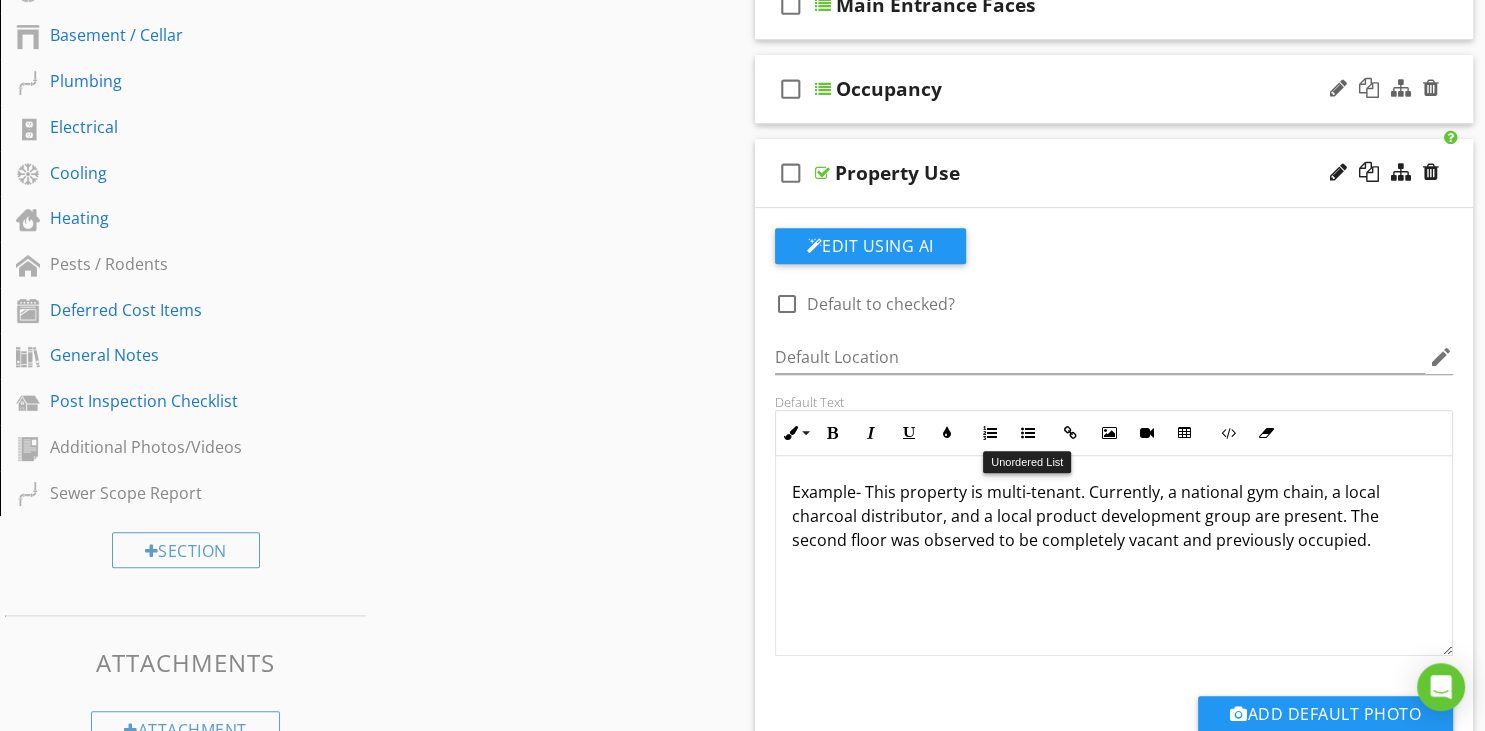scroll, scrollTop: 422, scrollLeft: 0, axis: vertical 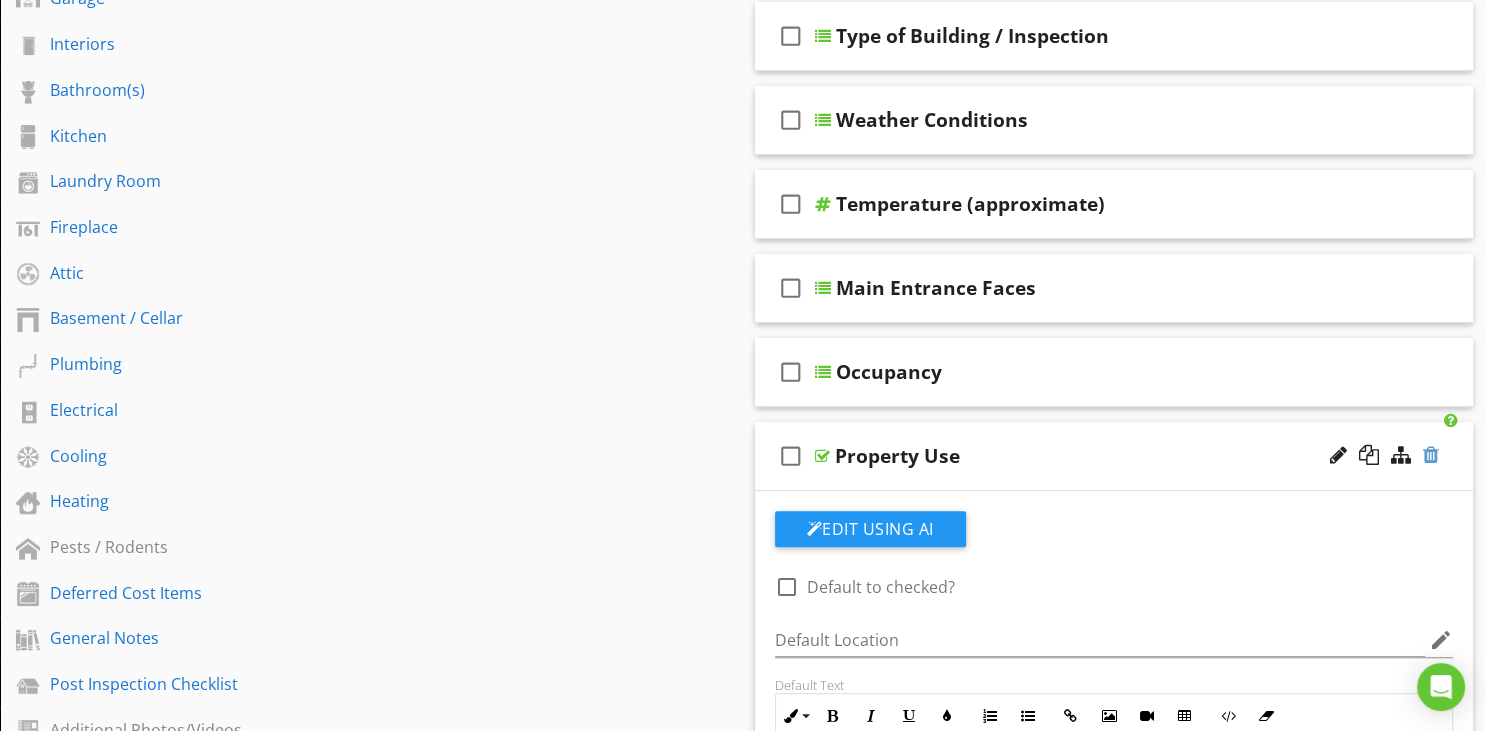 click at bounding box center [1431, 455] 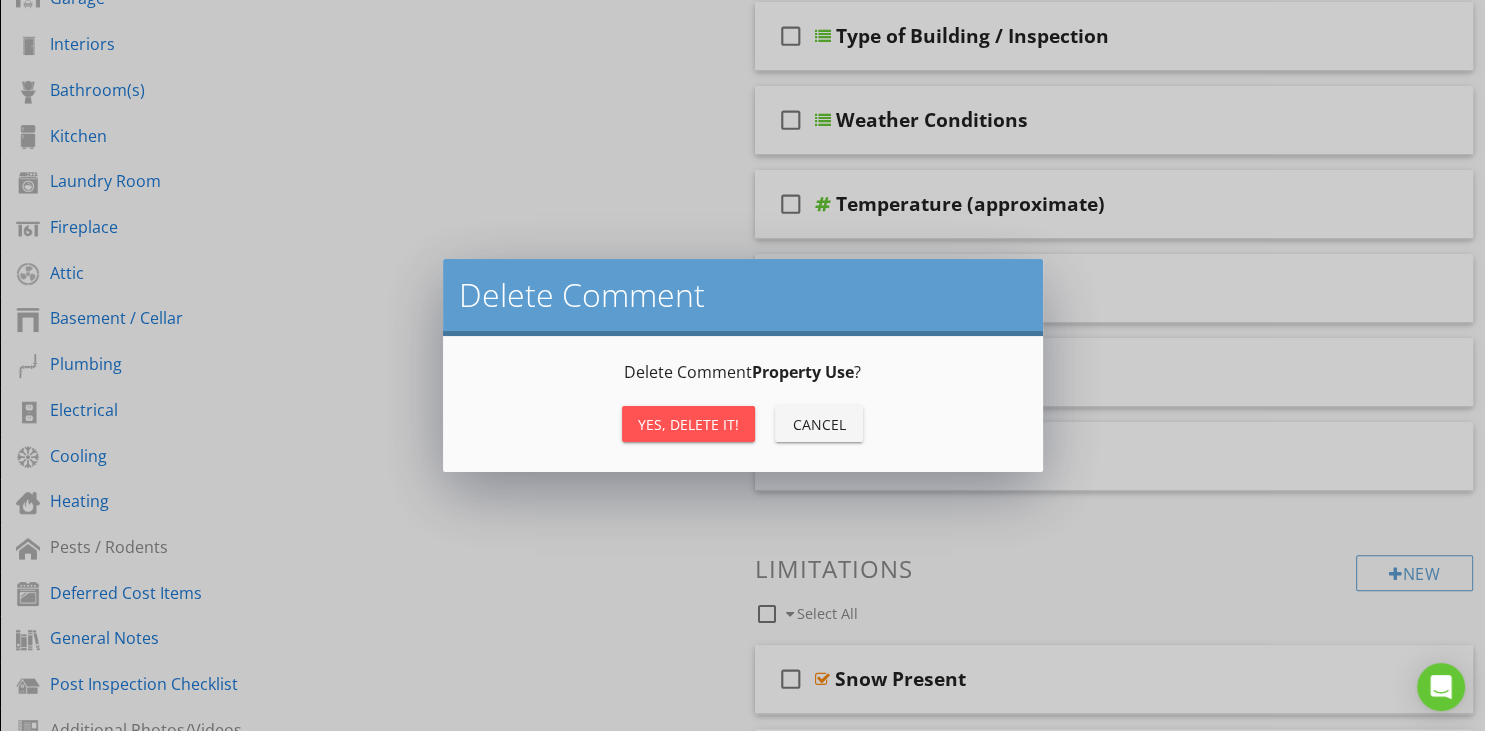 drag, startPoint x: 702, startPoint y: 430, endPoint x: 670, endPoint y: 427, distance: 32.140316 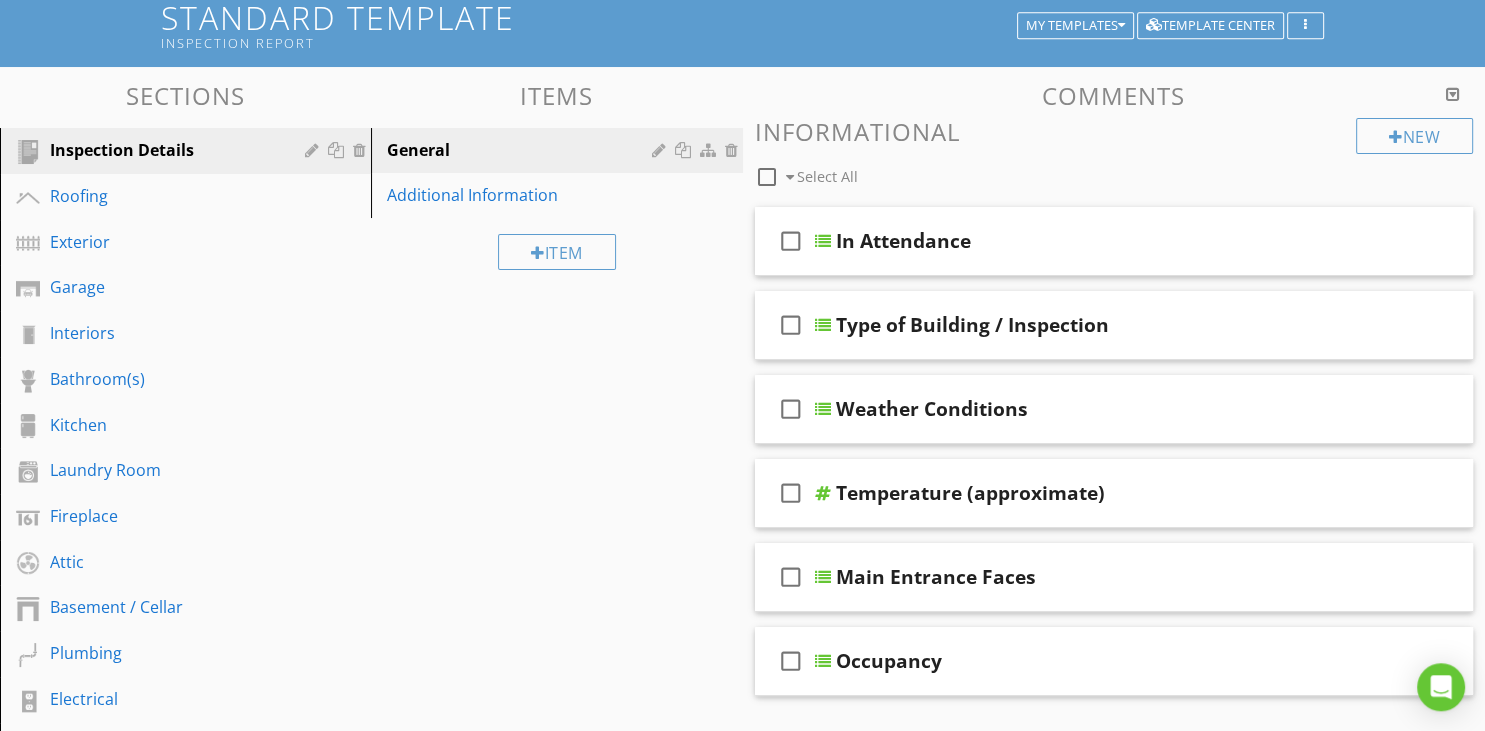 scroll, scrollTop: 105, scrollLeft: 0, axis: vertical 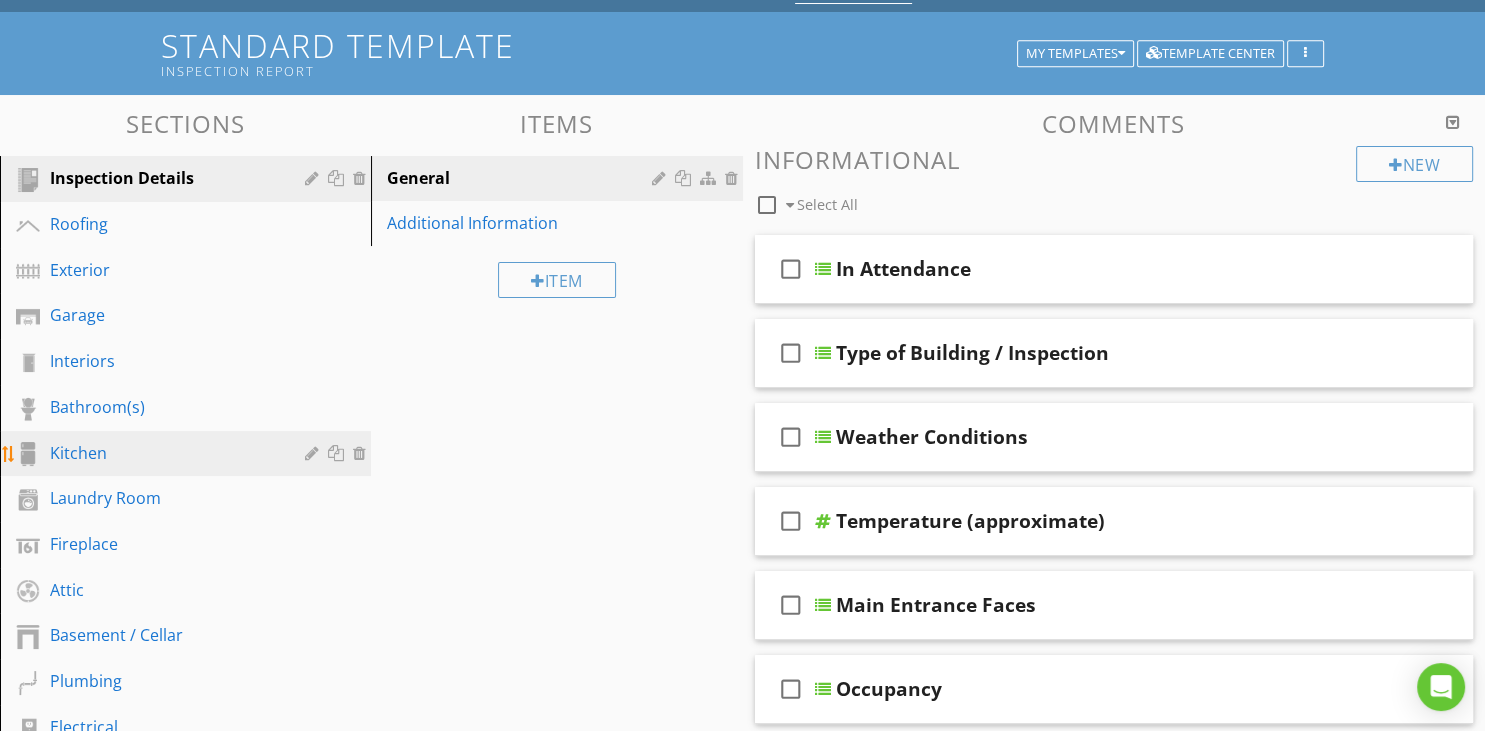 click on "Kitchen" at bounding box center [163, 453] 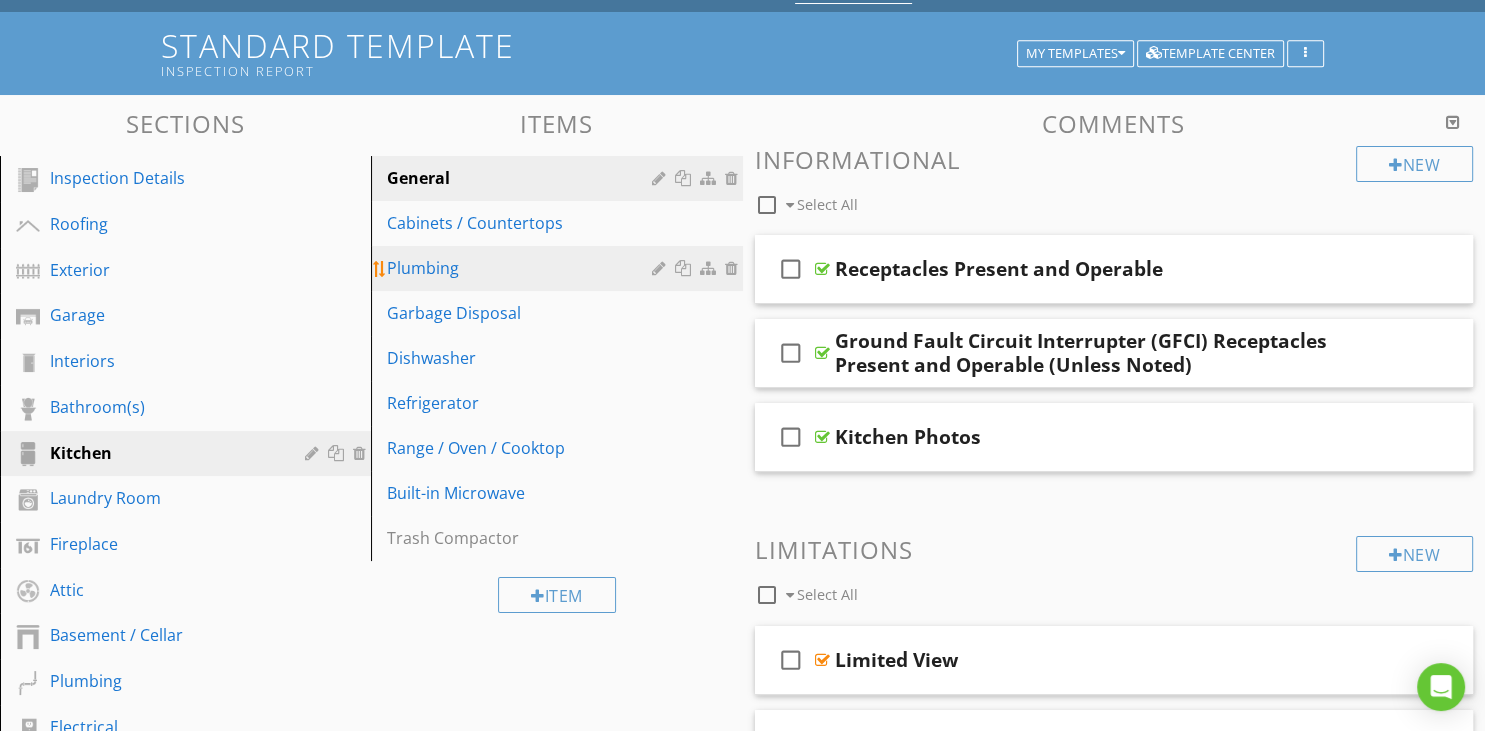 click on "Plumbing" at bounding box center [522, 268] 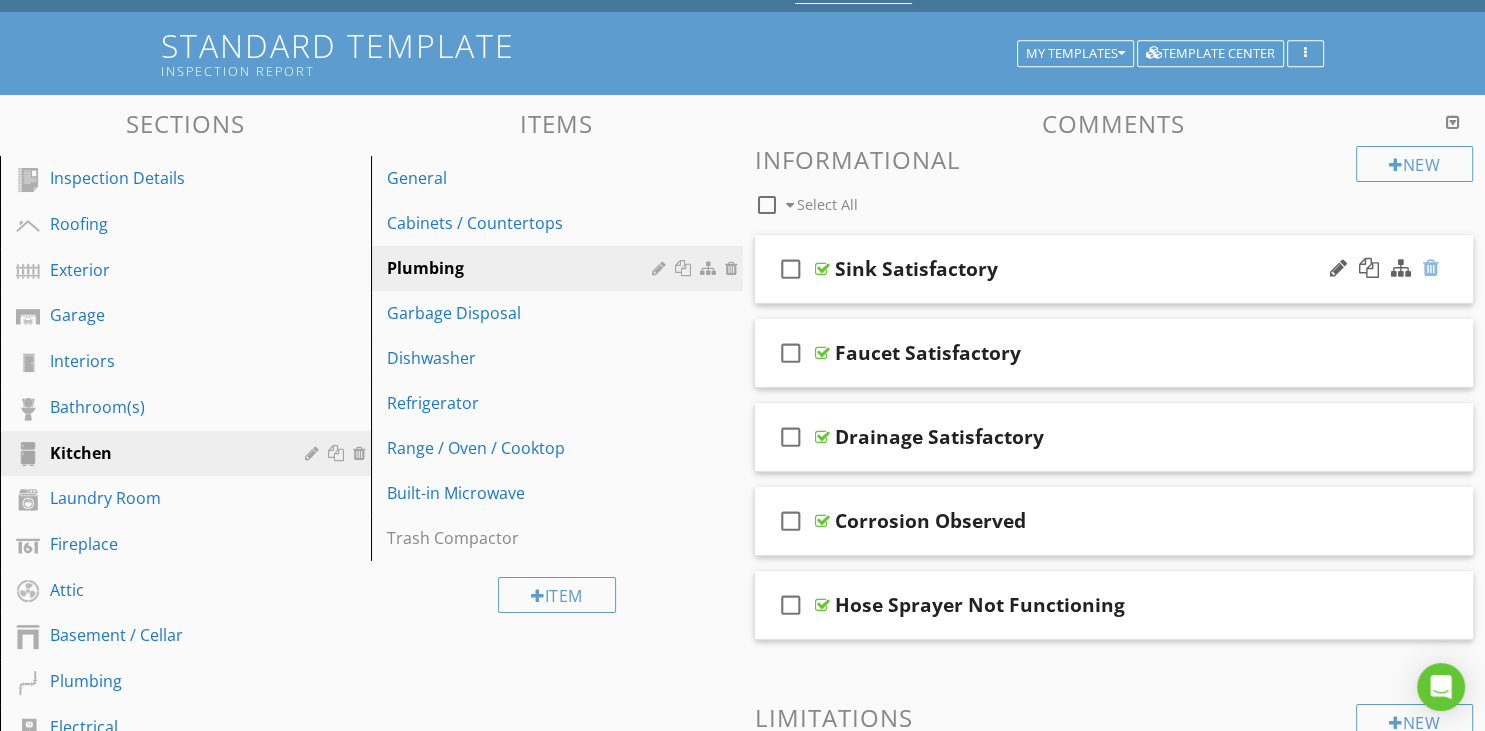 click at bounding box center (1431, 268) 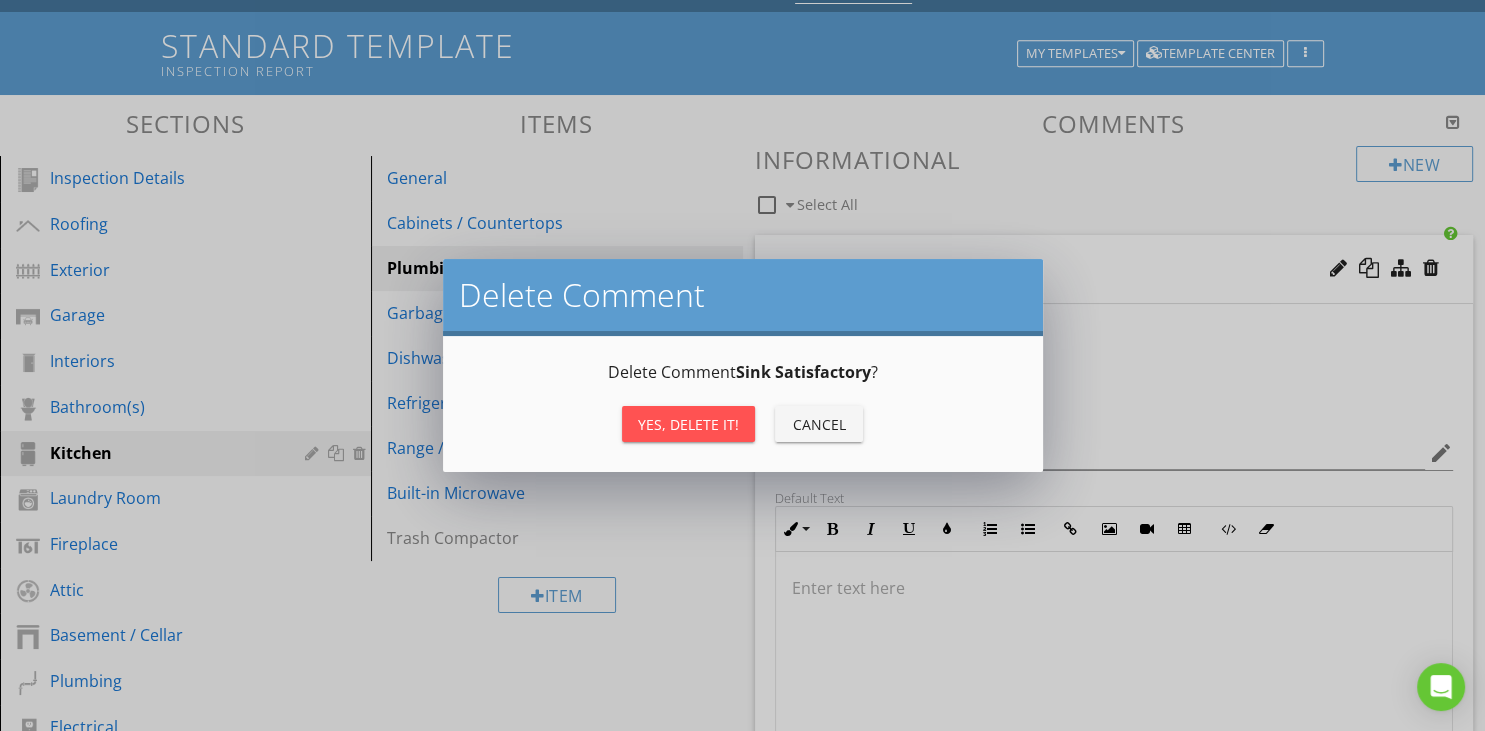 scroll, scrollTop: 104, scrollLeft: 0, axis: vertical 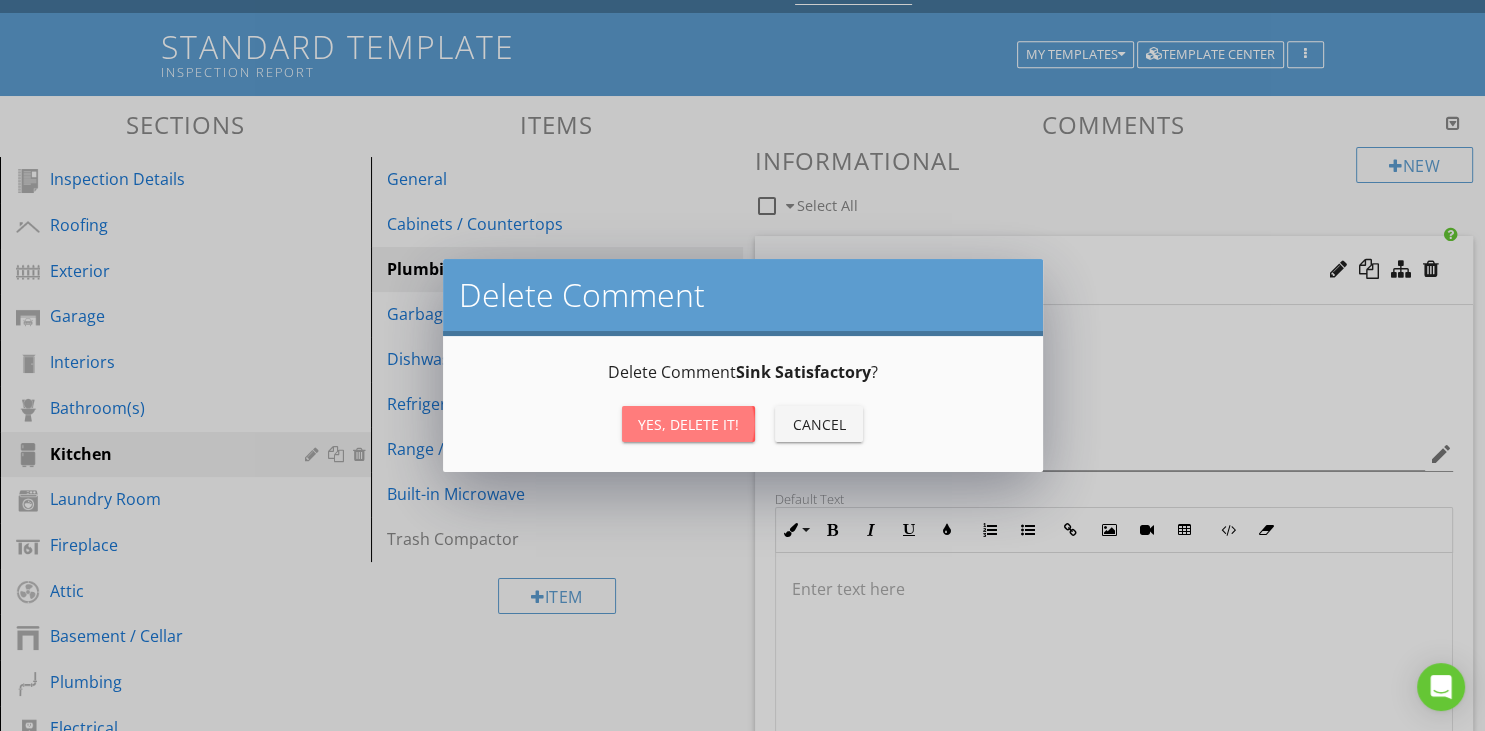 click on "Yes, Delete it!" at bounding box center [688, 424] 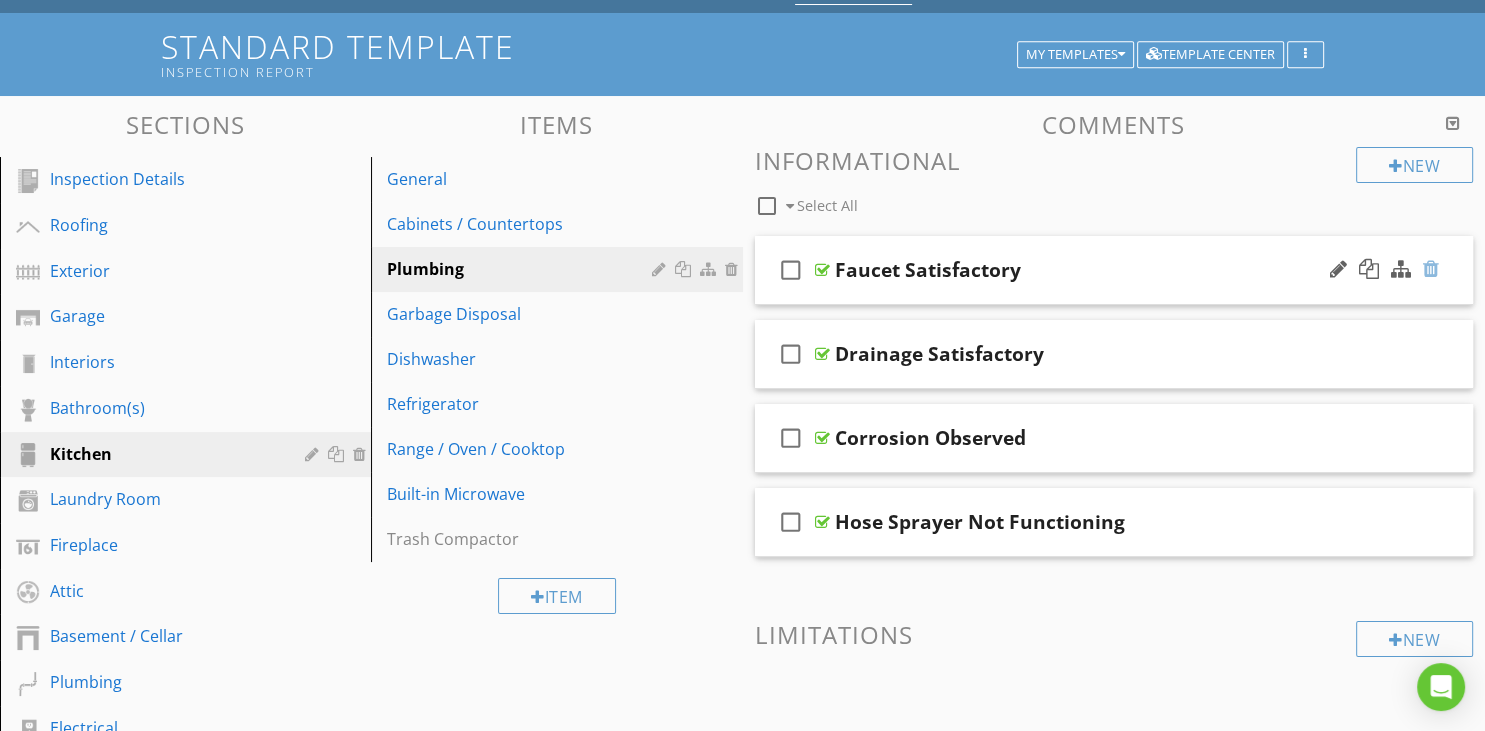 click at bounding box center [1431, 269] 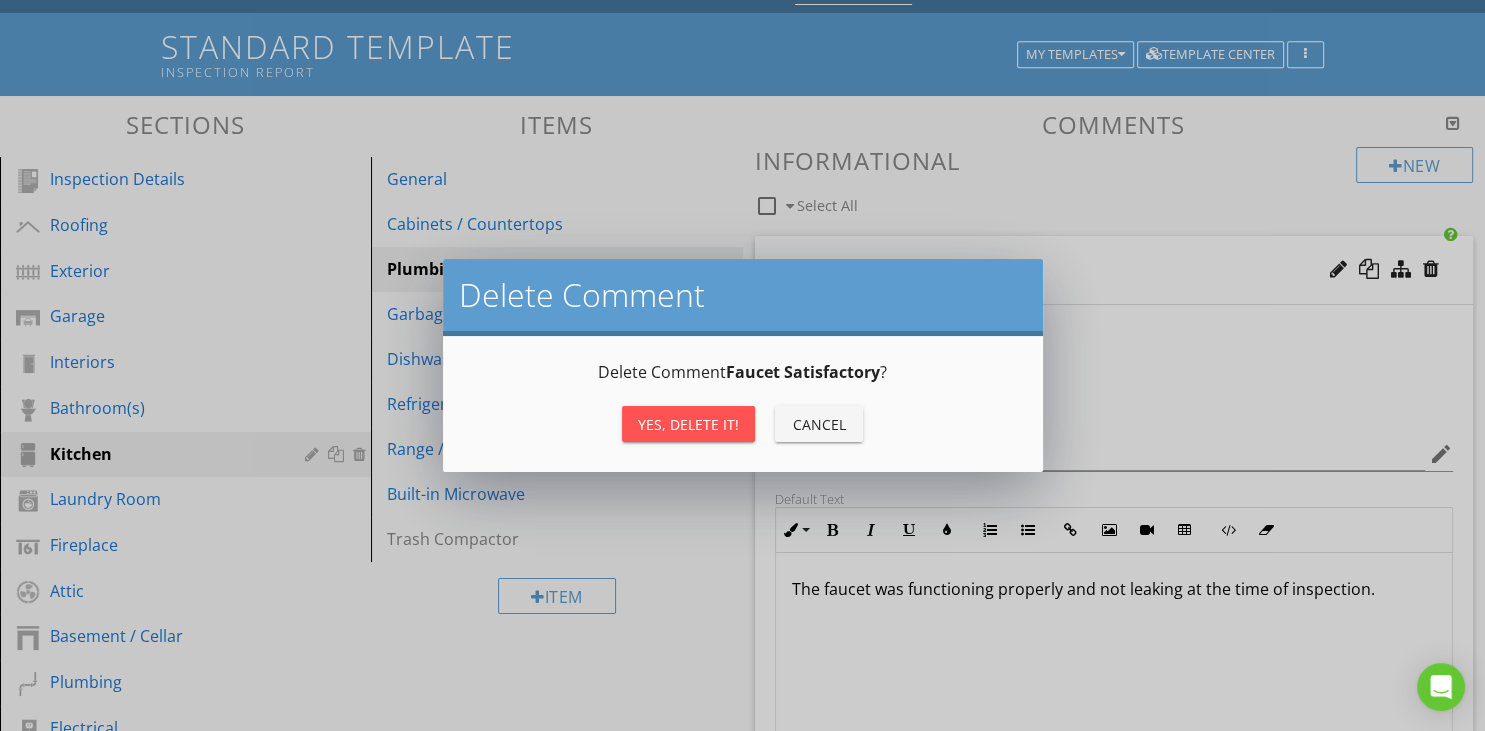 scroll, scrollTop: 104, scrollLeft: 0, axis: vertical 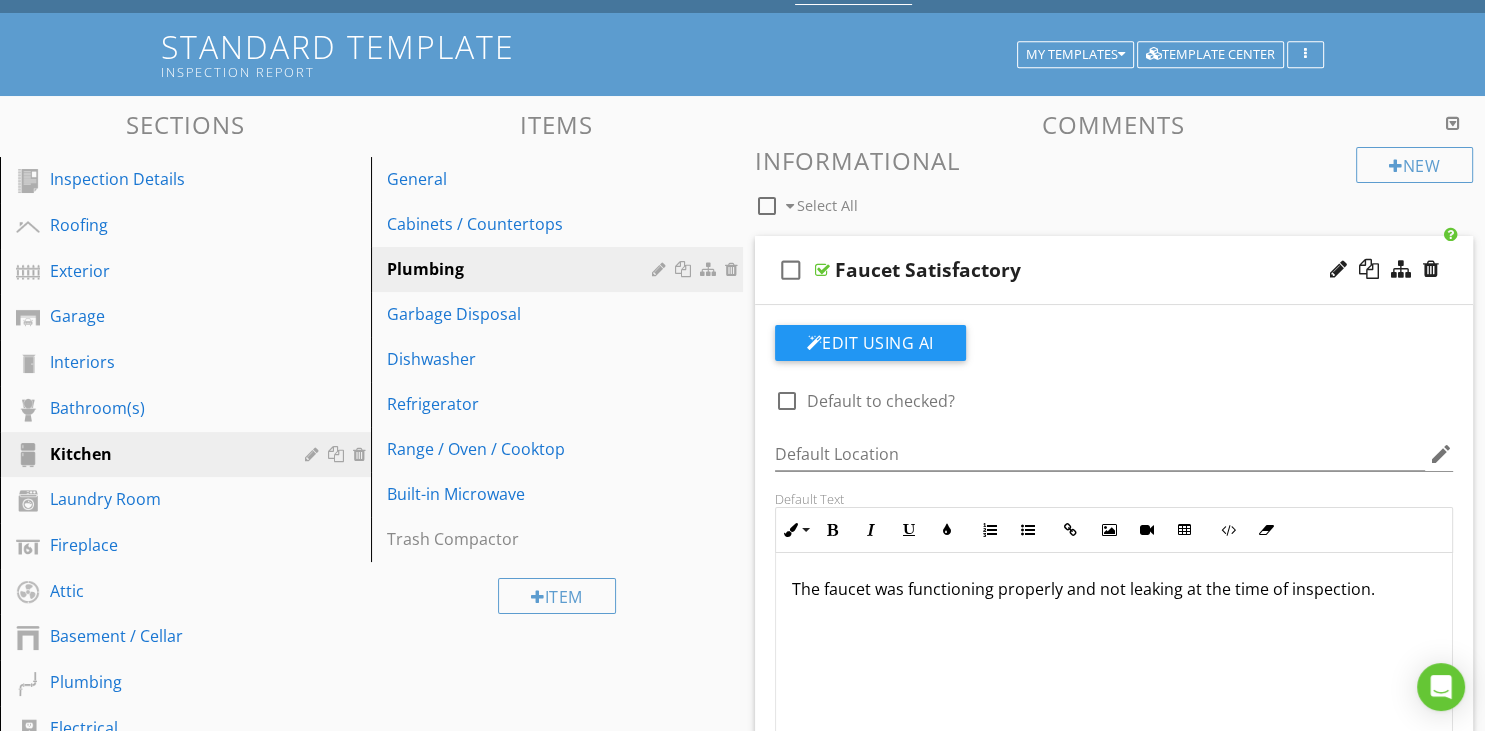 click on "check_box_outline_blank
Faucet Satisfactory" at bounding box center [1114, 270] 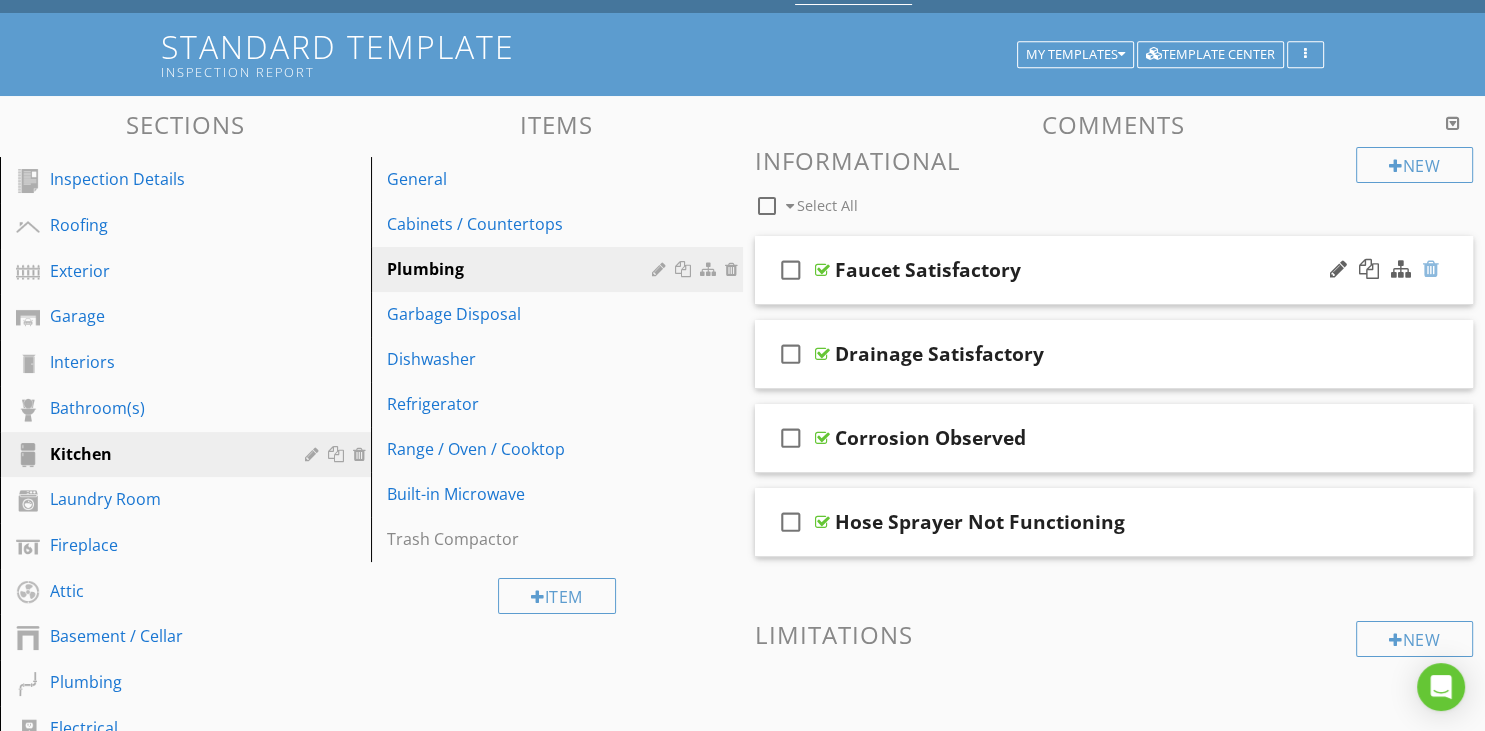 click at bounding box center [1431, 269] 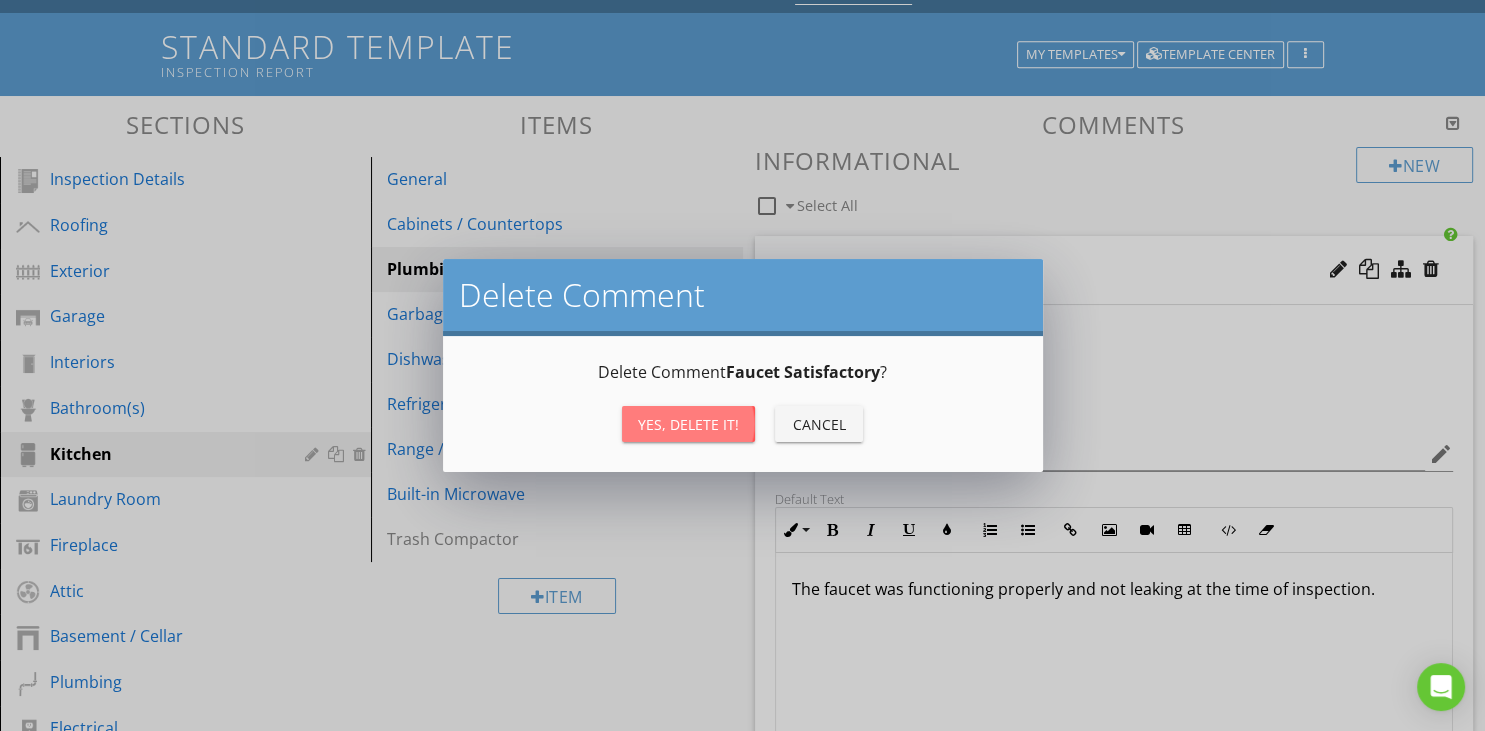 click on "Yes, Delete it!" at bounding box center (688, 424) 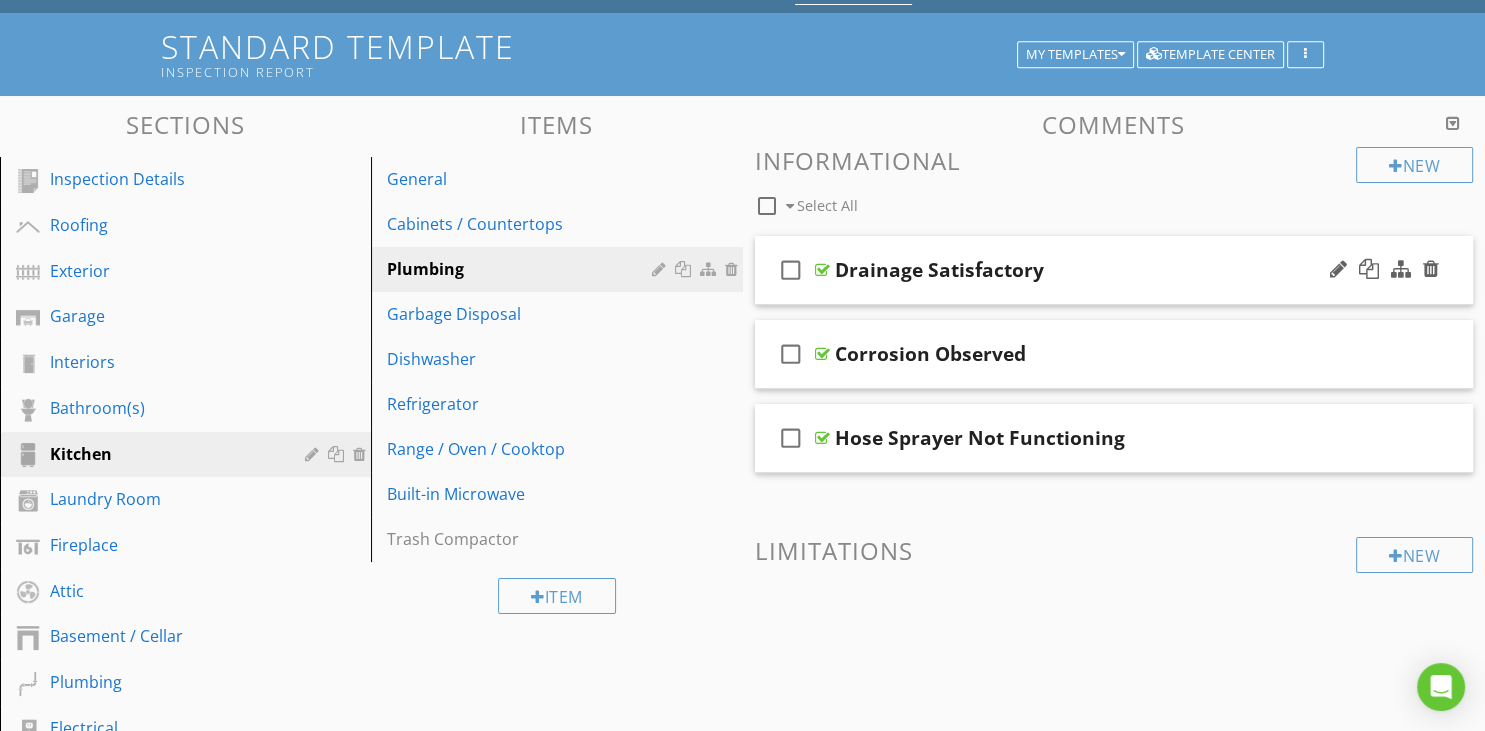 click on "Drainage Satisfactory" at bounding box center (1089, 270) 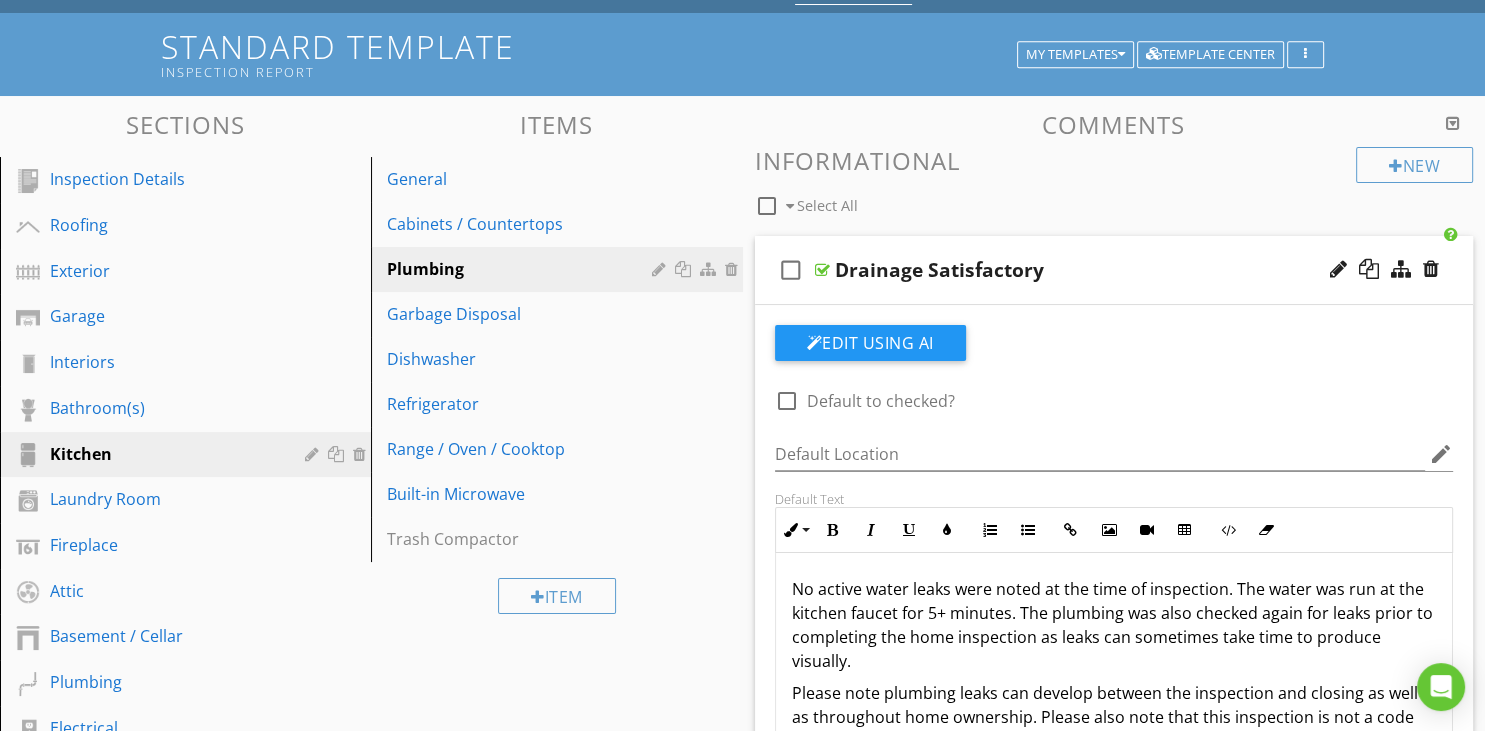 scroll, scrollTop: 105, scrollLeft: 0, axis: vertical 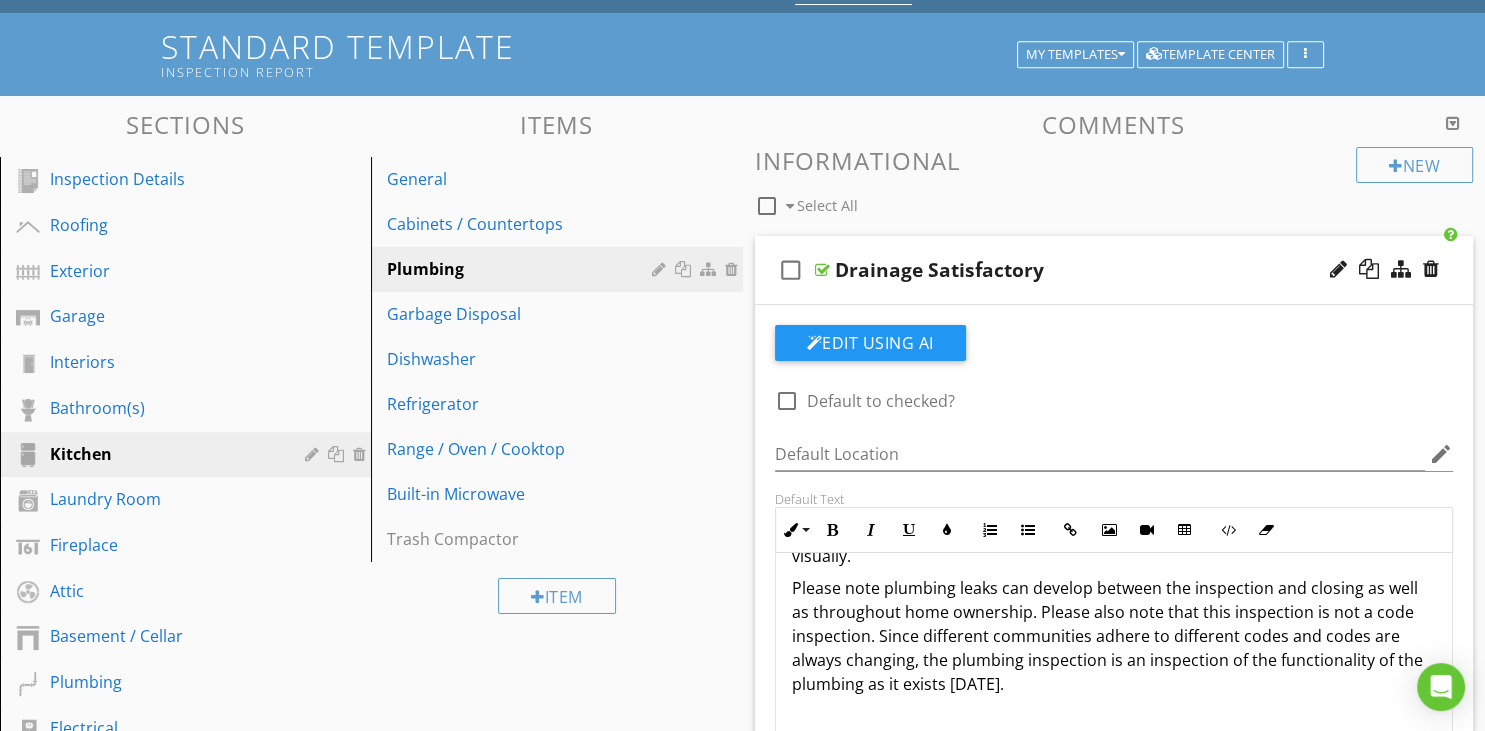 click on "check_box_outline_blank
Drainage Satisfactory" at bounding box center (1114, 270) 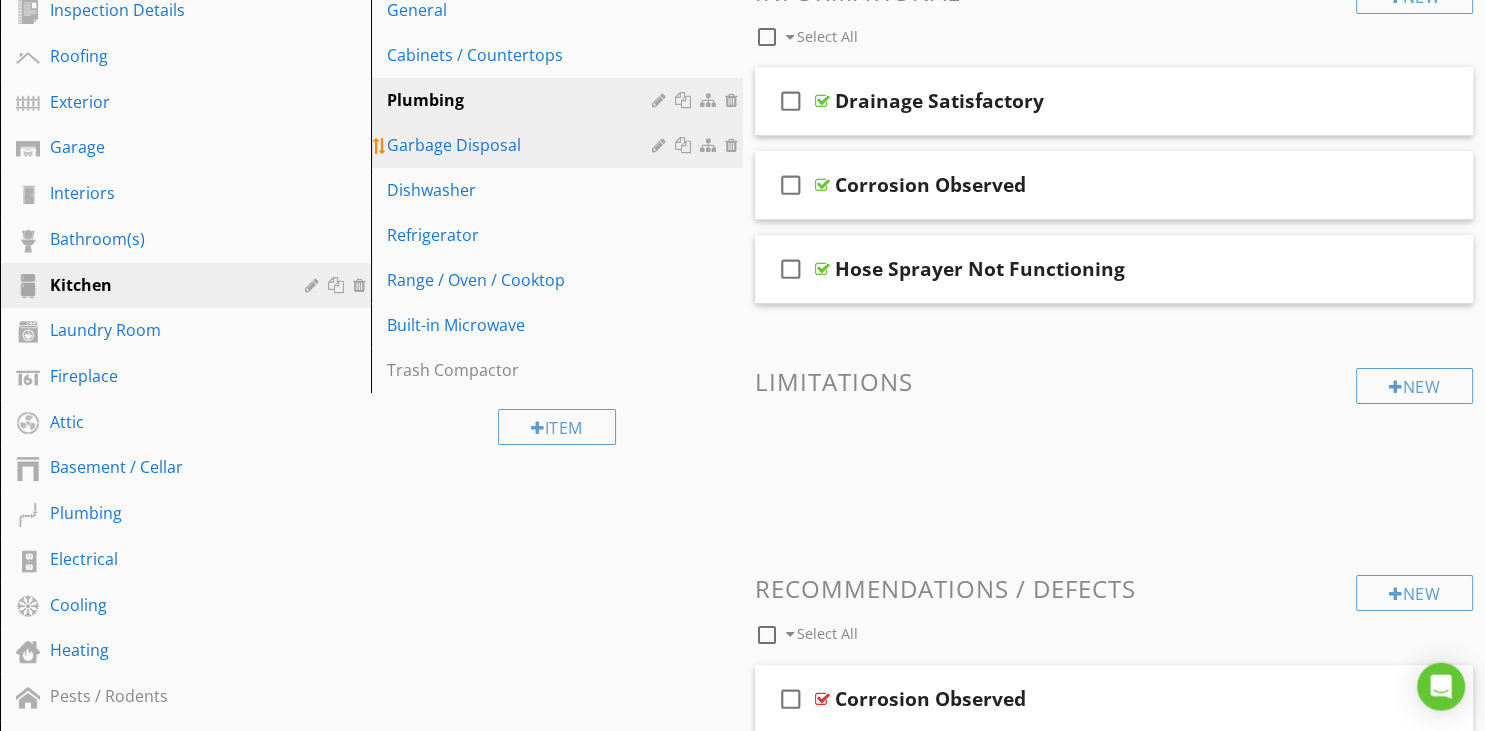scroll, scrollTop: 0, scrollLeft: 0, axis: both 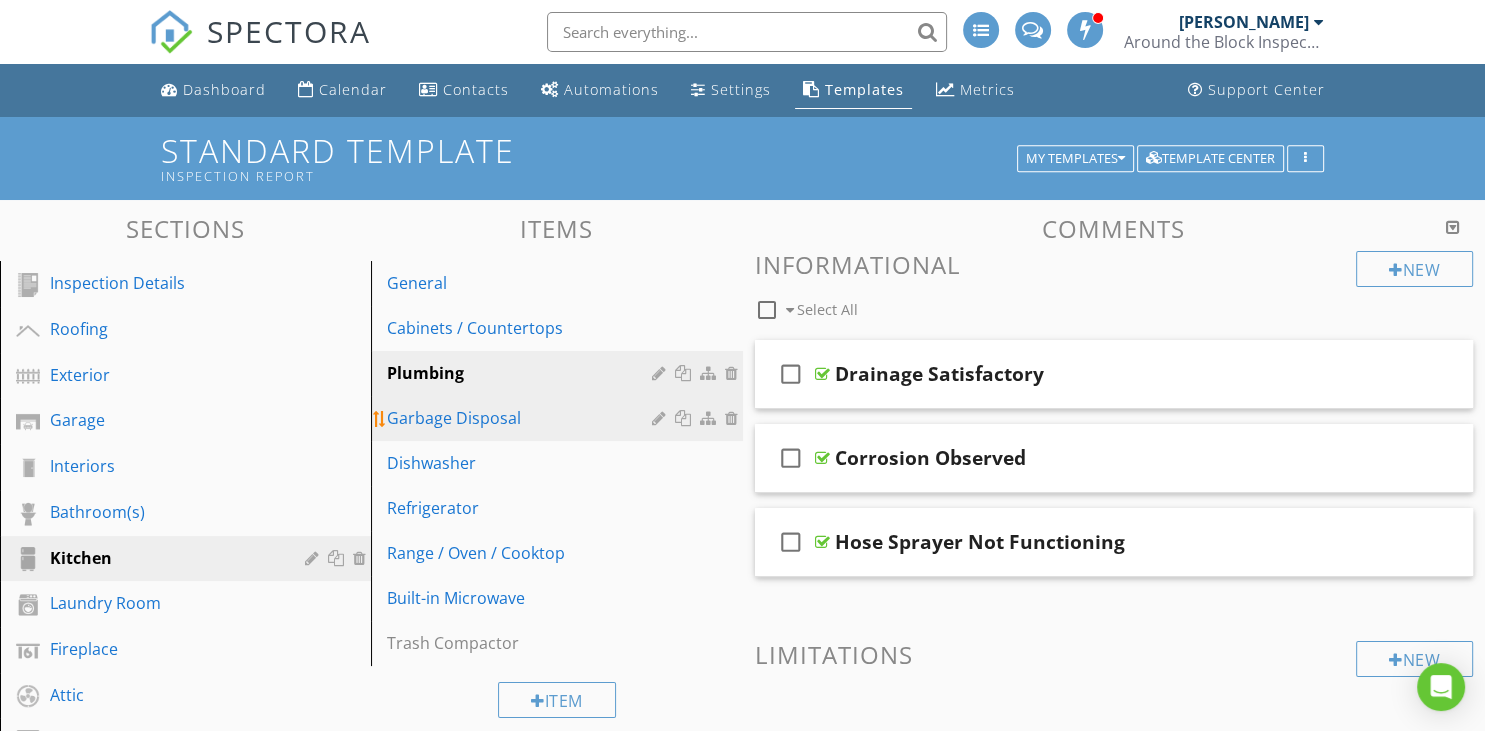 click on "Garbage Disposal" at bounding box center [522, 418] 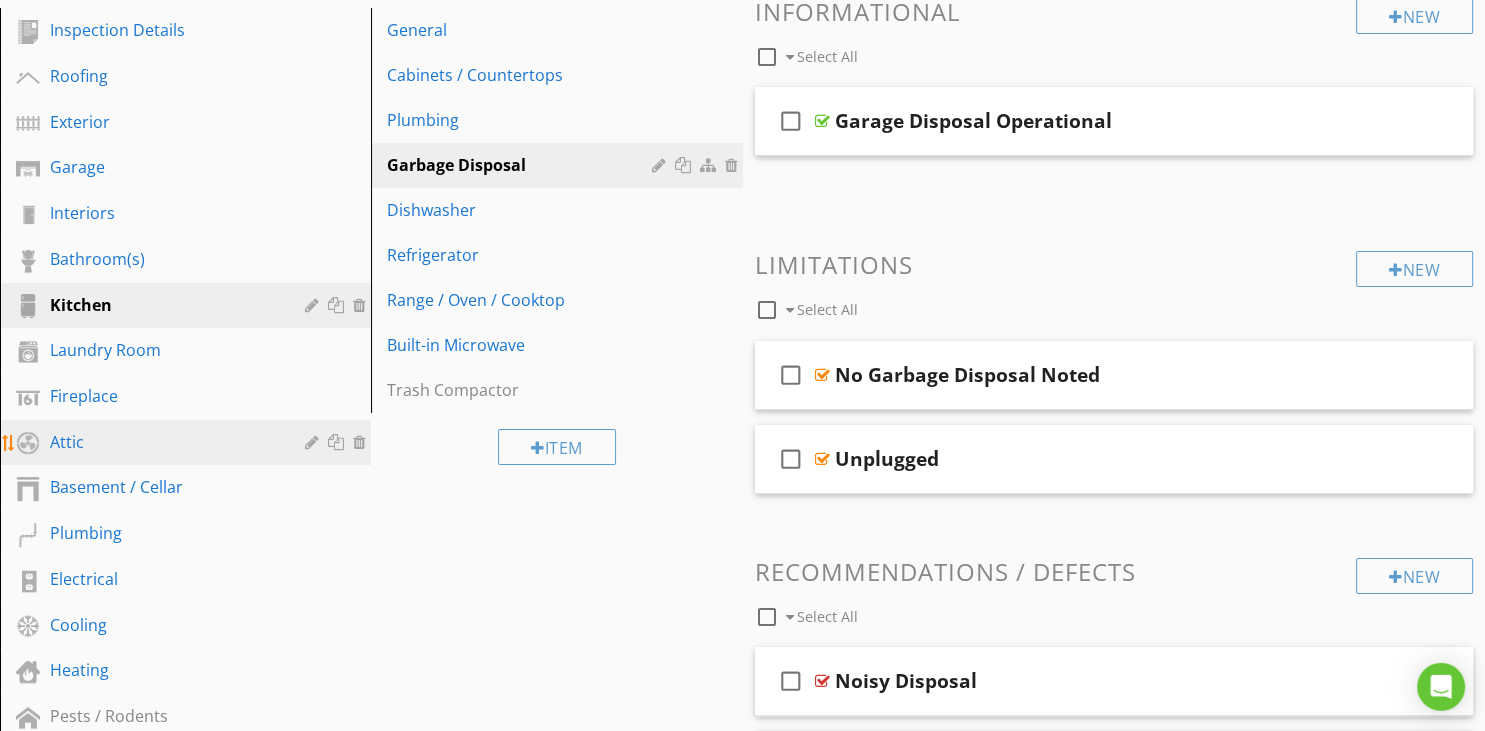 scroll, scrollTop: 211, scrollLeft: 0, axis: vertical 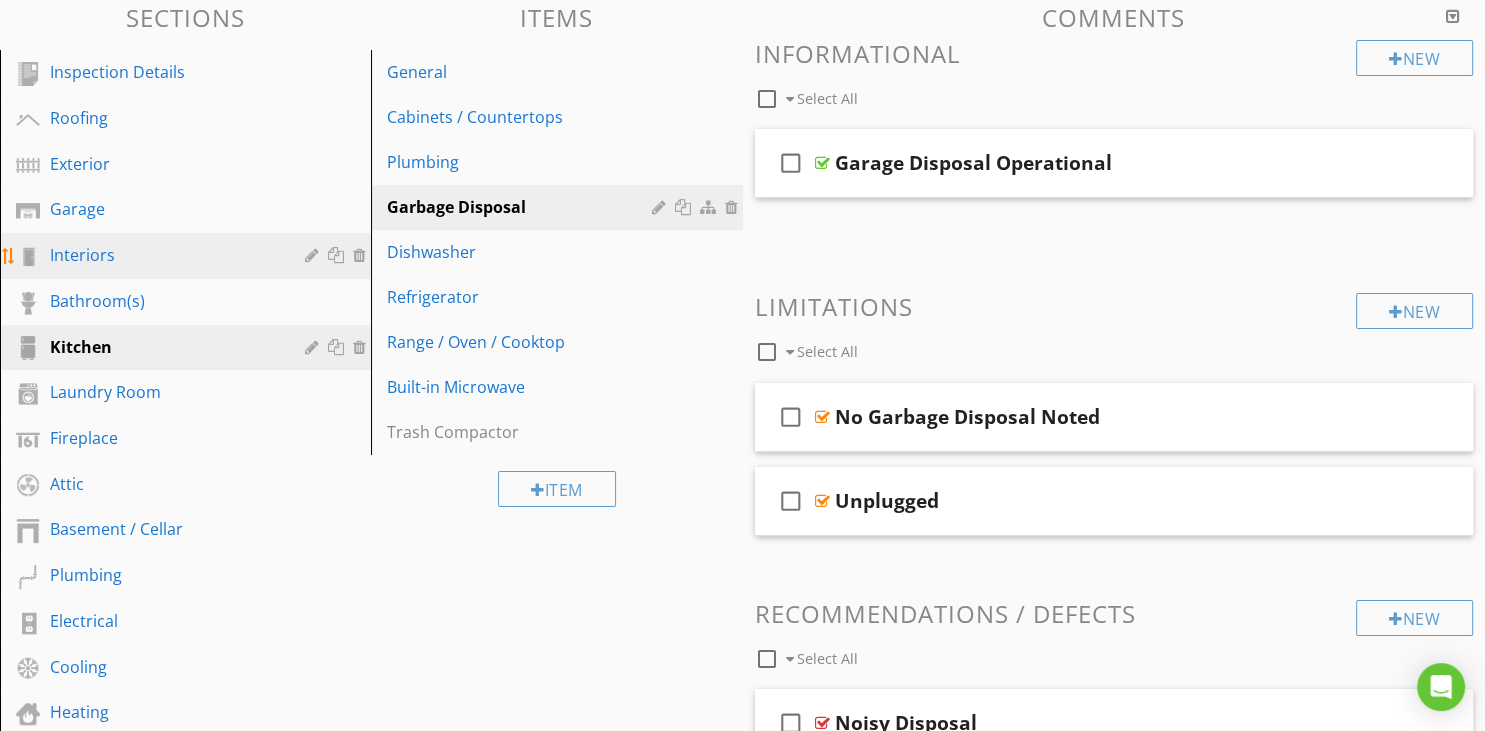 click on "Interiors" at bounding box center [163, 255] 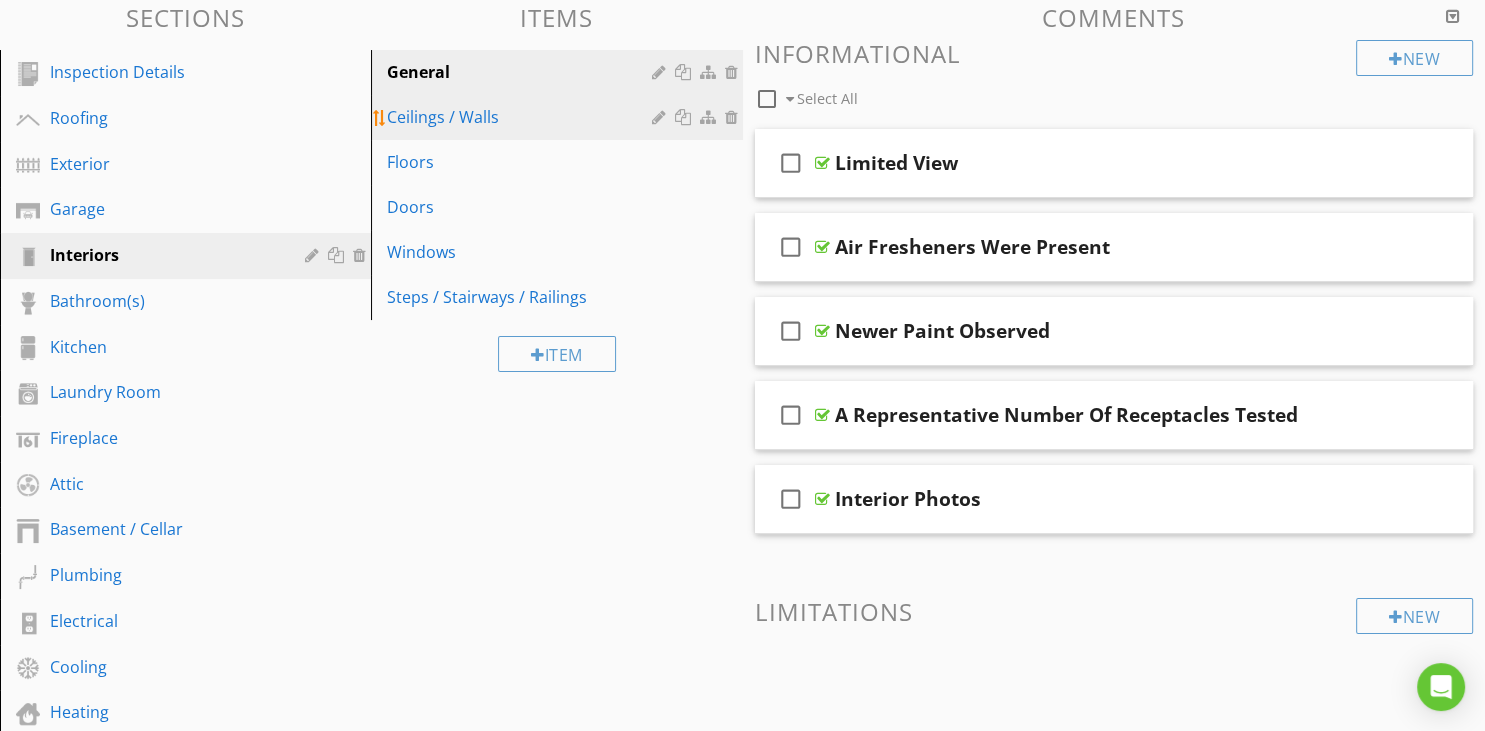 click on "Ceilings / Walls" at bounding box center [522, 117] 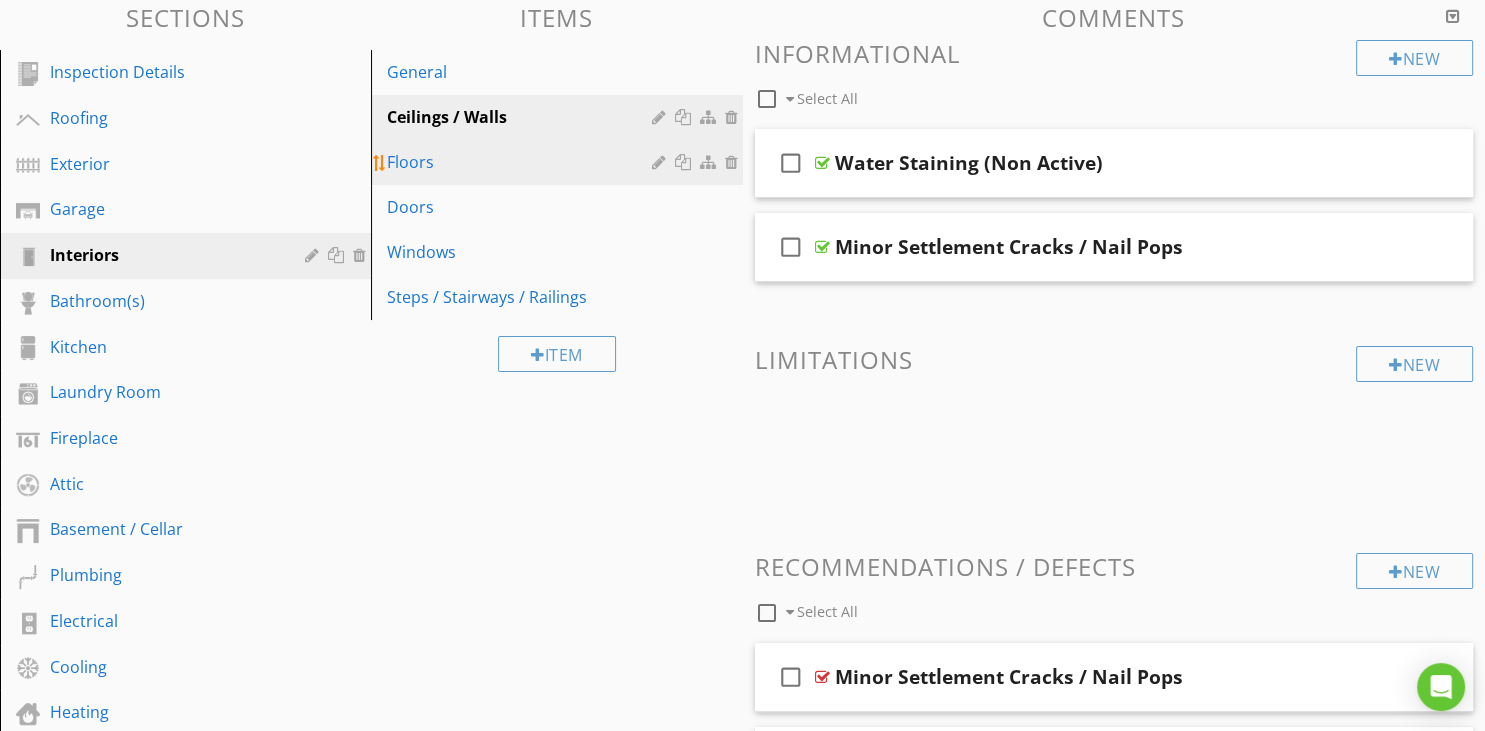 click on "Floors" at bounding box center (522, 162) 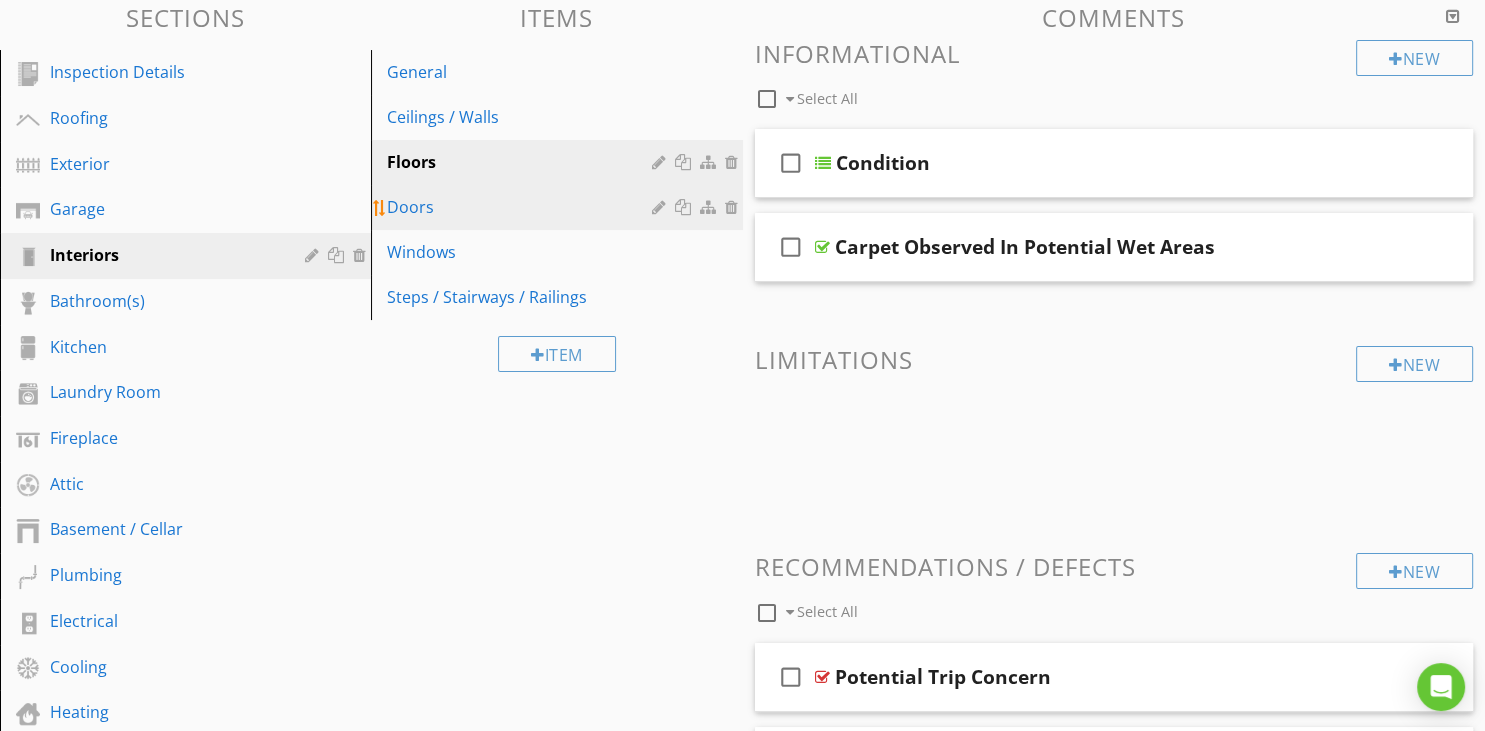 click on "Doors" at bounding box center [522, 207] 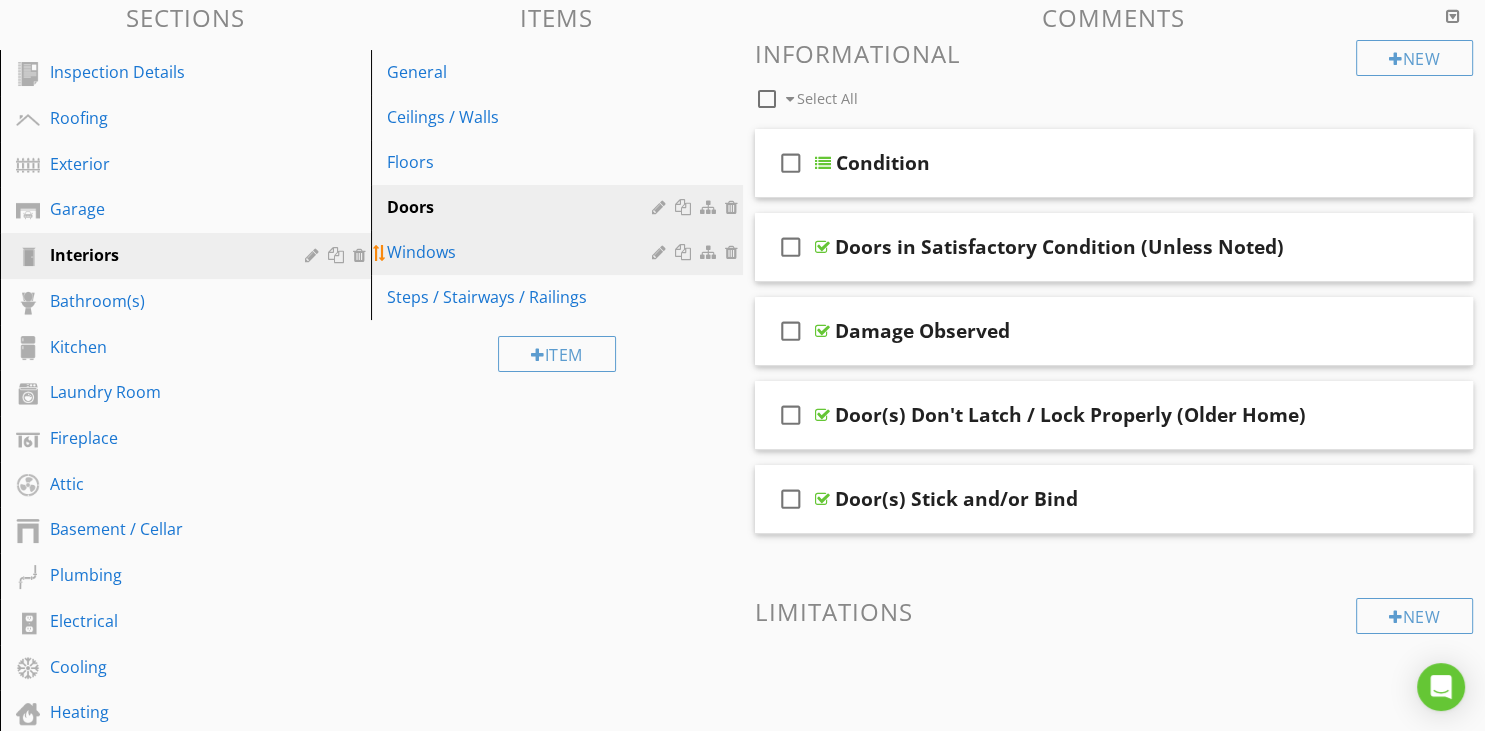 click on "Windows" at bounding box center [522, 252] 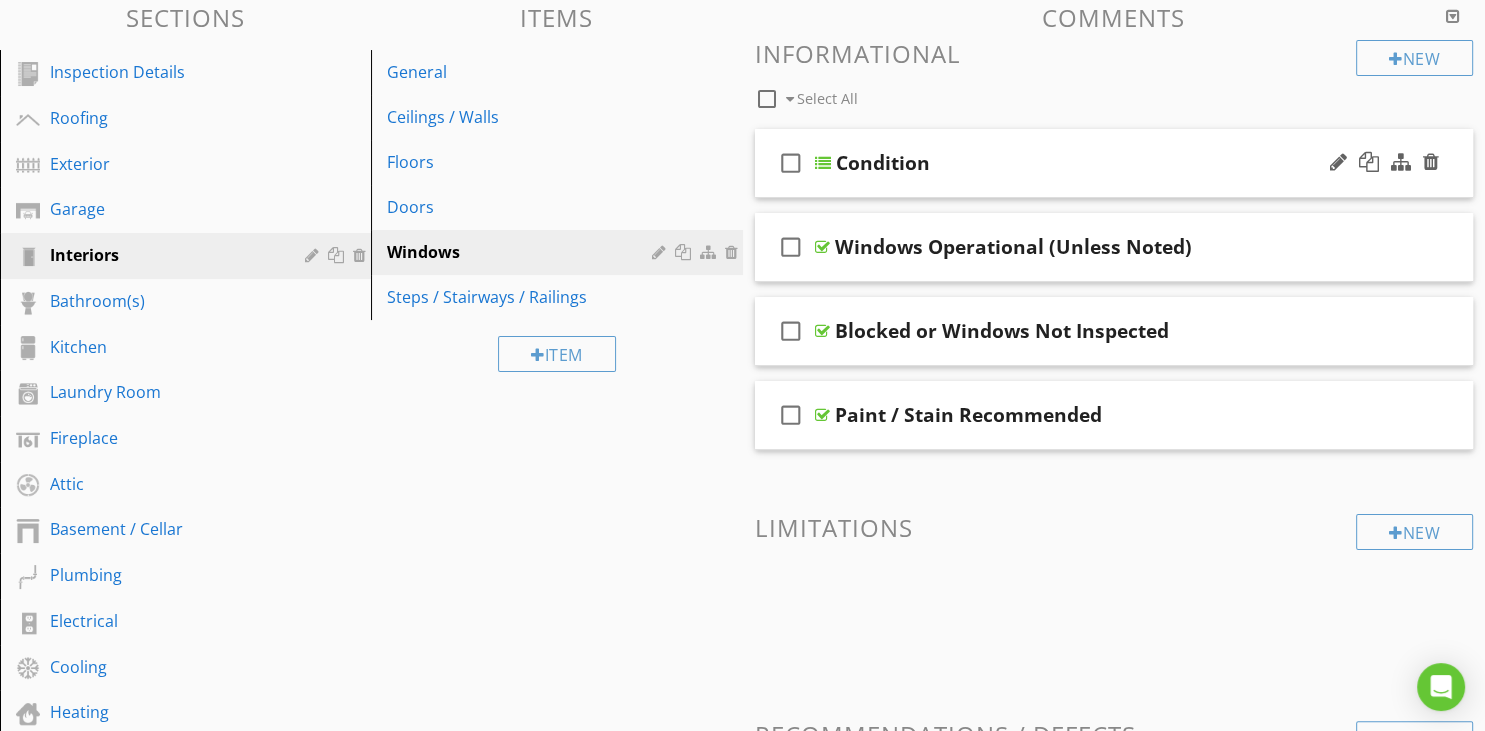 click on "check_box_outline_blank
Condition" at bounding box center [1114, 163] 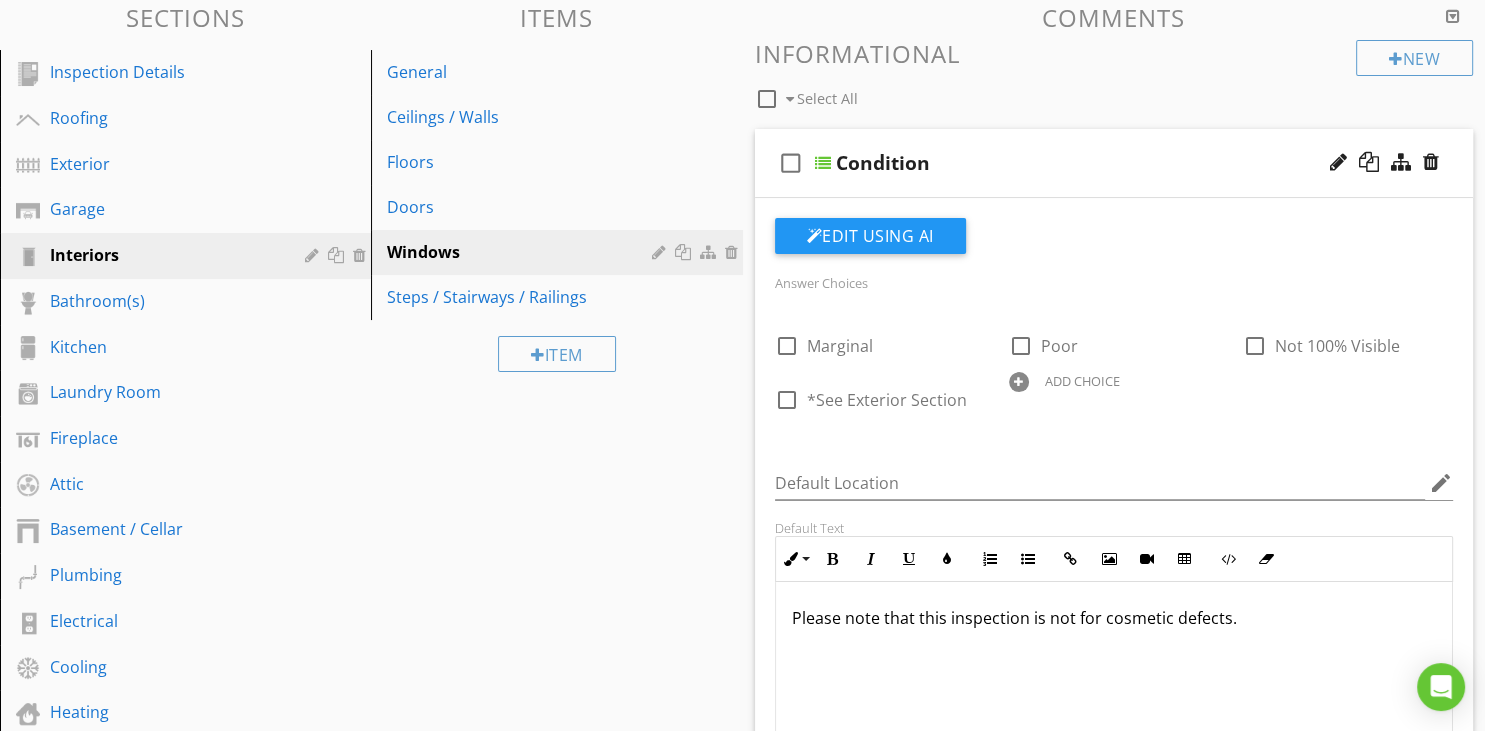 click on "check_box_outline_blank
Condition" at bounding box center [1114, 163] 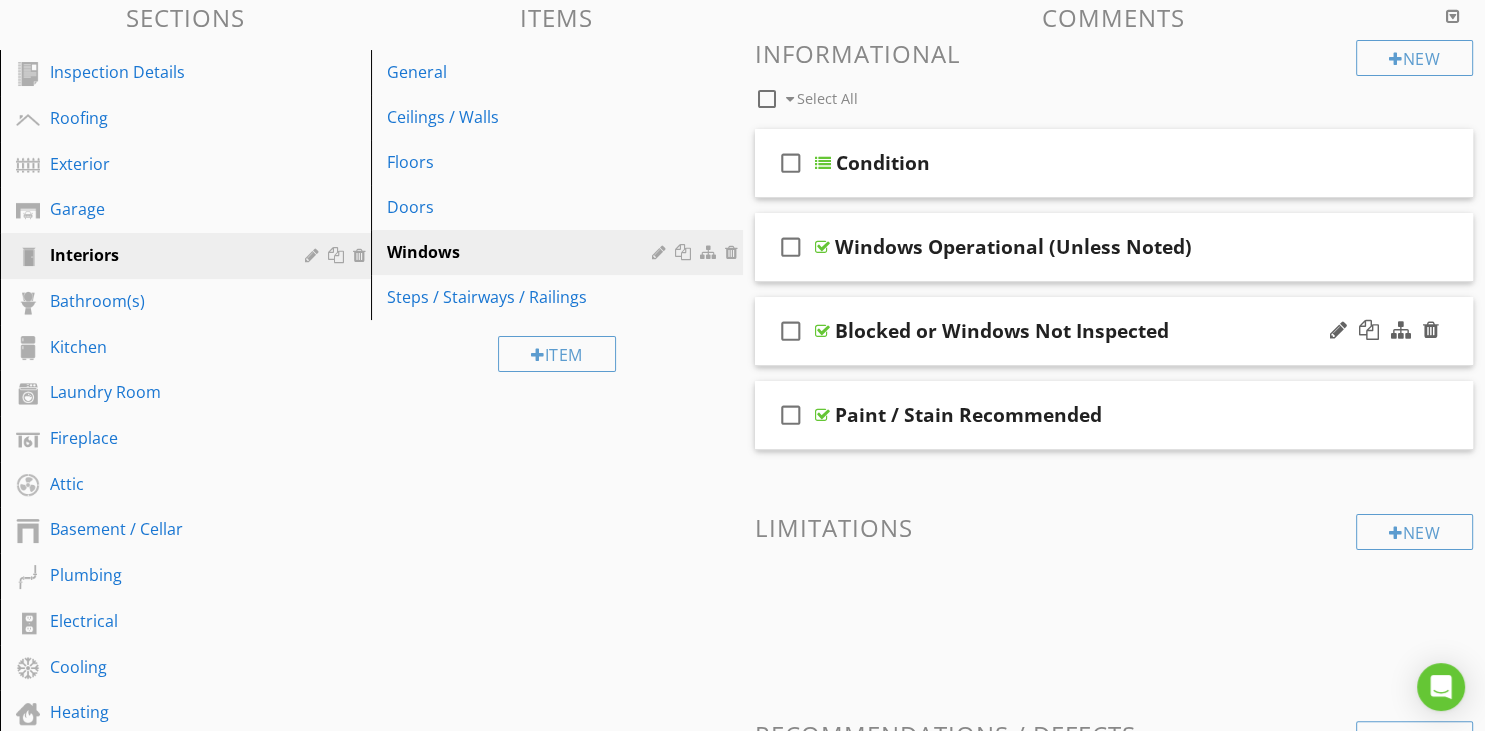 click on "check_box_outline_blank
Blocked or Windows Not Inspected" at bounding box center [1114, 331] 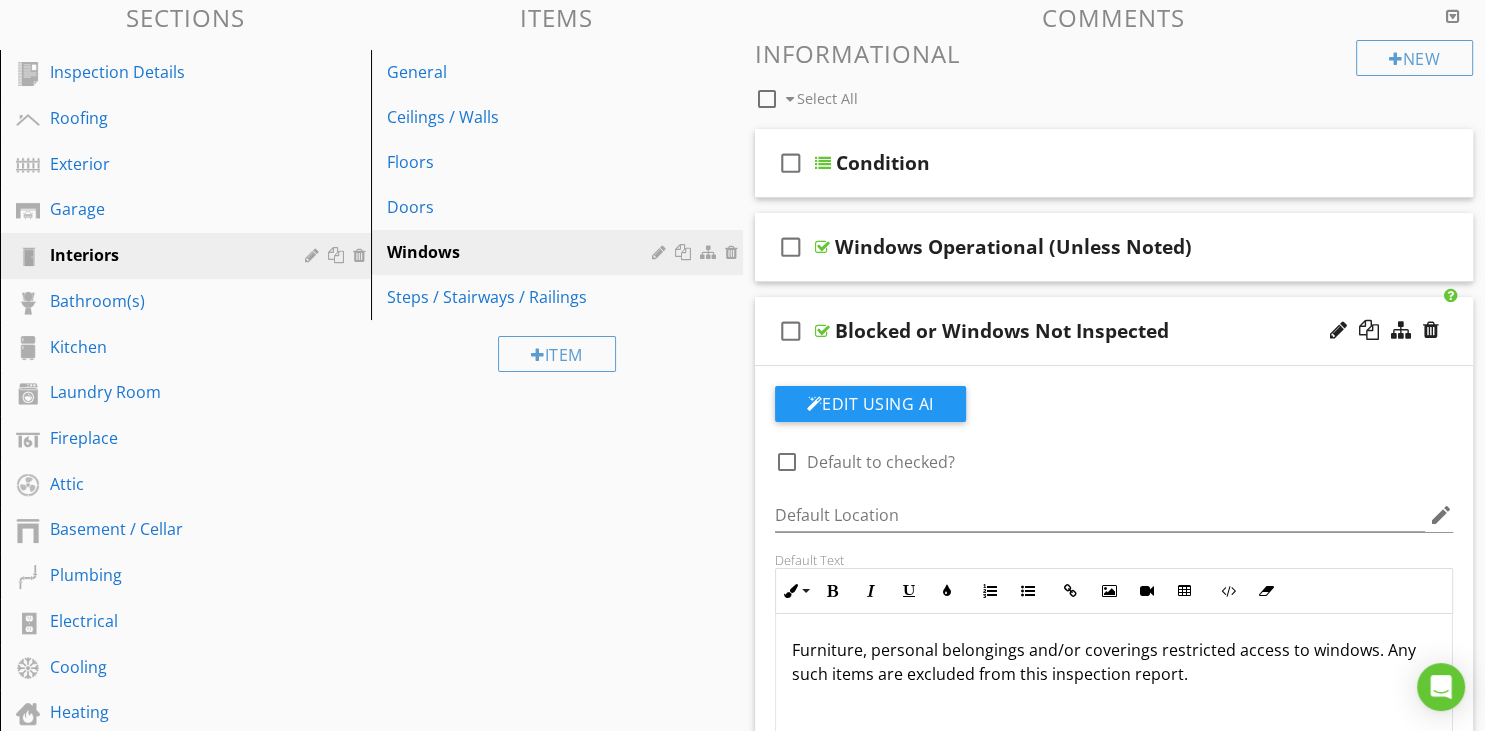 click on "check_box_outline_blank
Blocked or Windows Not Inspected" at bounding box center [1114, 331] 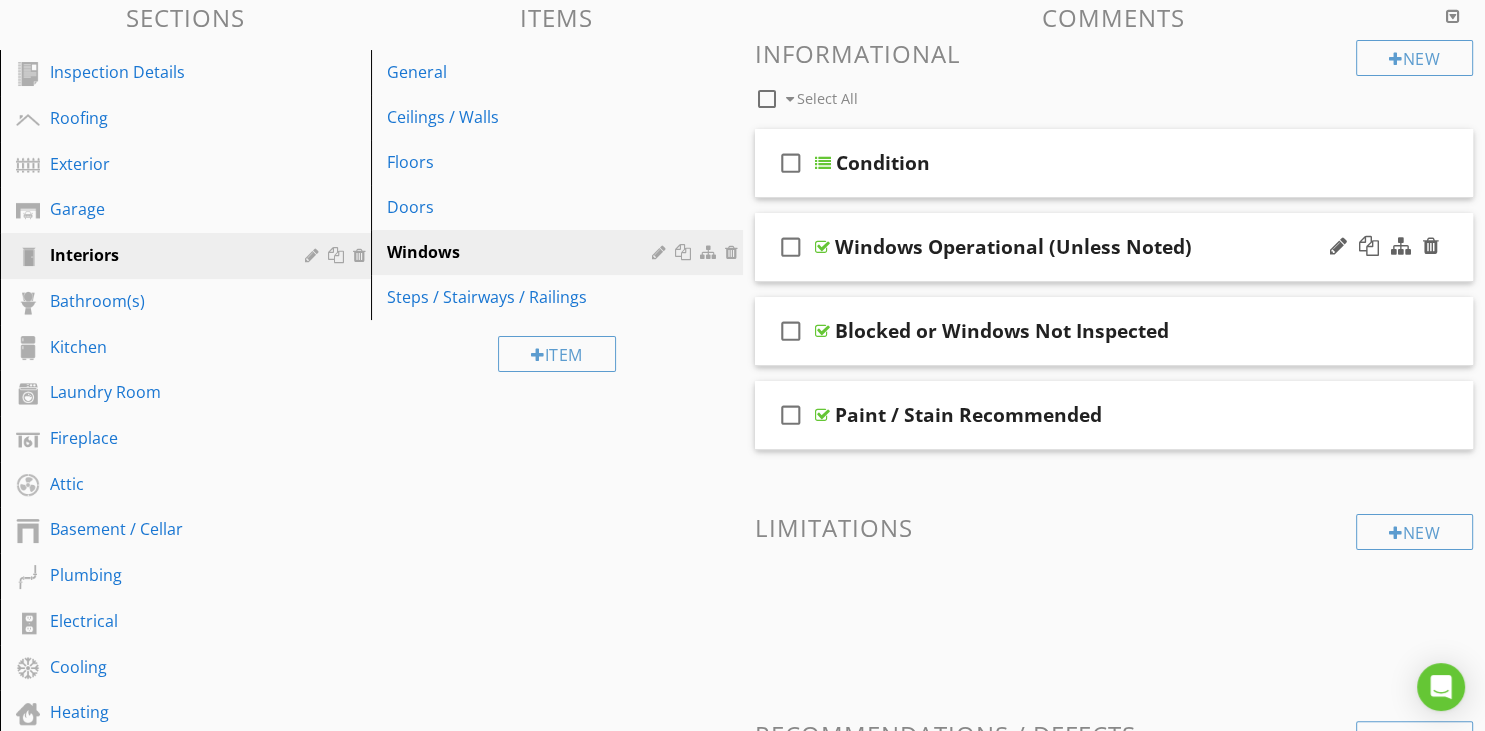 click on "check_box_outline_blank
Windows Operational (Unless Noted)" at bounding box center (1114, 247) 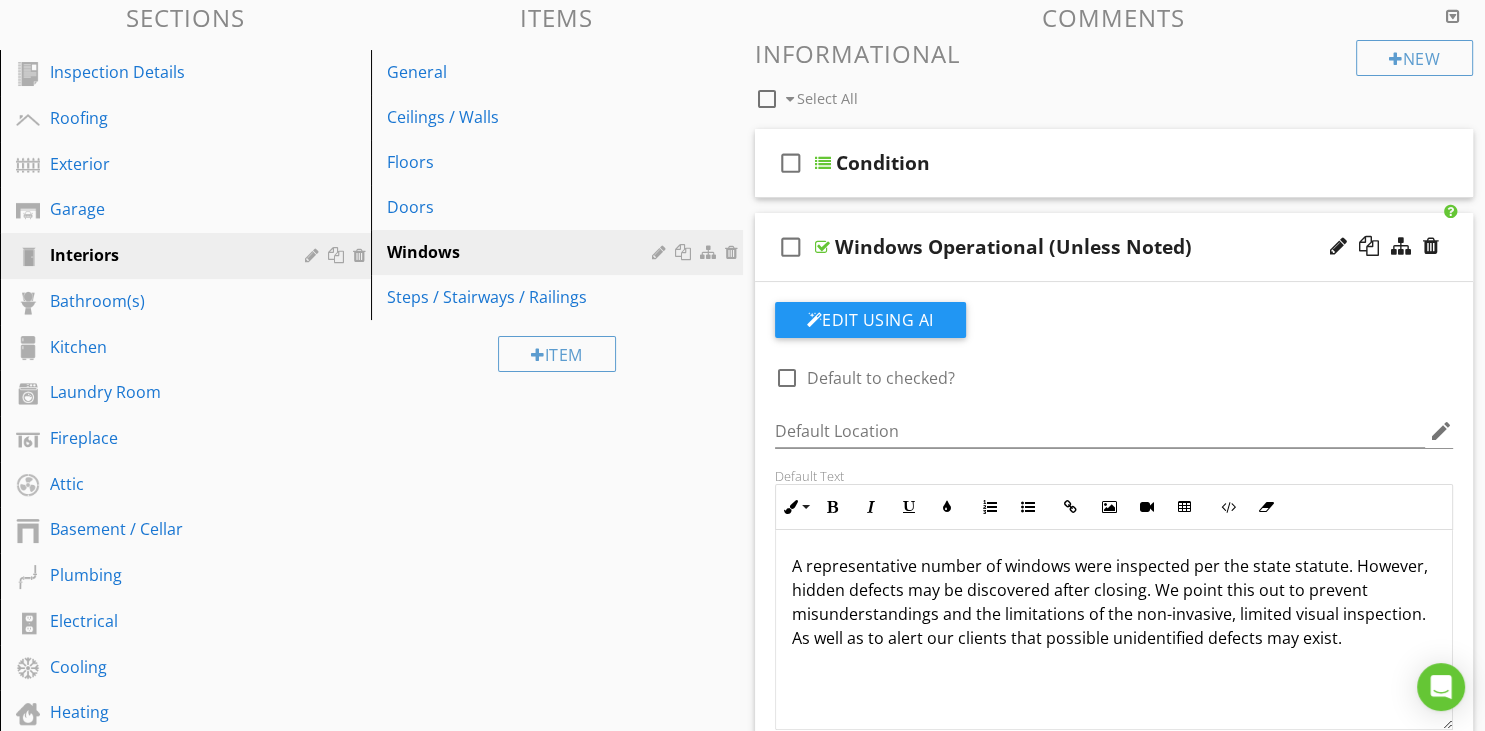 click on "check_box_outline_blank
Windows Operational (Unless Noted)" at bounding box center (1114, 247) 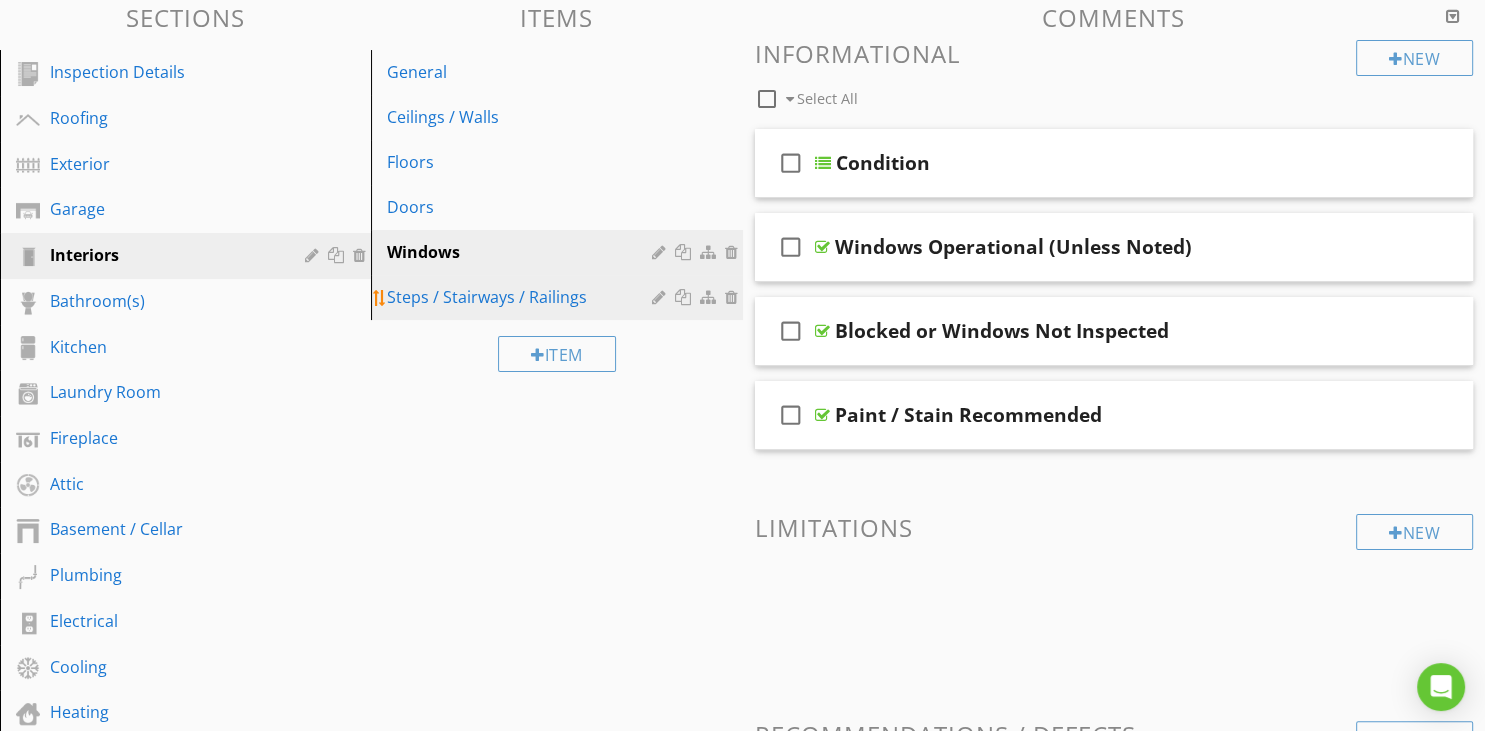 click on "Steps / Stairways / Railings" at bounding box center (522, 297) 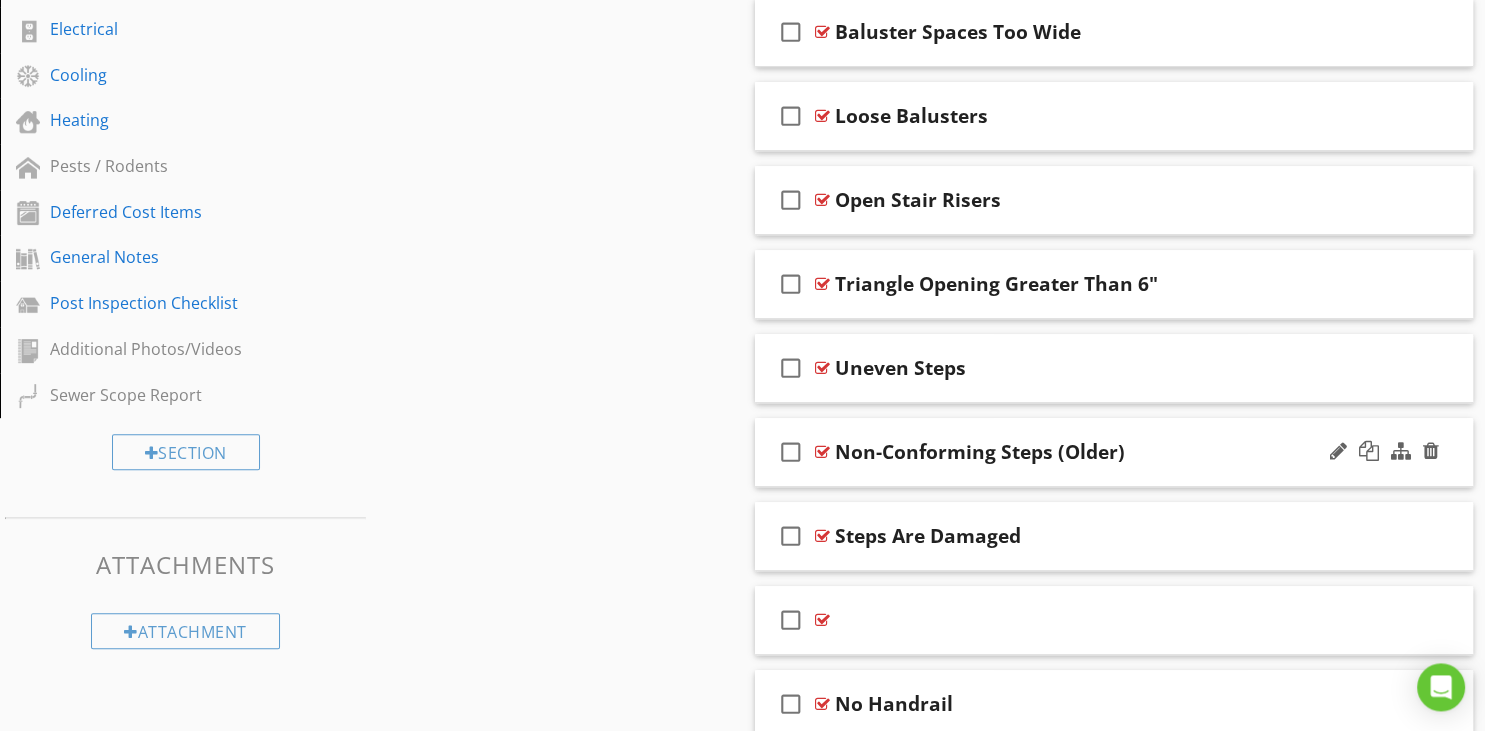 scroll, scrollTop: 798, scrollLeft: 0, axis: vertical 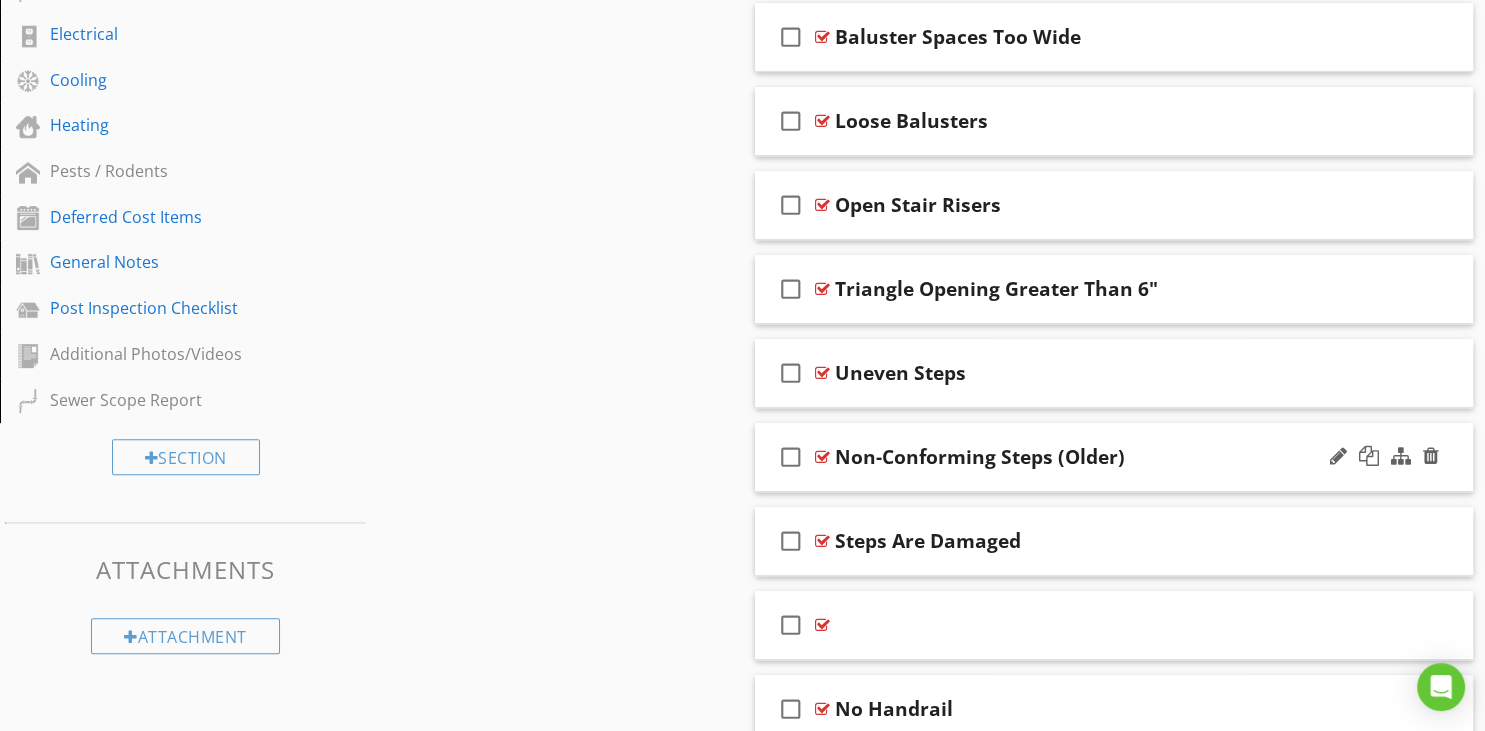 click on "check_box_outline_blank
Non-Conforming Steps (Older)" at bounding box center [1114, 457] 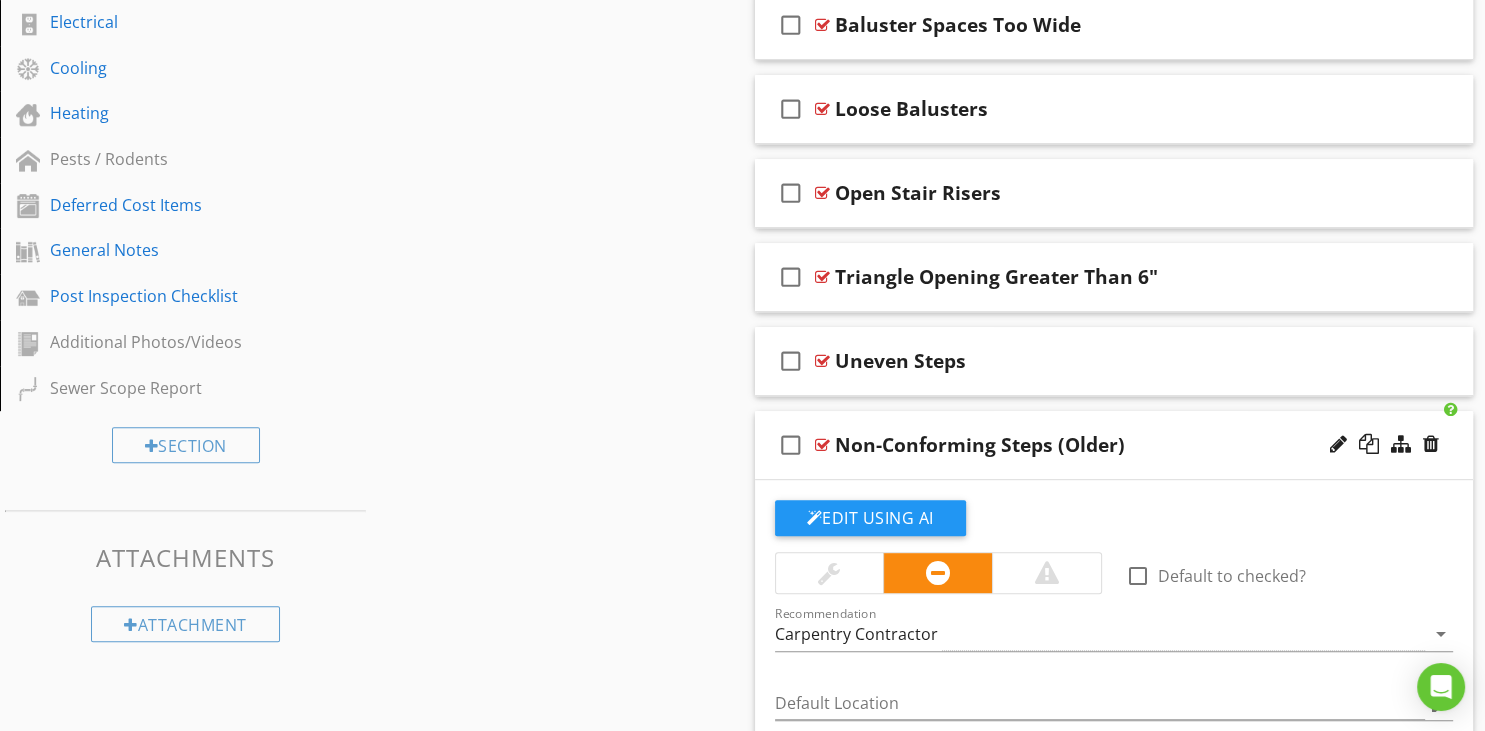scroll, scrollTop: 1115, scrollLeft: 0, axis: vertical 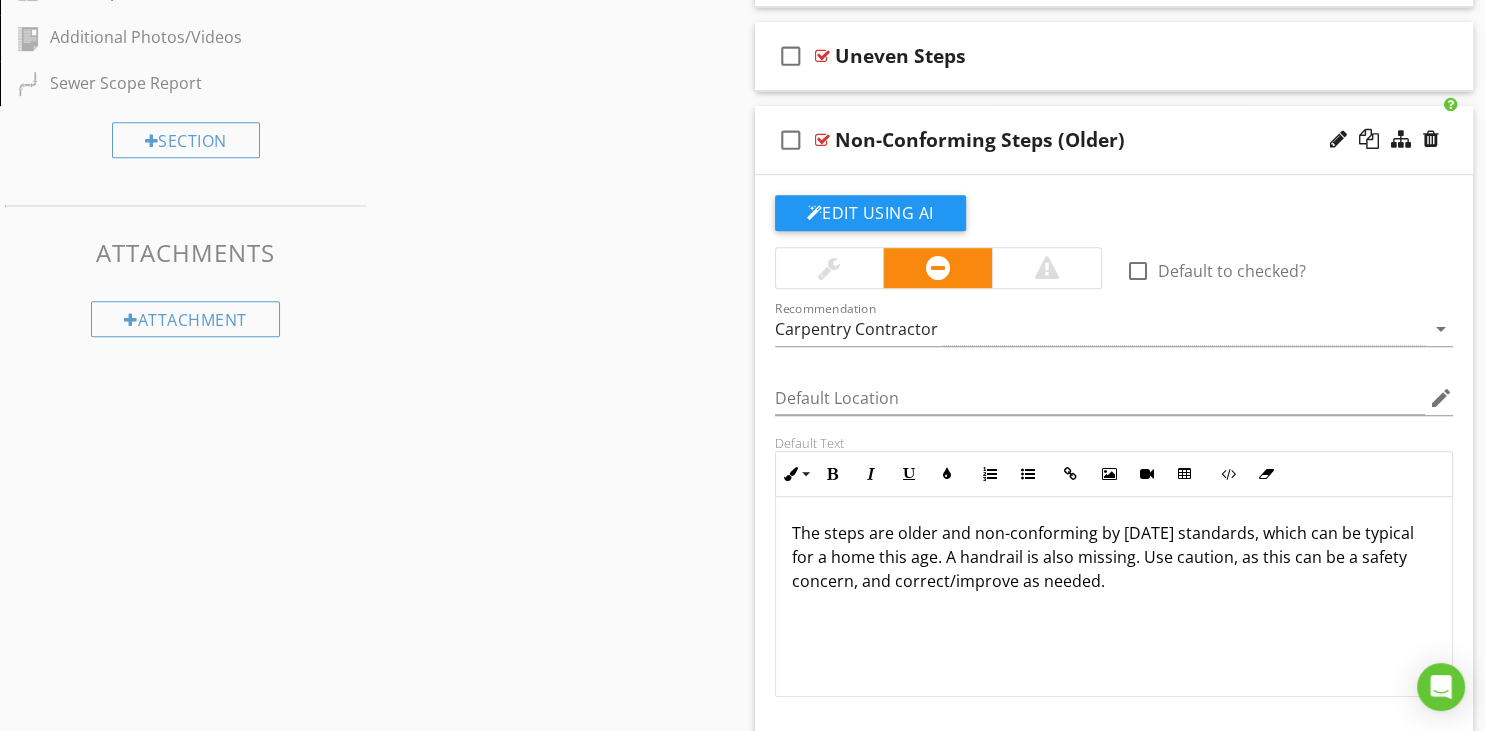 click at bounding box center (829, 268) 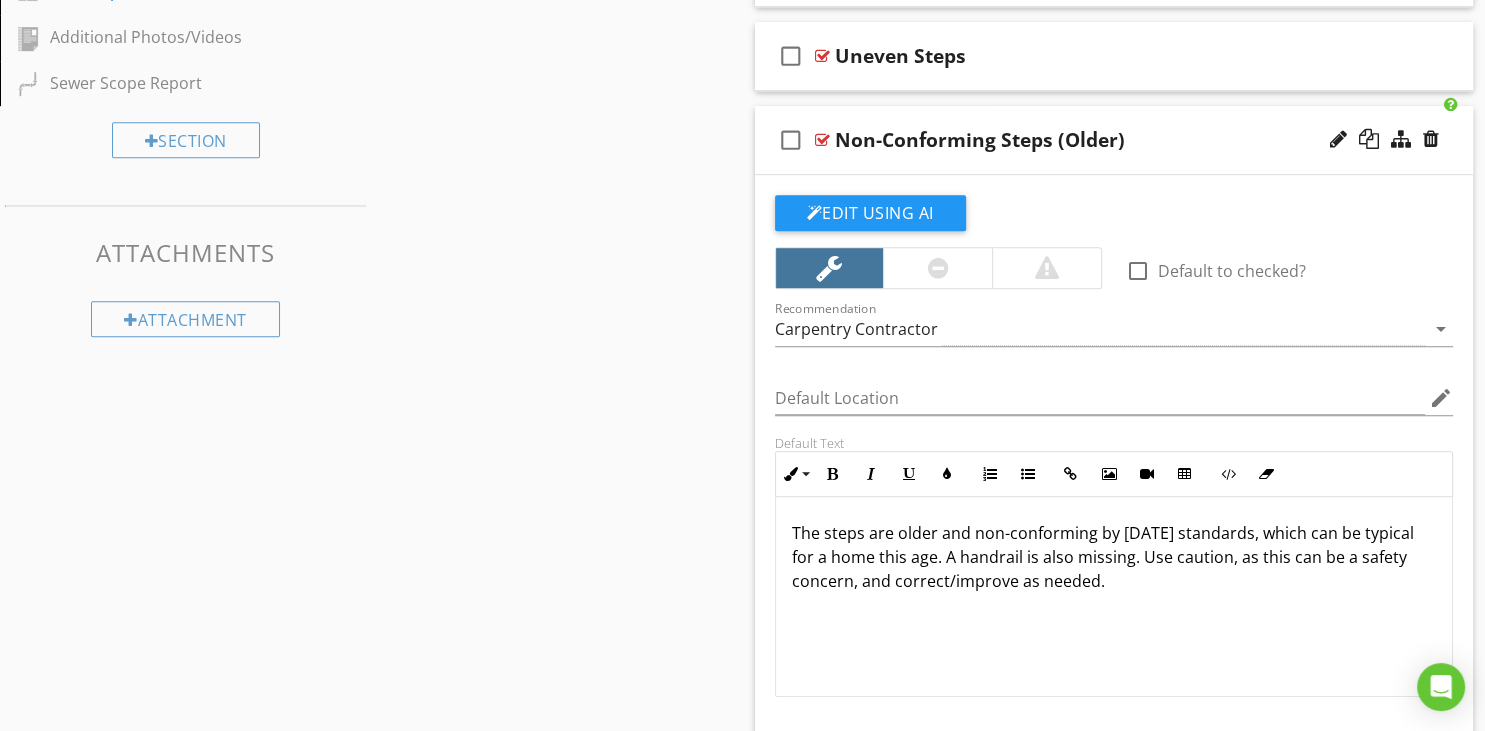 click at bounding box center [937, 268] 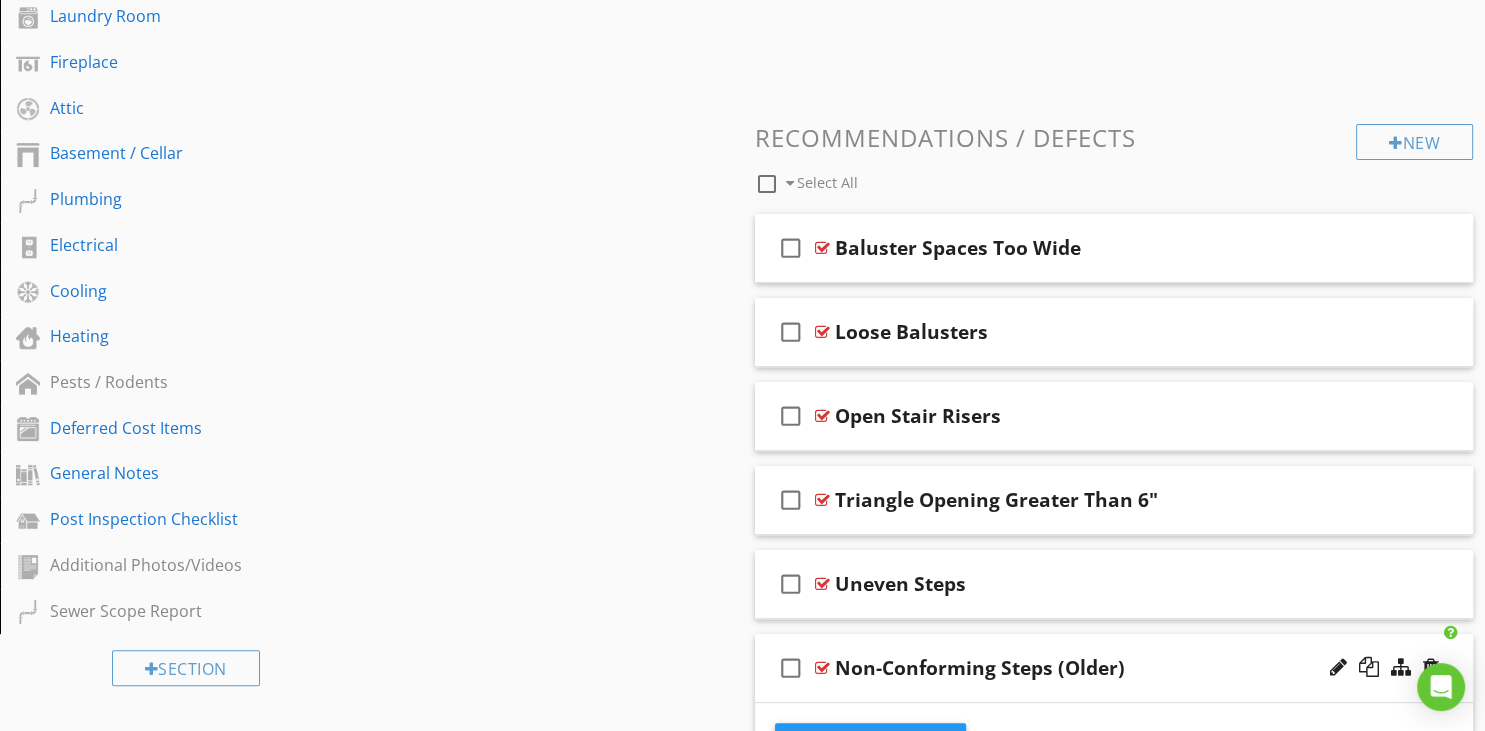 scroll, scrollTop: 904, scrollLeft: 0, axis: vertical 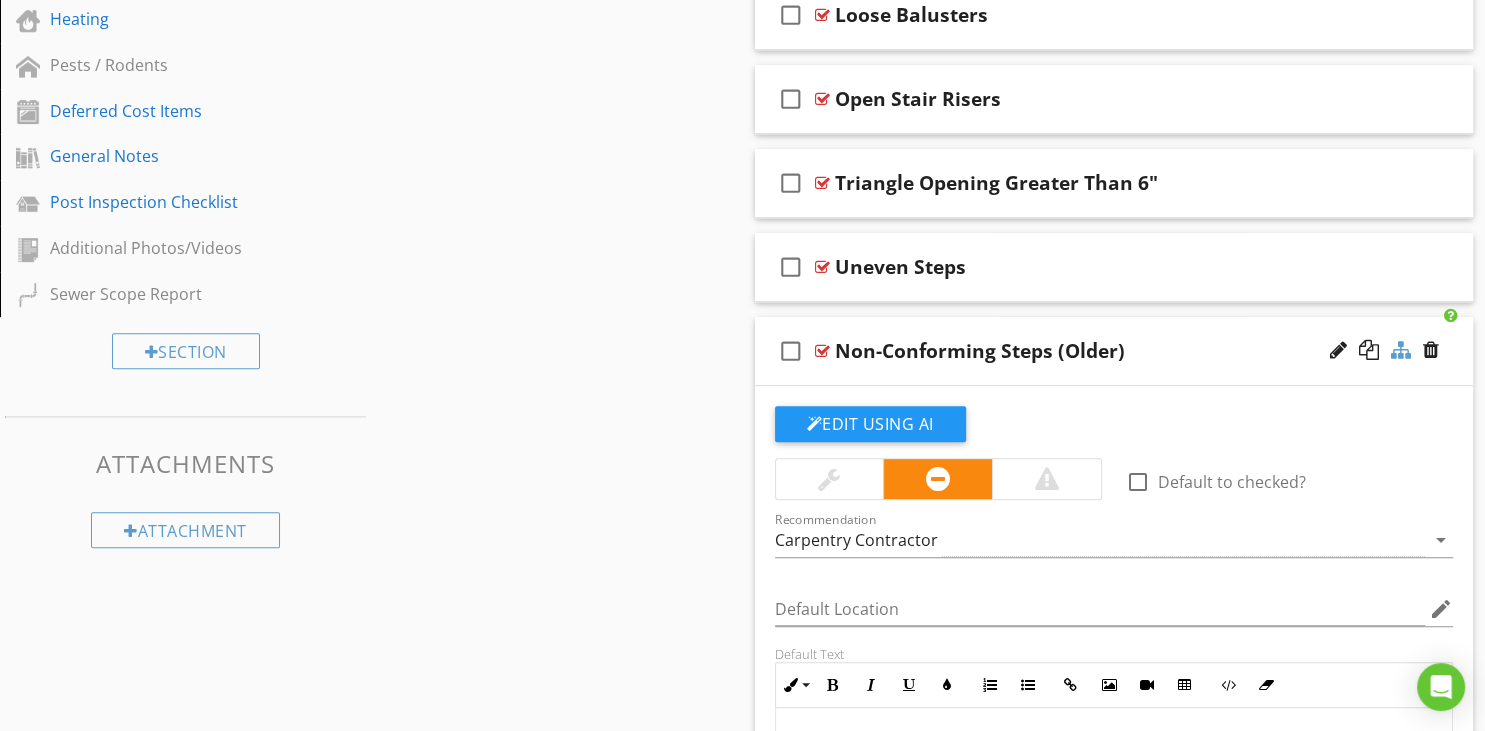 click at bounding box center (1401, 350) 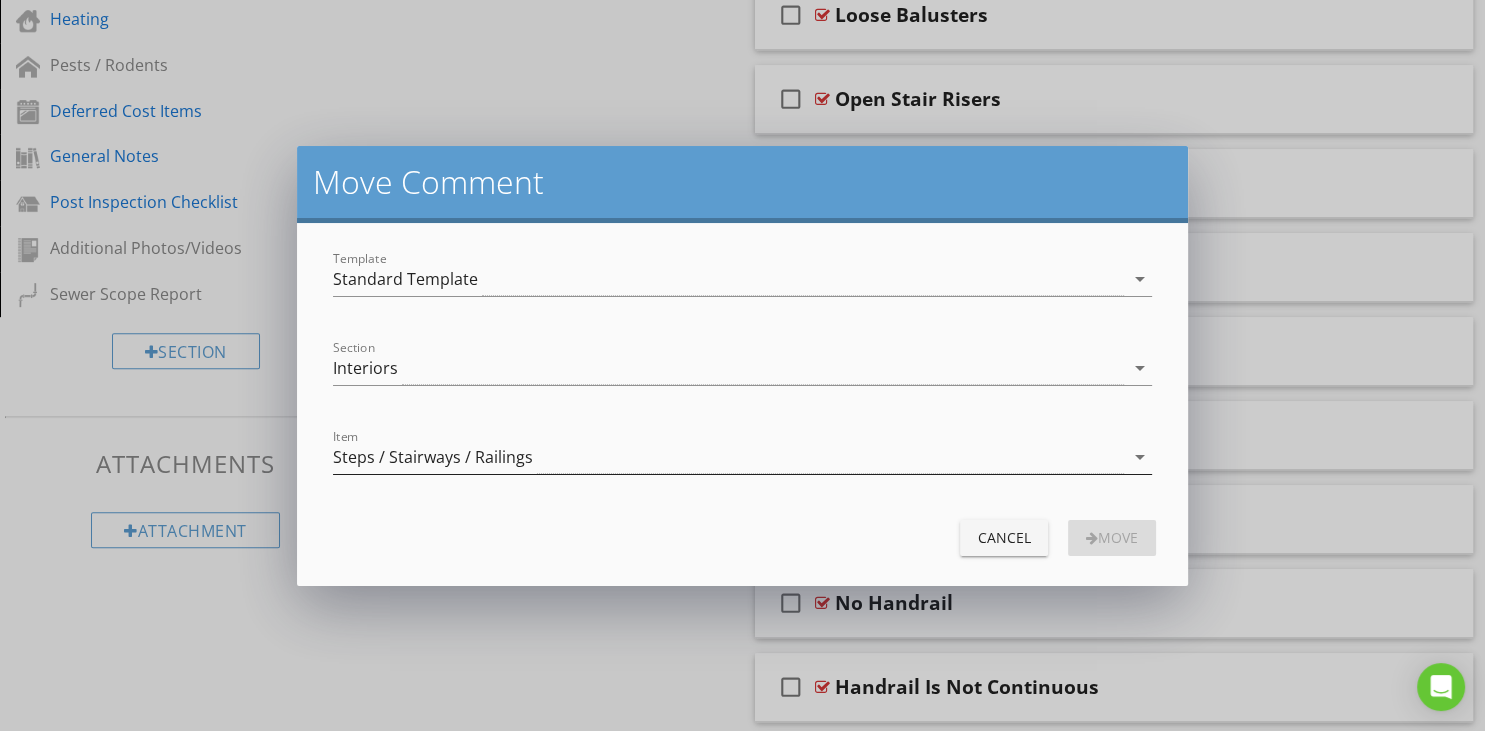 click on "Steps / Stairways / Railings" at bounding box center [728, 457] 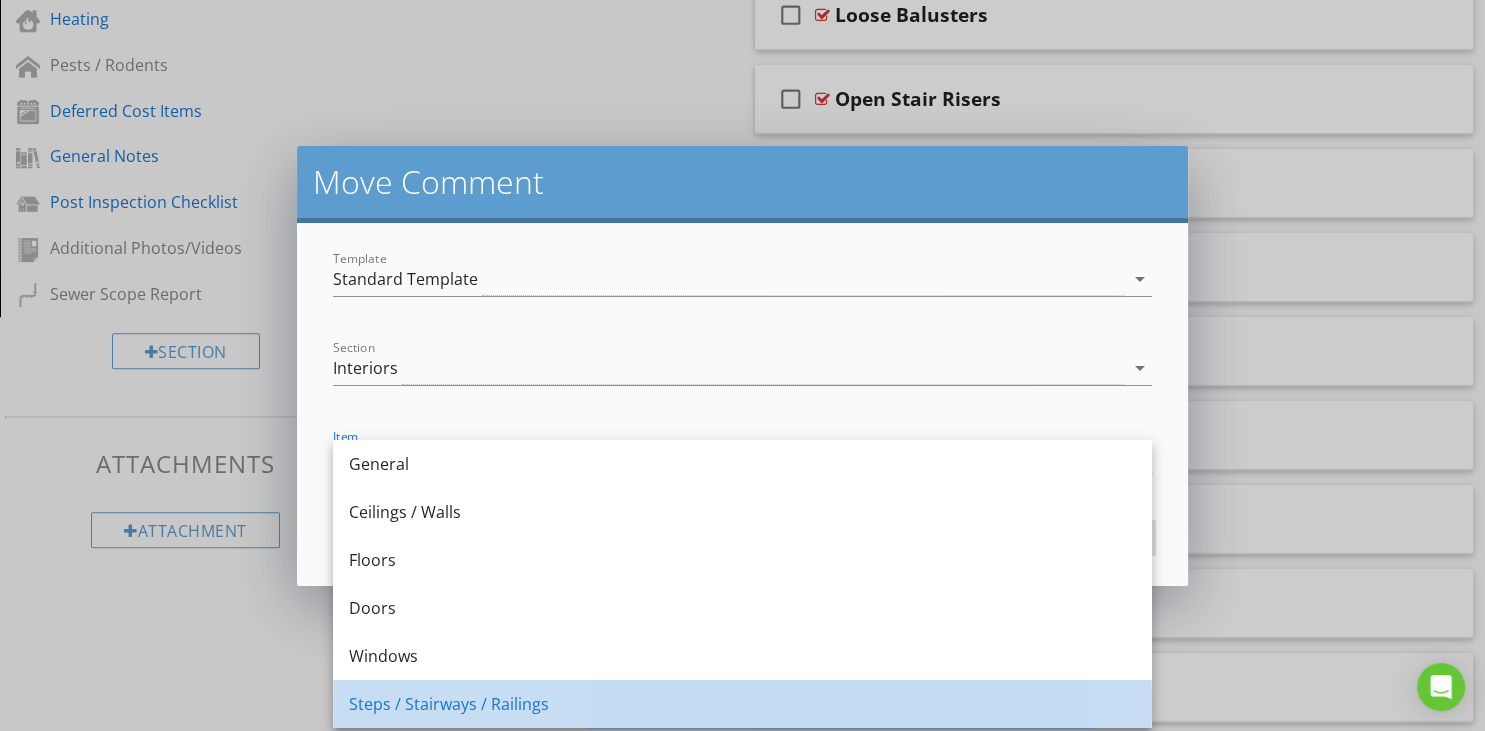 click on "Steps / Stairways / Railings" at bounding box center [742, 704] 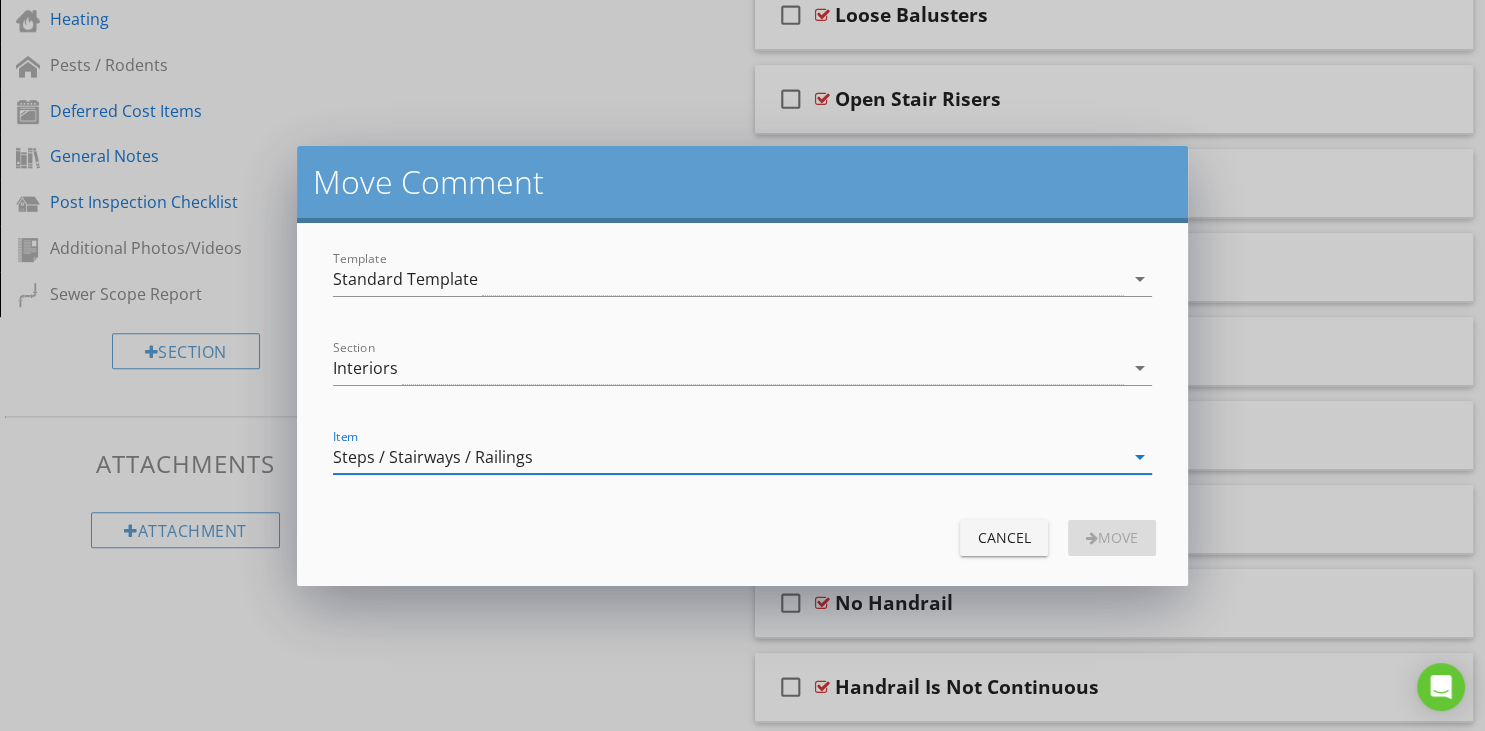 click on "Cancel
Move" at bounding box center (742, 538) 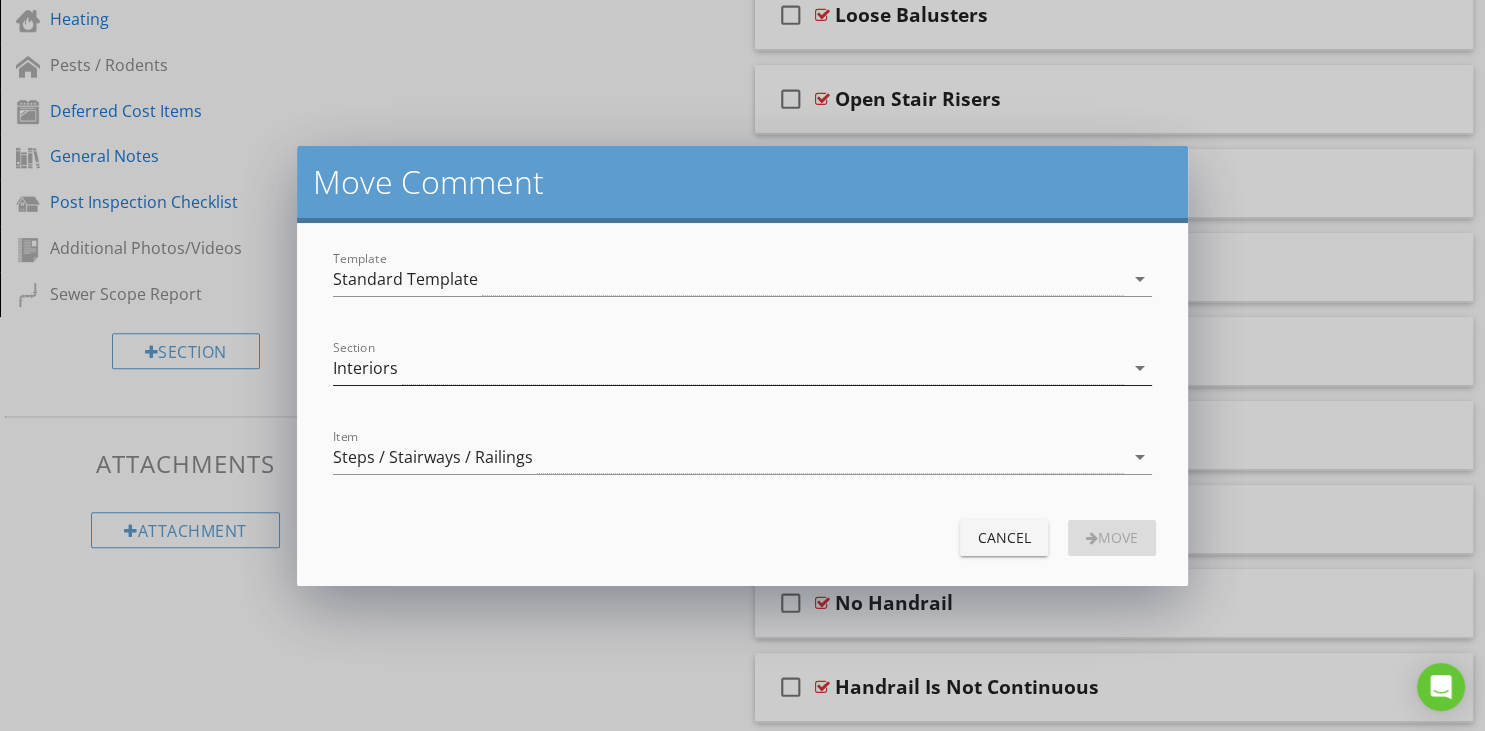 click on "Interiors" at bounding box center [728, 368] 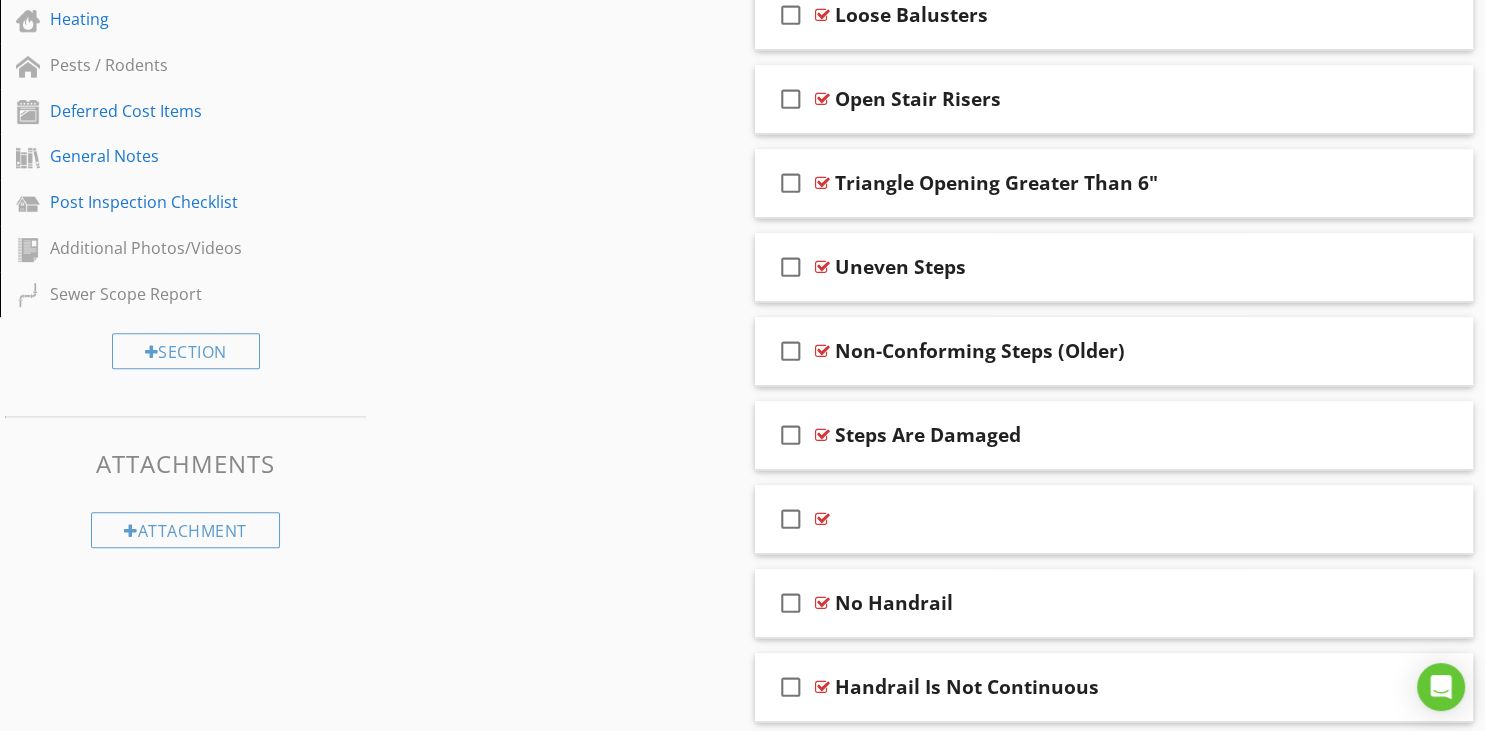 click at bounding box center [742, 365] 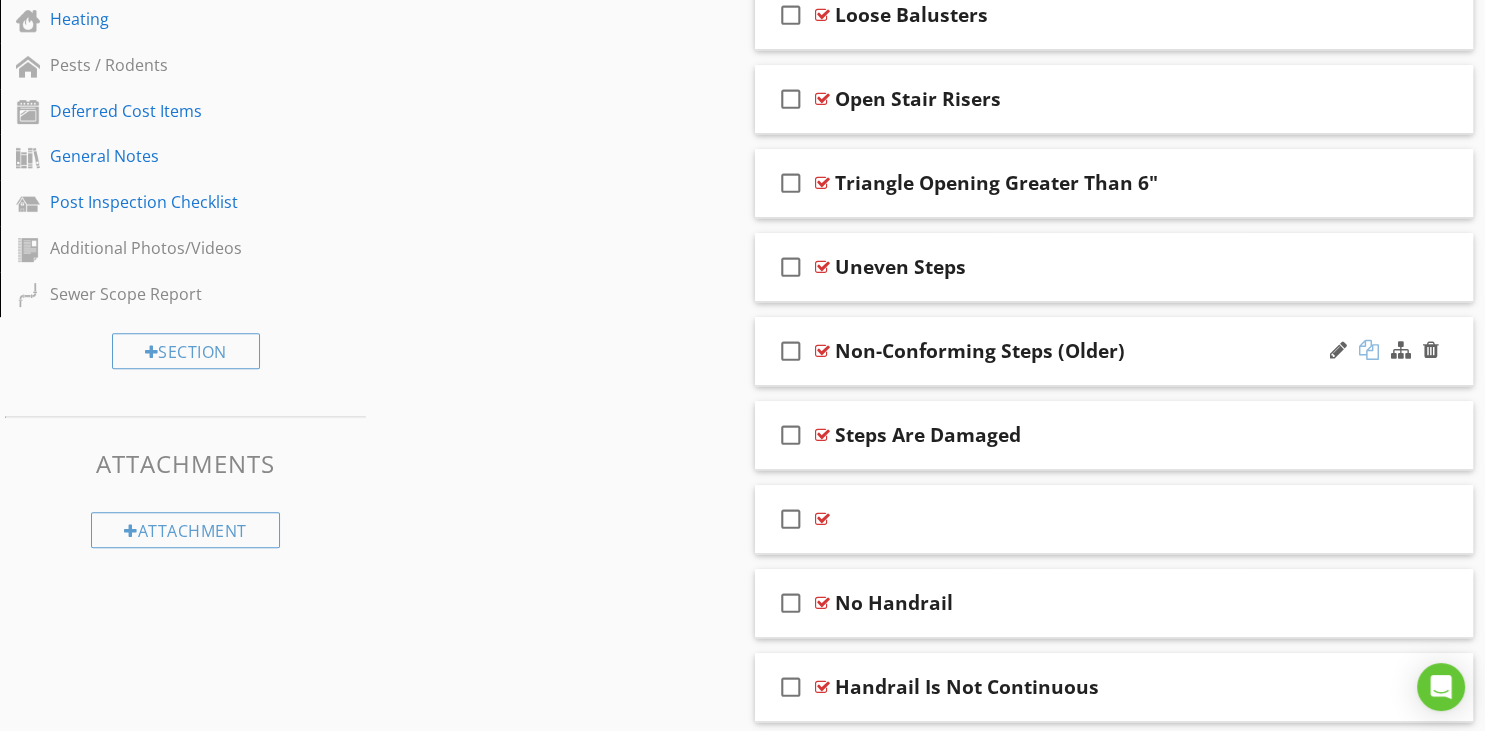 click at bounding box center (1369, 350) 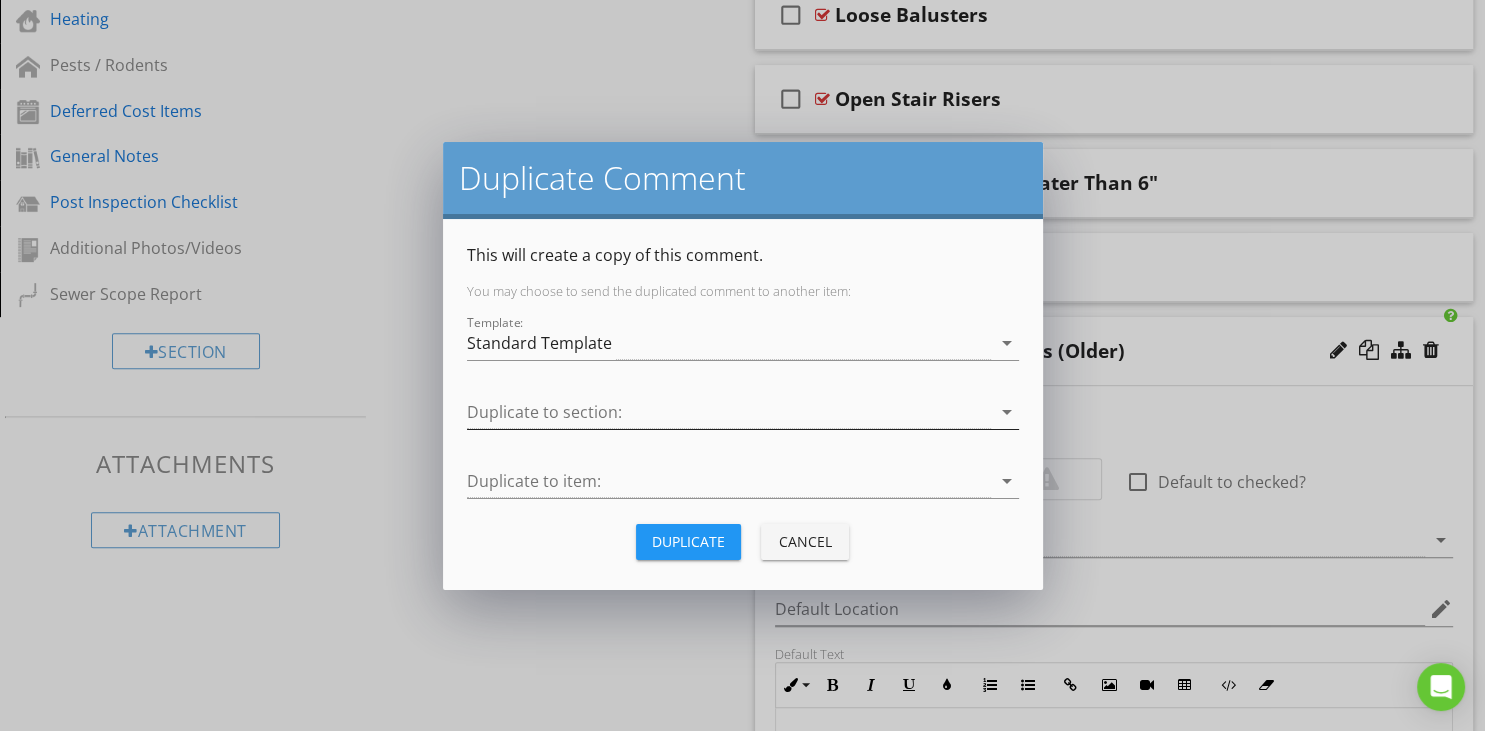 click at bounding box center (729, 412) 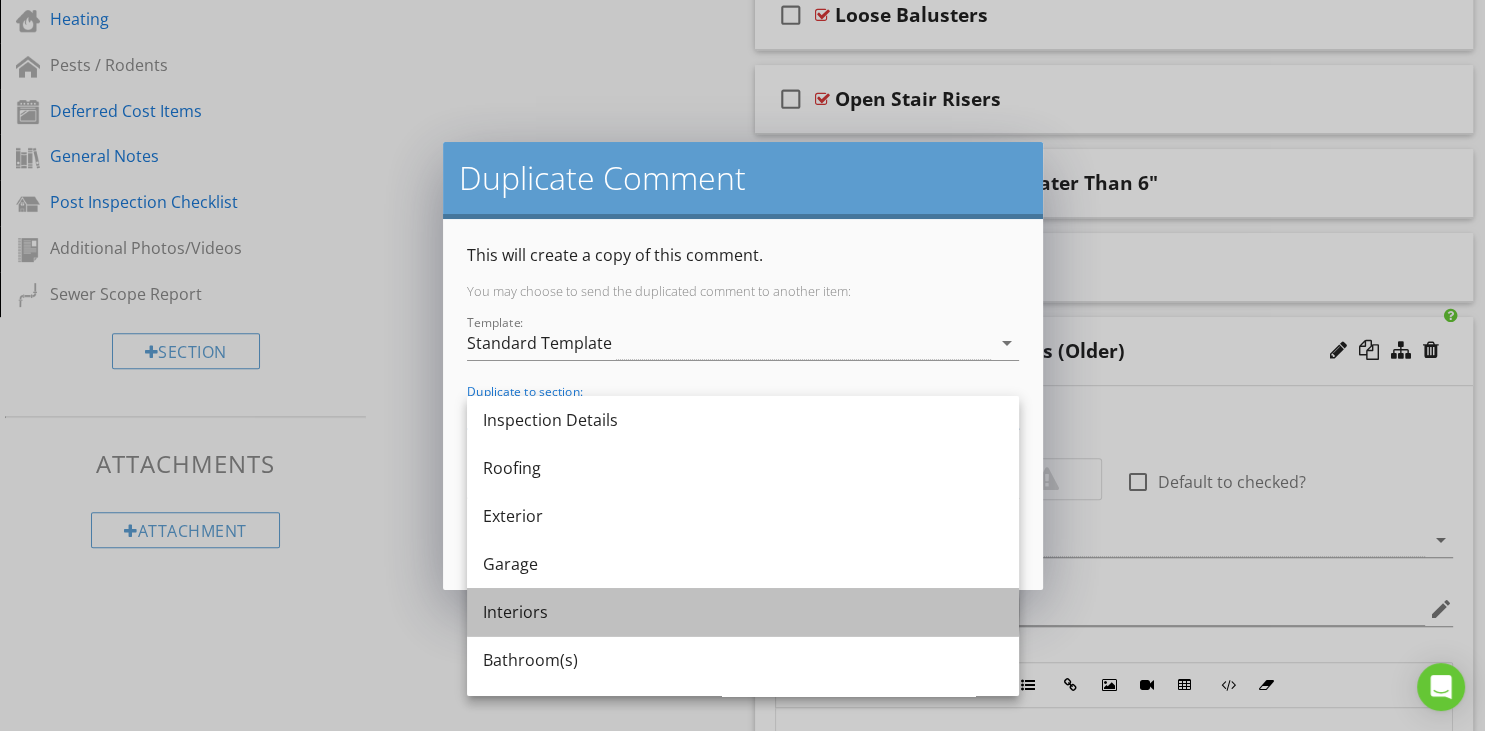 click on "Interiors" at bounding box center (743, 612) 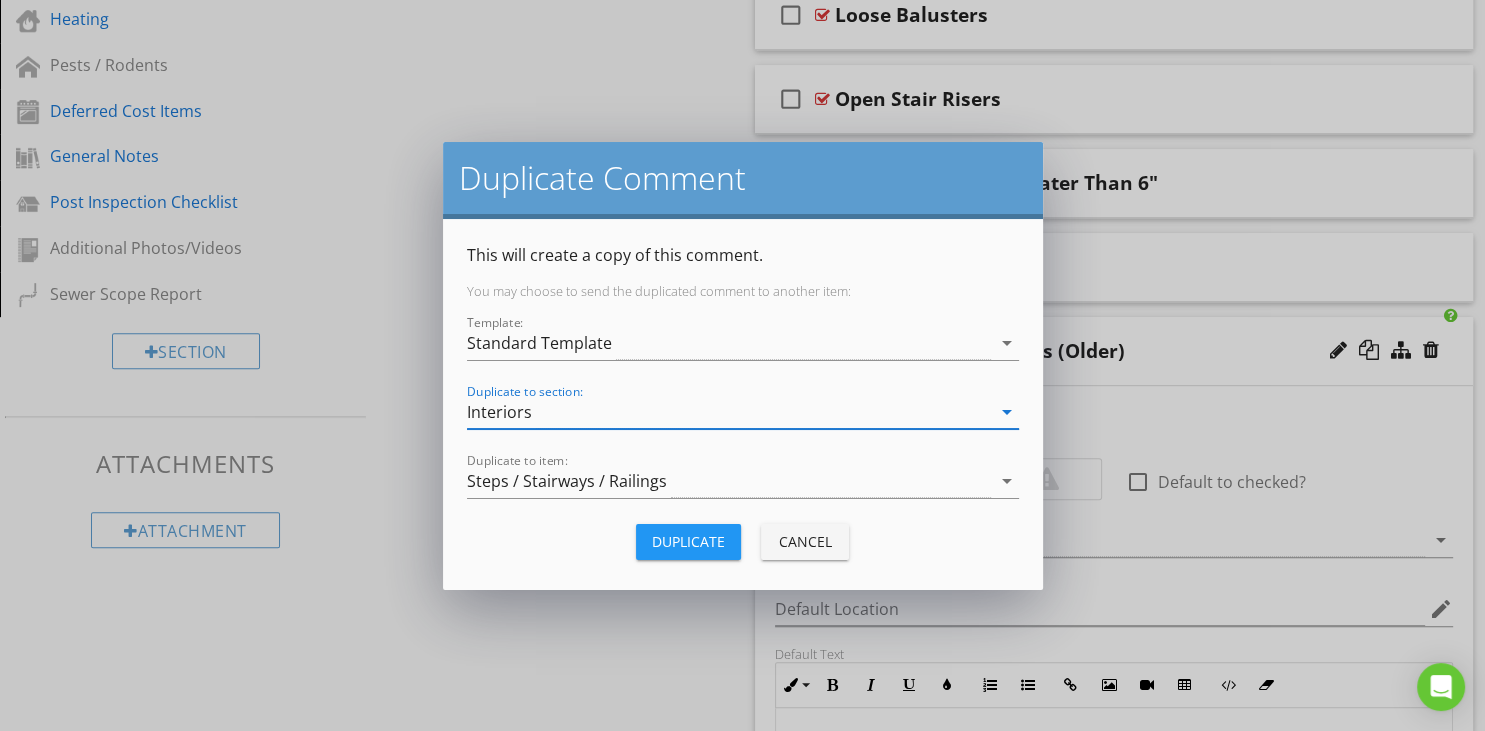 click on "Duplicate" at bounding box center [688, 541] 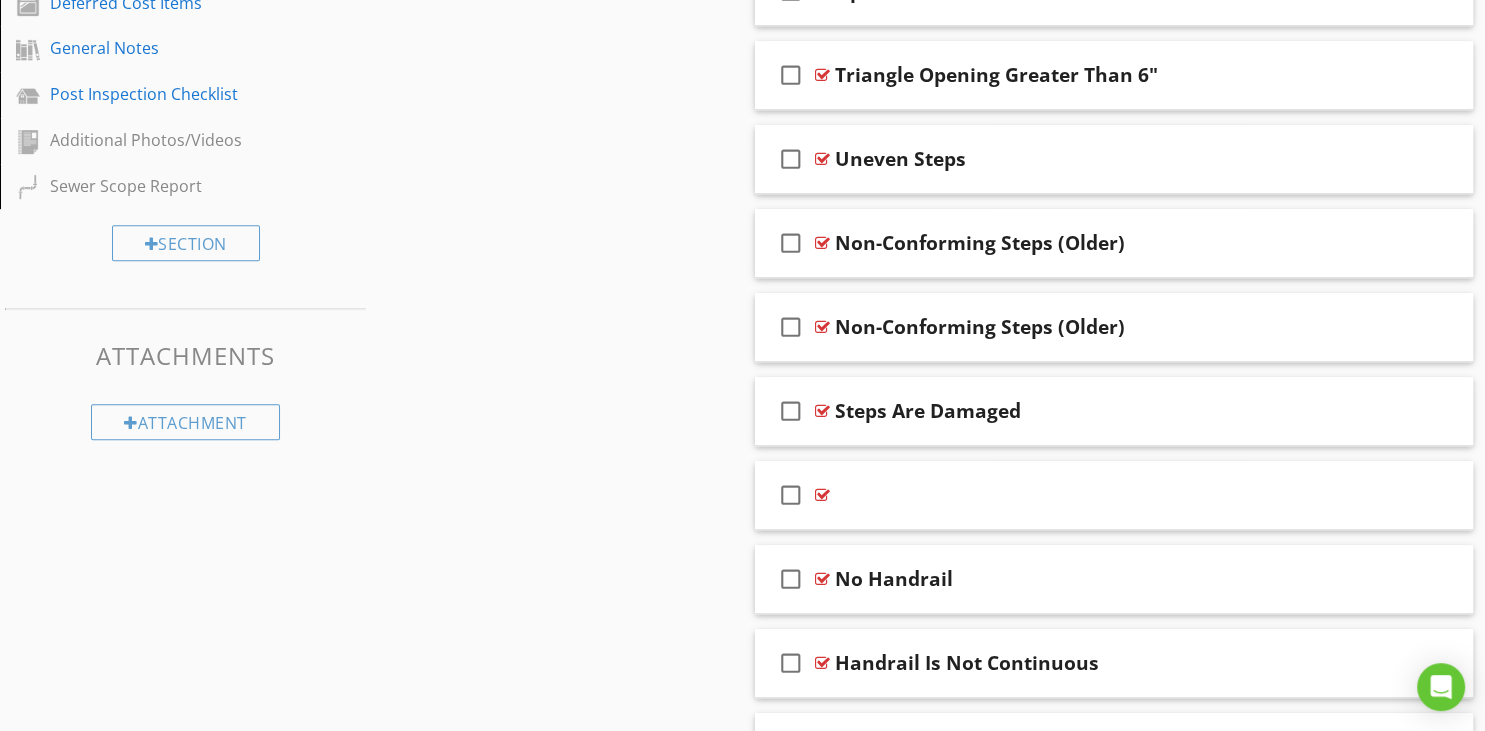 scroll, scrollTop: 966, scrollLeft: 0, axis: vertical 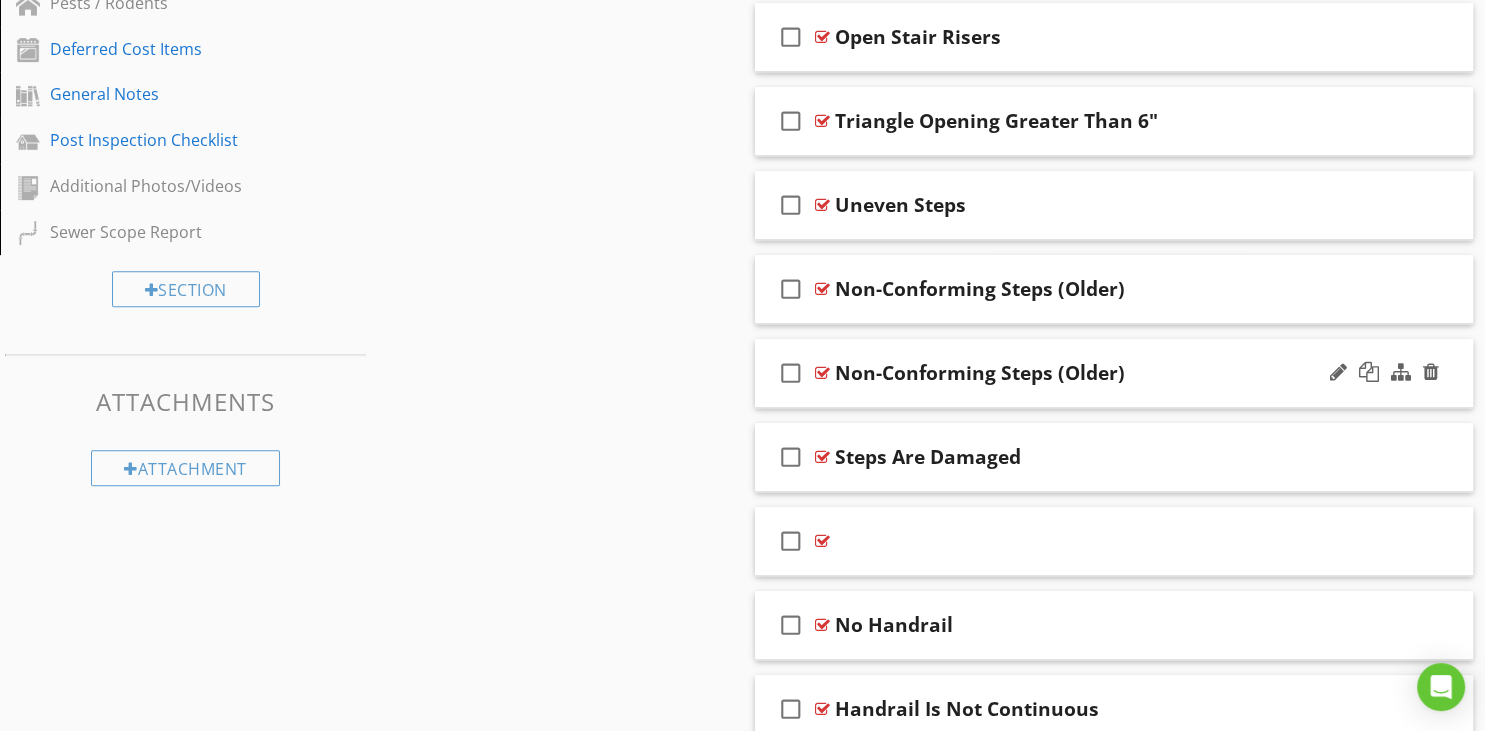 type 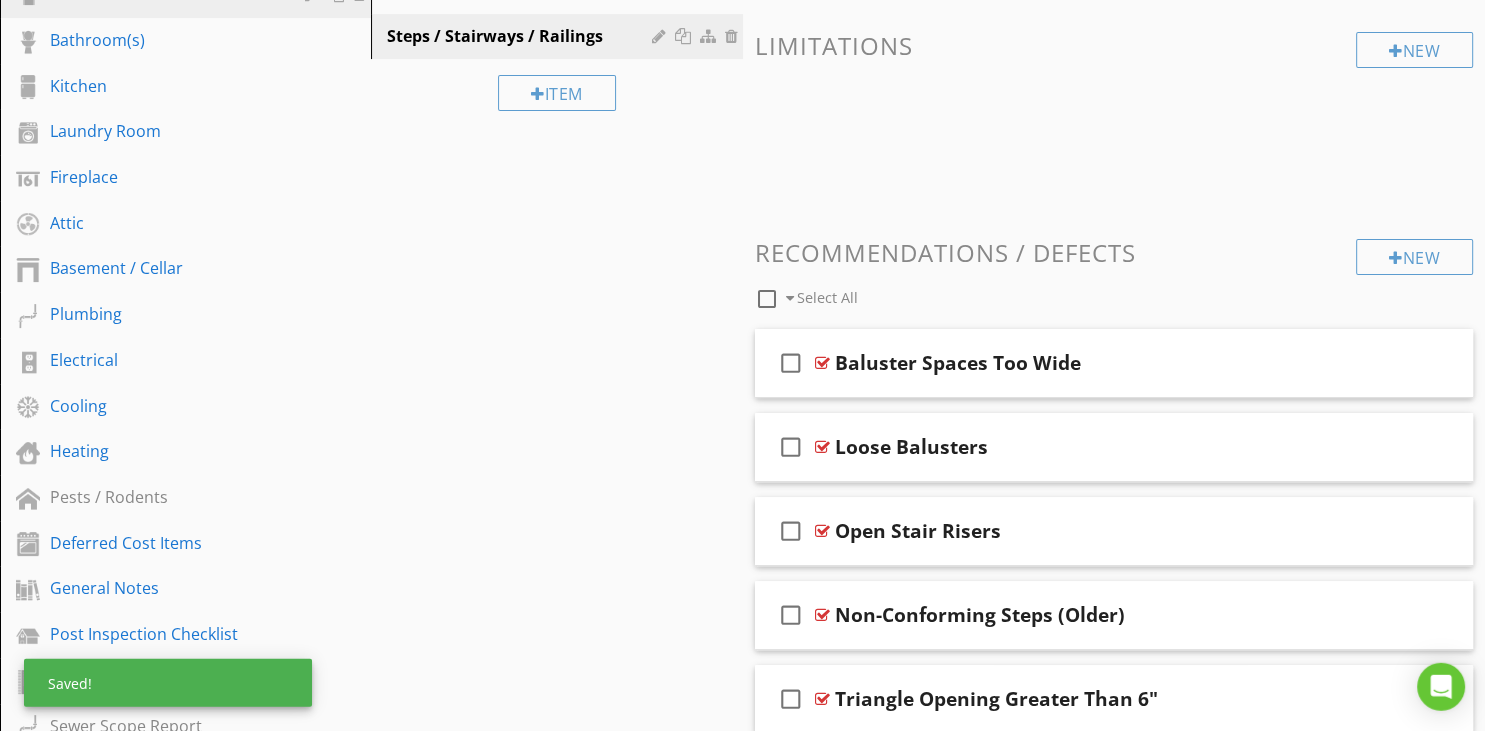 scroll, scrollTop: 438, scrollLeft: 0, axis: vertical 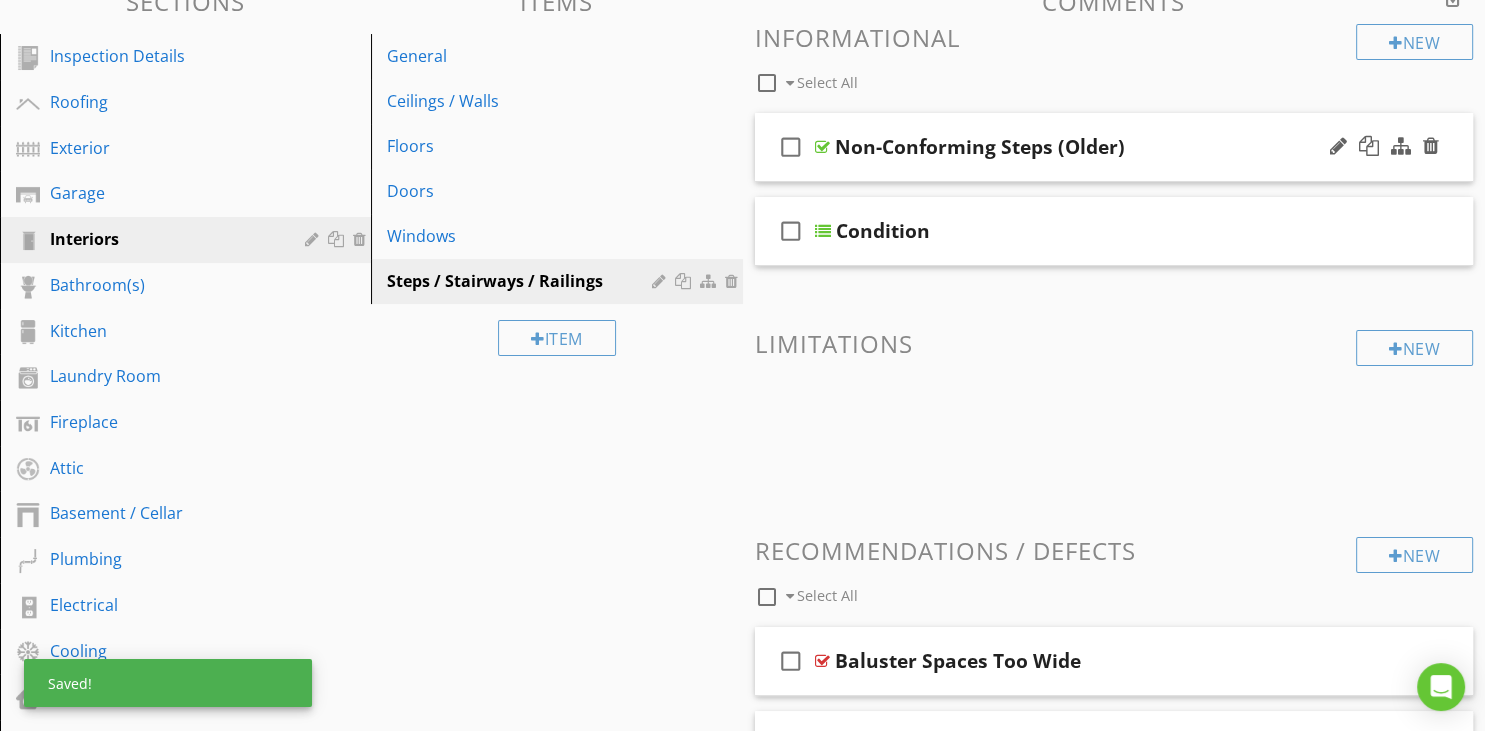 type 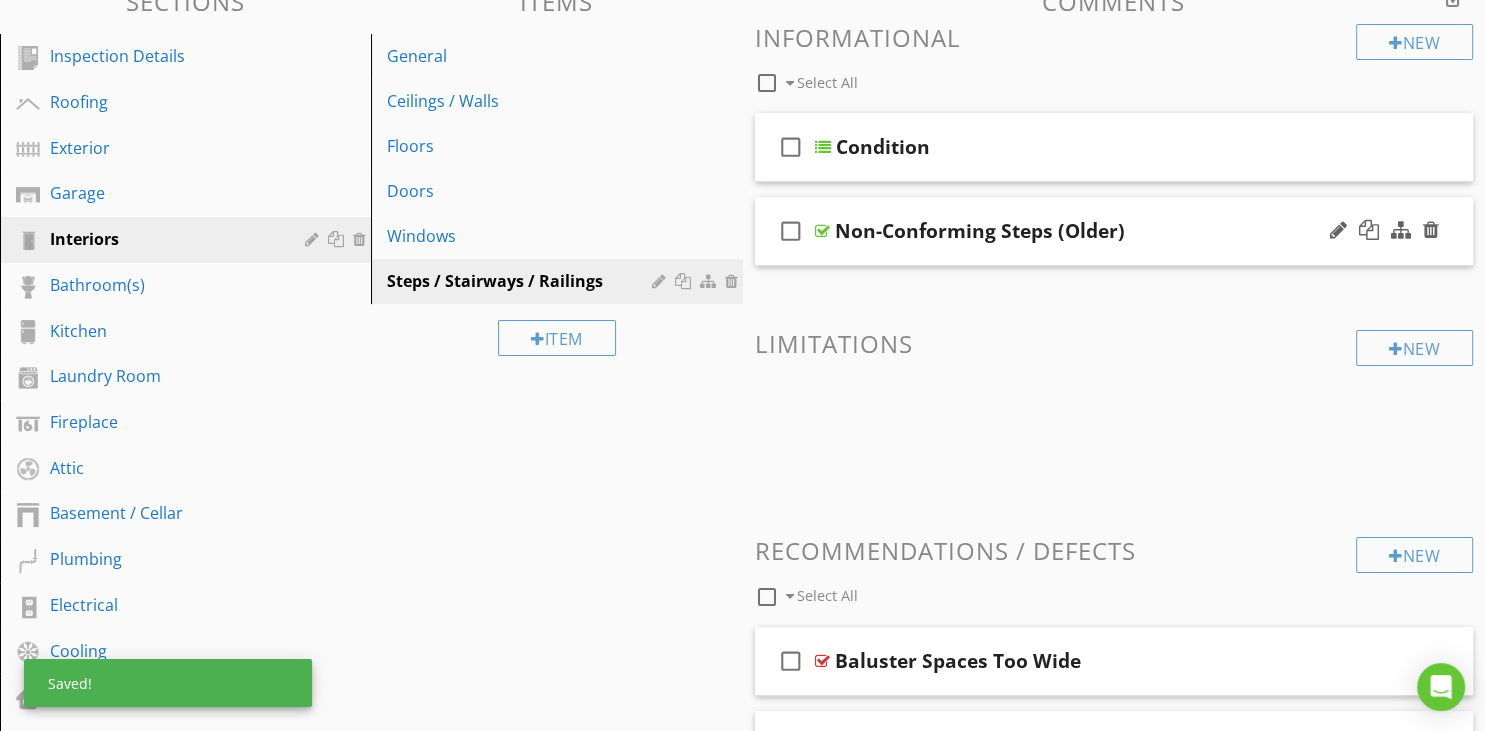 click on "check_box_outline_blank
Non-Conforming Steps (Older)" at bounding box center [1114, 231] 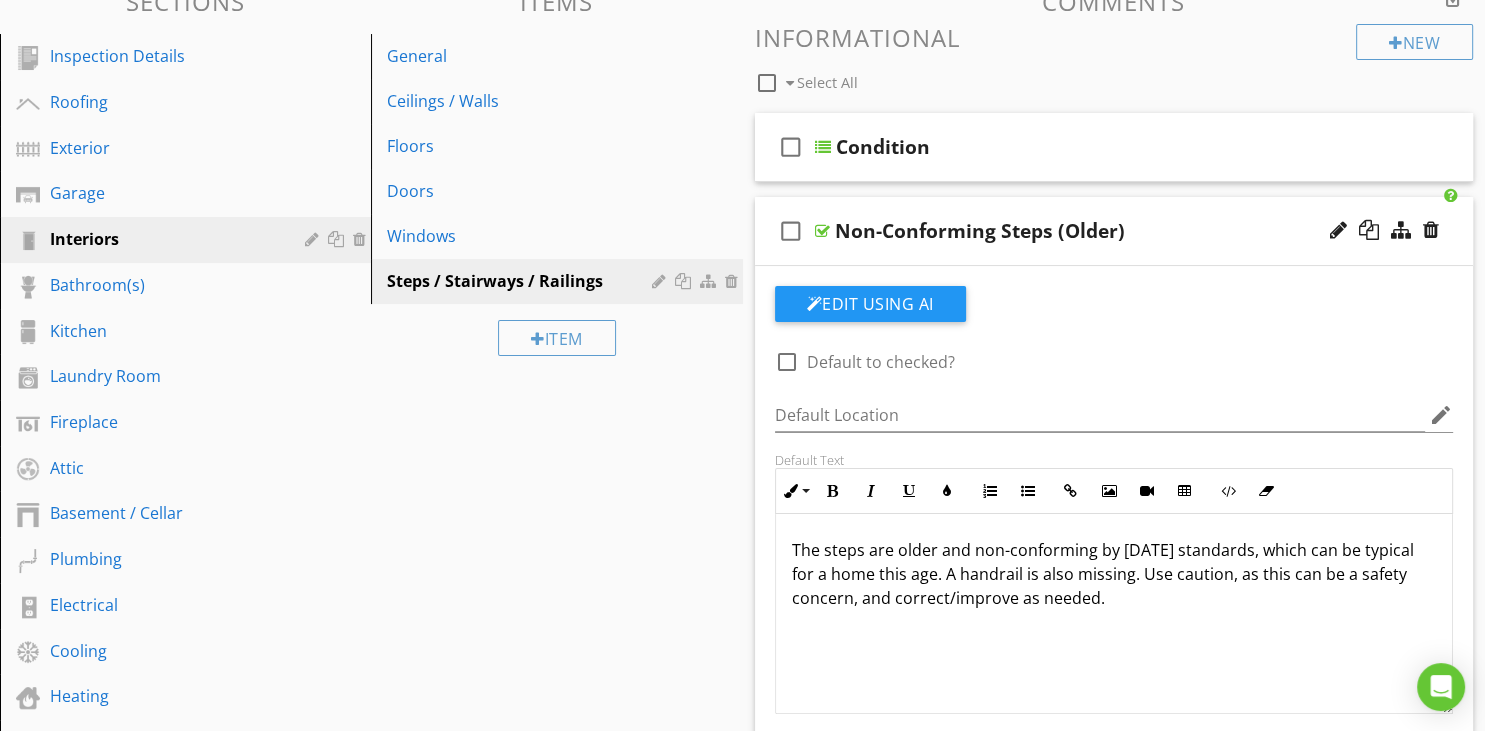click on "The steps are older and non-conforming by [DATE] standards, which can be typical for a home this age. A handrail is also missing. Use caution, as this can be a safety concern, and correct/improve as needed." at bounding box center [1114, 574] 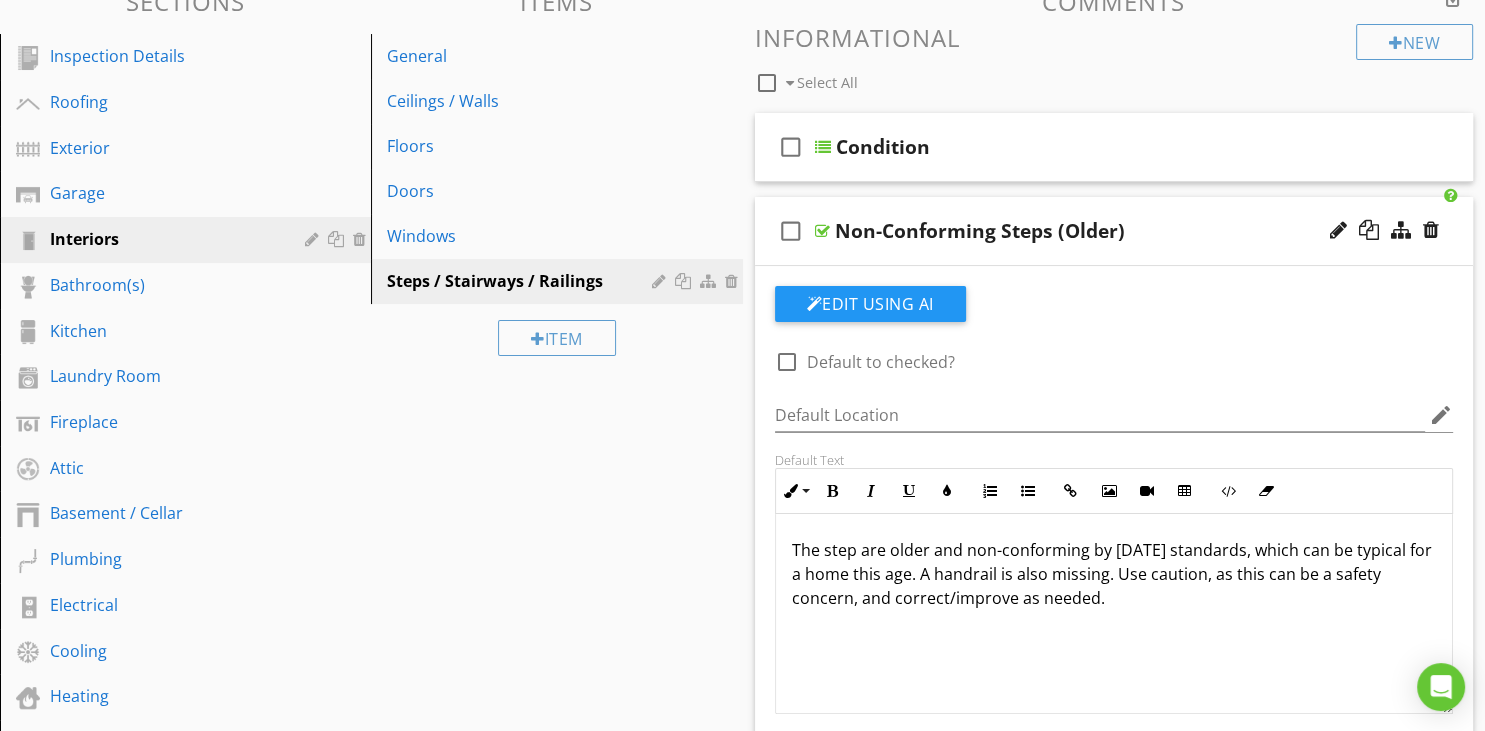 type 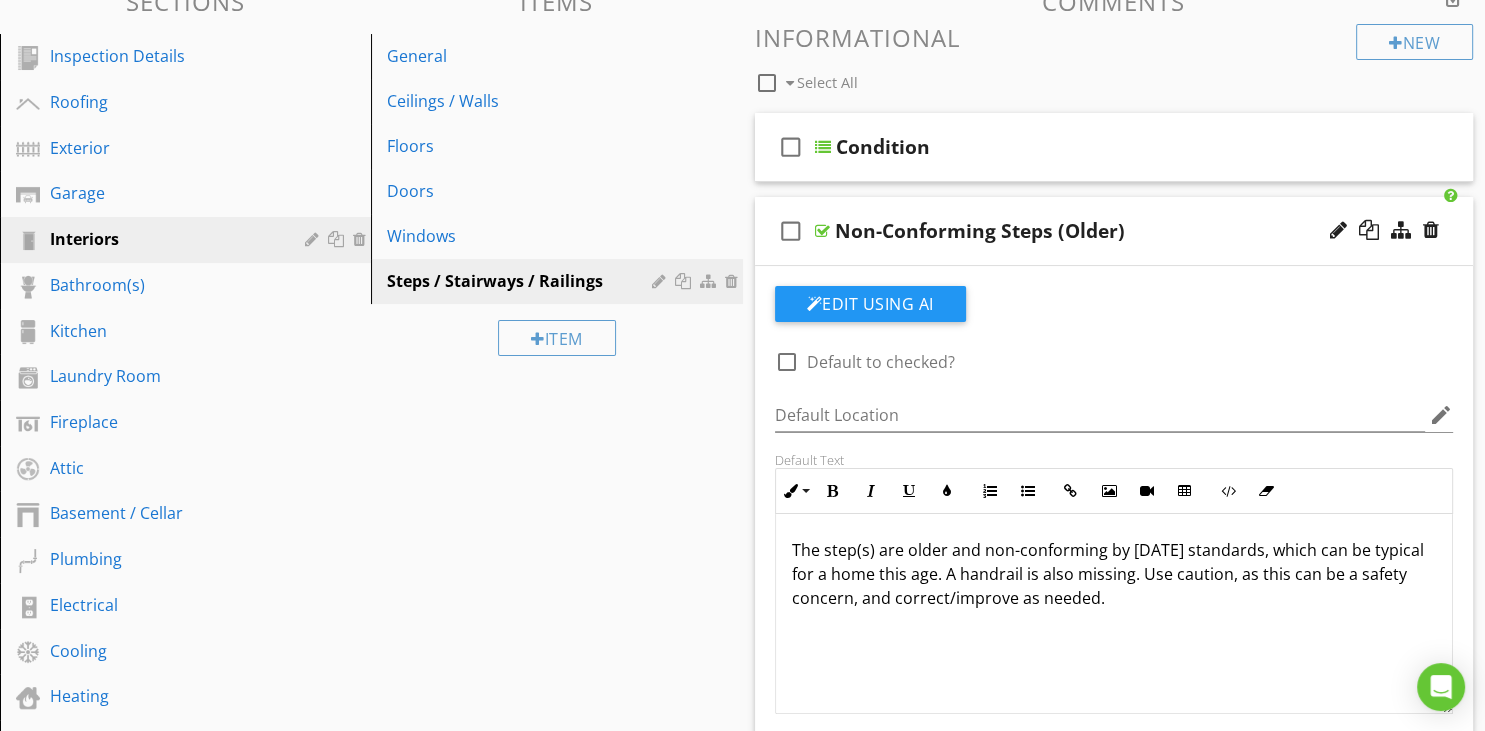 click on "The step(s) are older and non-conforming by [DATE] standards, which can be typical for a home this age. A handrail is also missing. Use caution, as this can be a safety concern, and correct/improve as needed." at bounding box center [1114, 574] 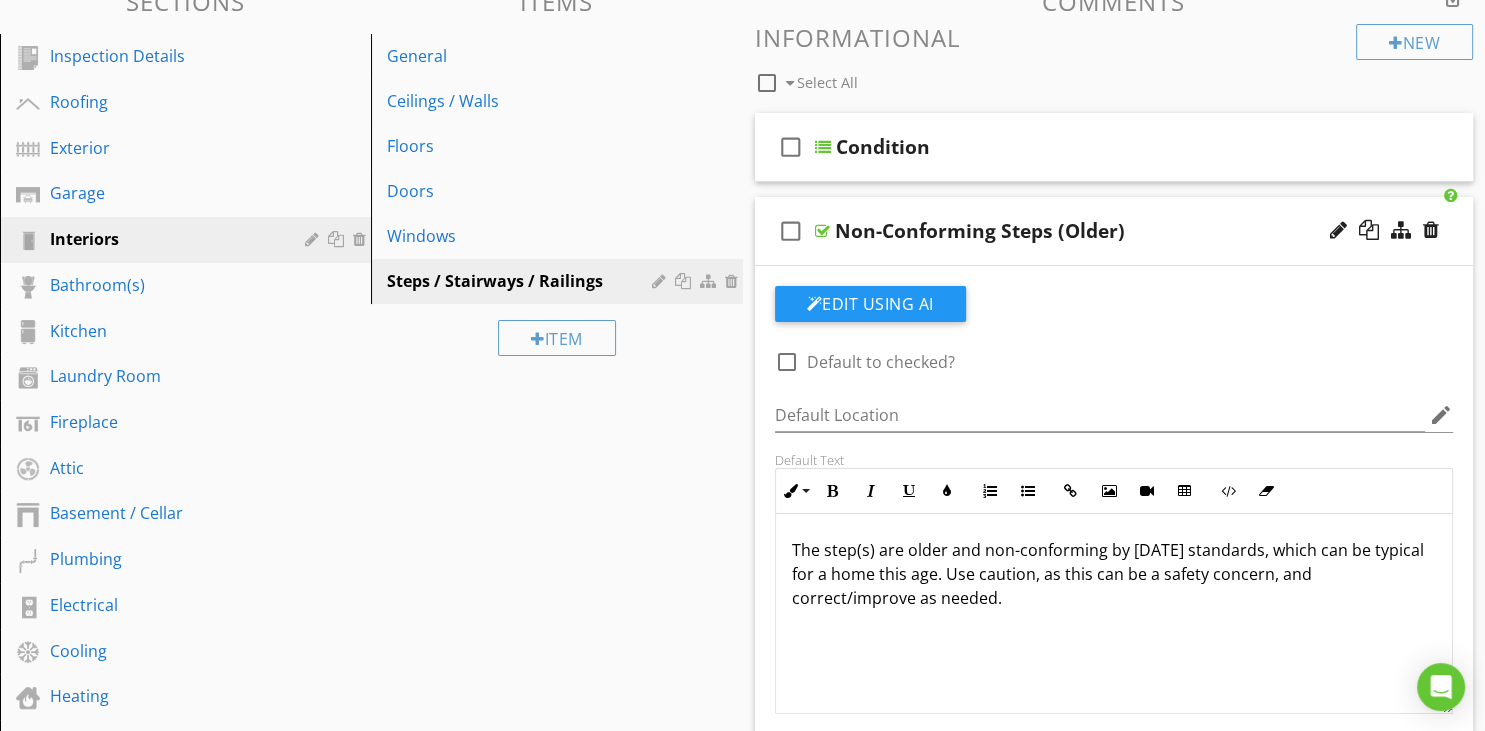 click on "The step(s) are older and non-conforming by [DATE] standards, which can be typical for a home this age. Use caution, as this can be a safety concern, and correct/improve as needed." at bounding box center [1114, 614] 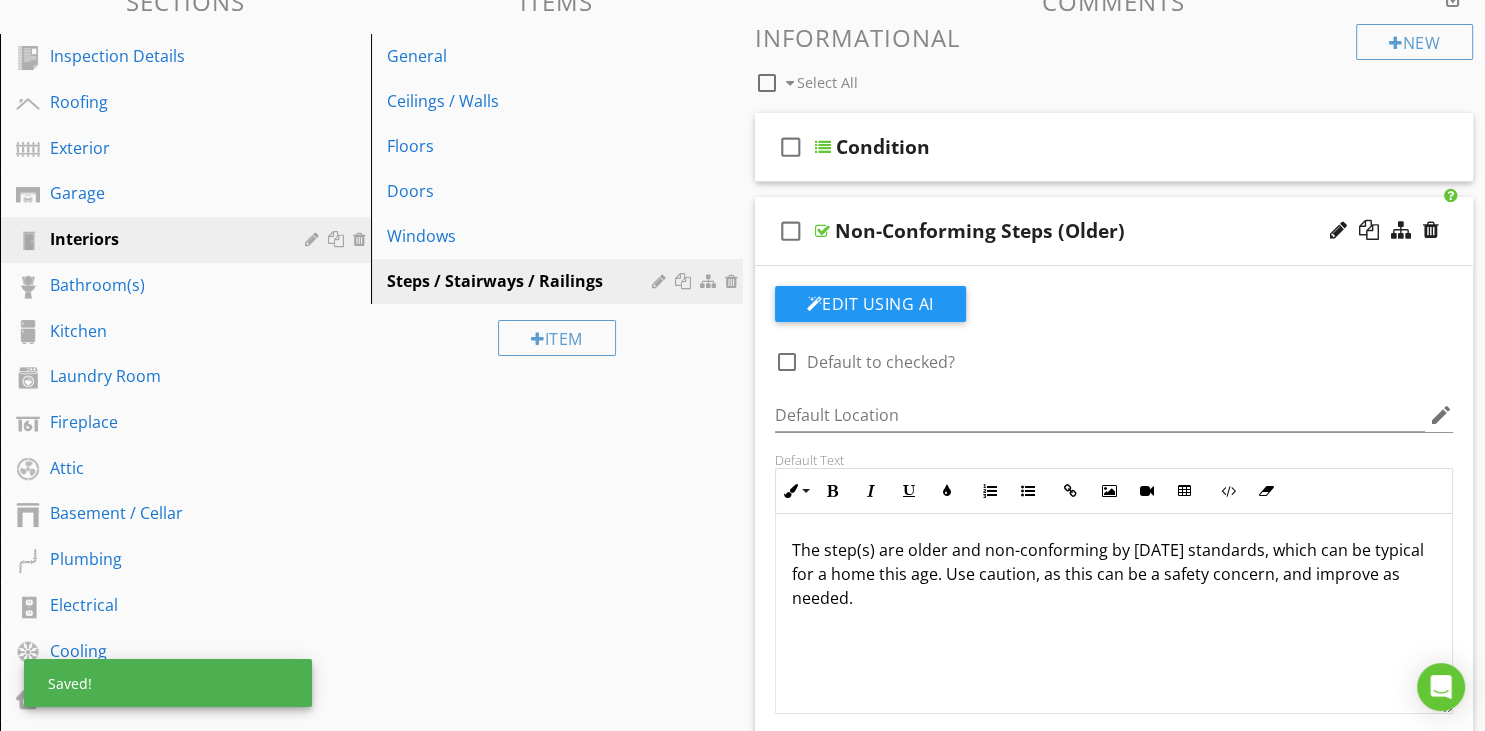 click on "The step(s) are older and non-conforming by [DATE] standards, which can be typical for a home this age. Use caution, as this can be a safety concern, and improve as needed." at bounding box center [1114, 574] 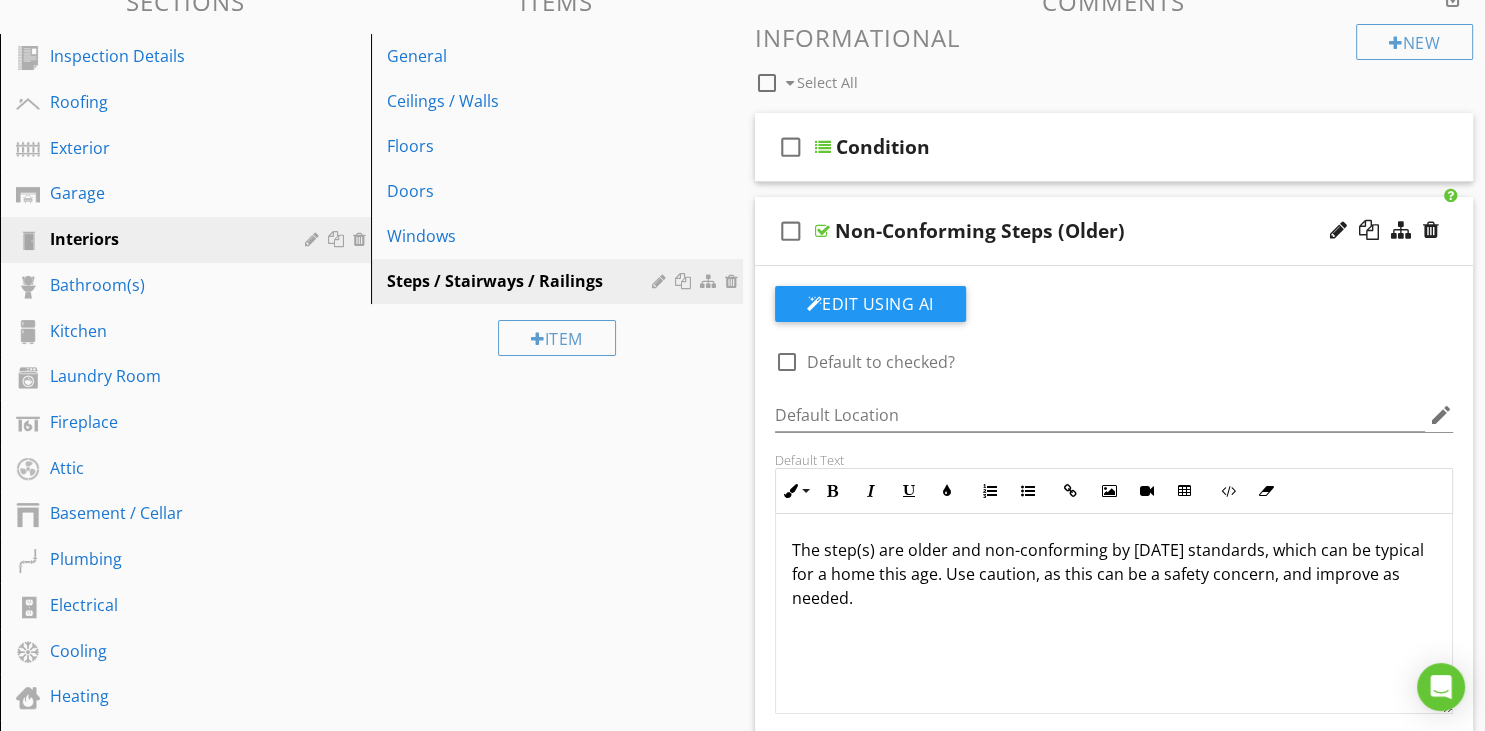 click on "The step(s) are older and non-conforming by [DATE] standards, which can be typical for a home this age. Use caution, as this can be a safety concern, and improve as needed." at bounding box center (1114, 614) 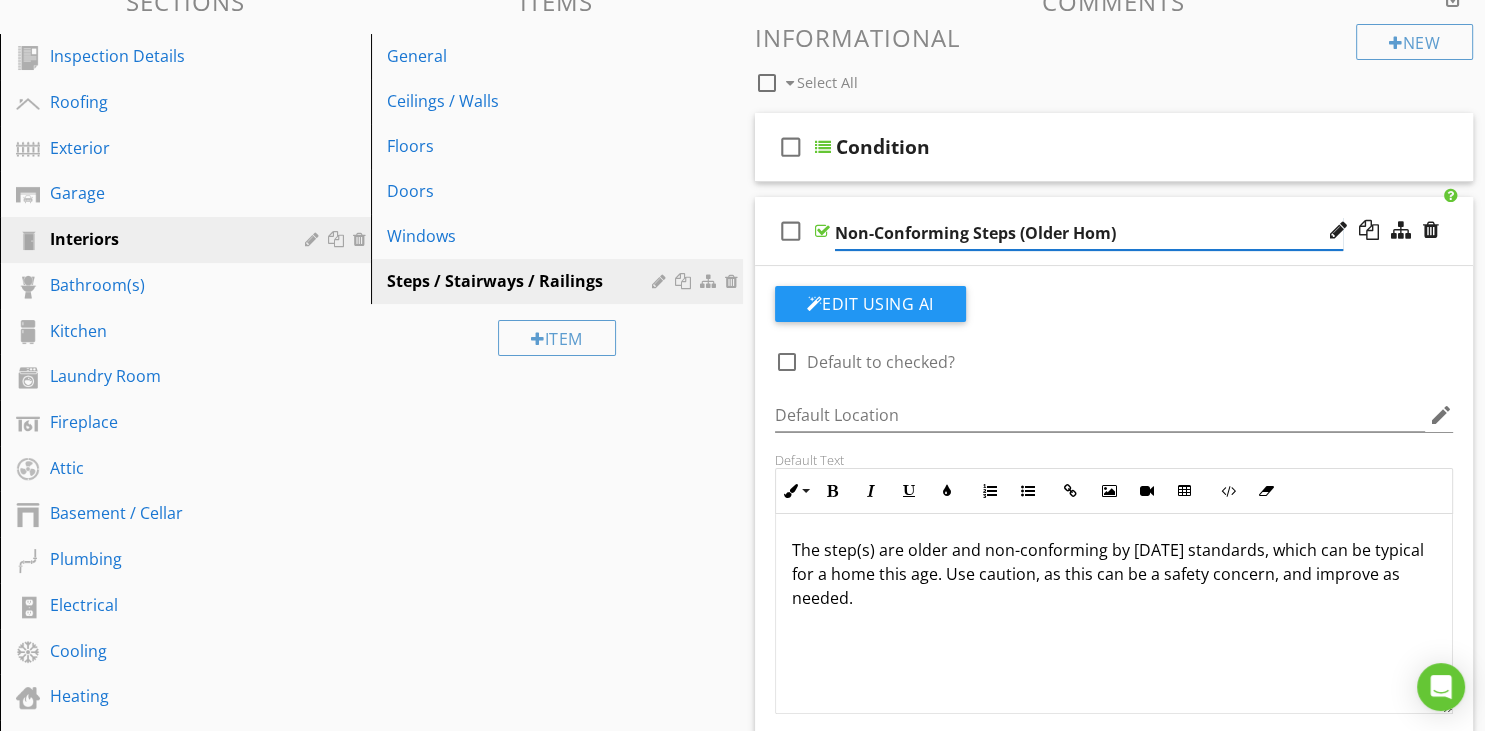 type on "Non-Conforming Steps (Older Home)" 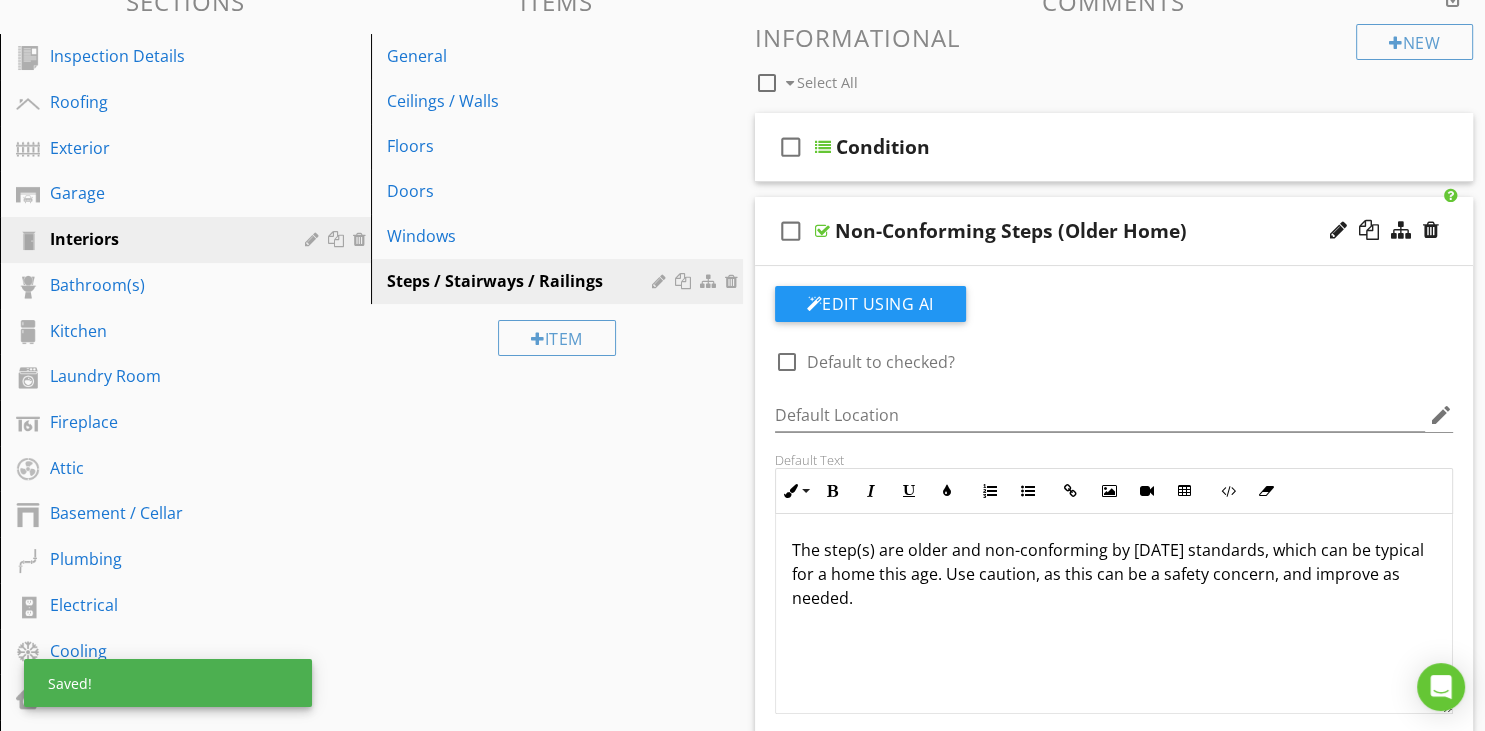 click on "The step(s) are older and non-conforming by [DATE] standards, which can be typical for a home this age. Use caution, as this can be a safety concern, and improve as needed." at bounding box center (1114, 614) 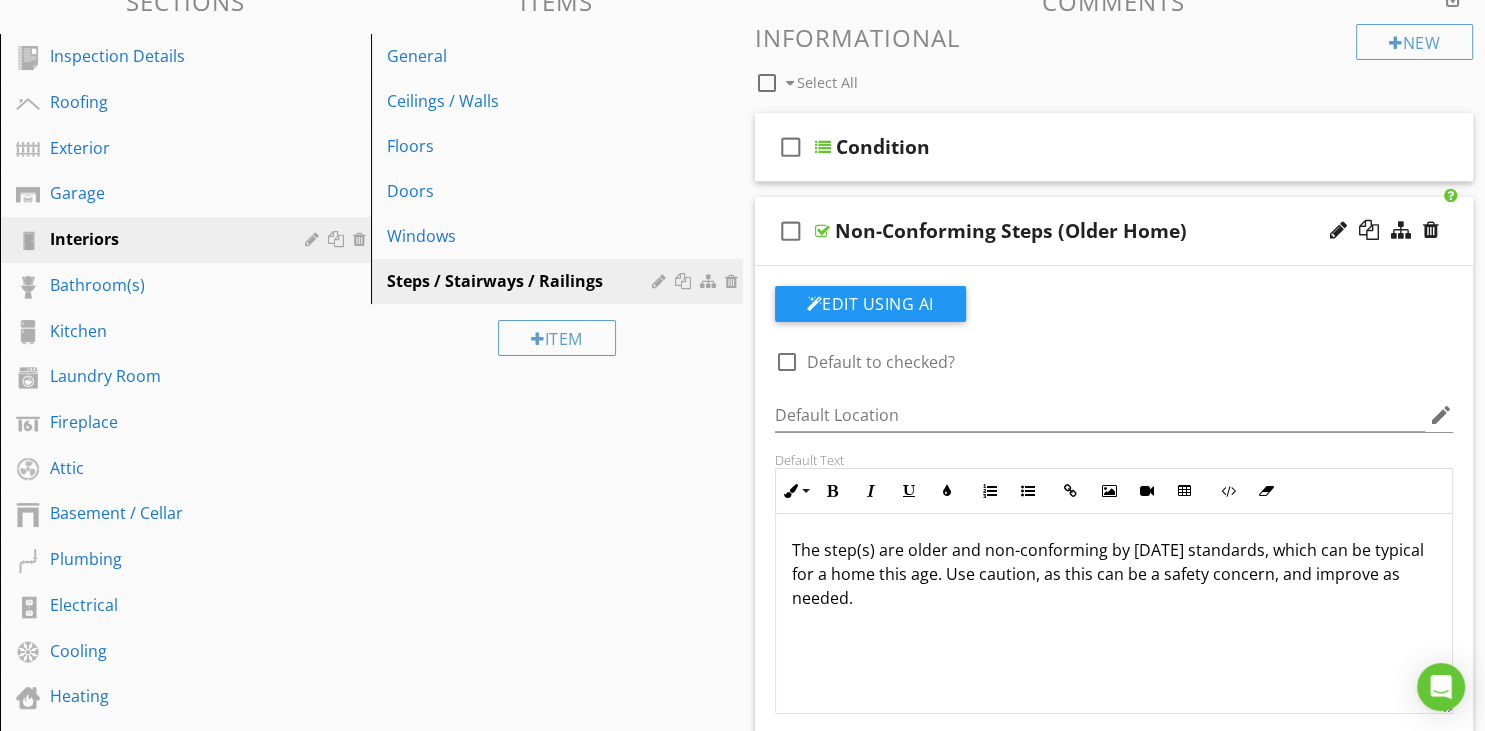 click on "The step(s) are older and non-conforming by [DATE] standards, which can be typical for a home this age. Use caution, as this can be a safety concern, and improve as needed." at bounding box center (1114, 574) 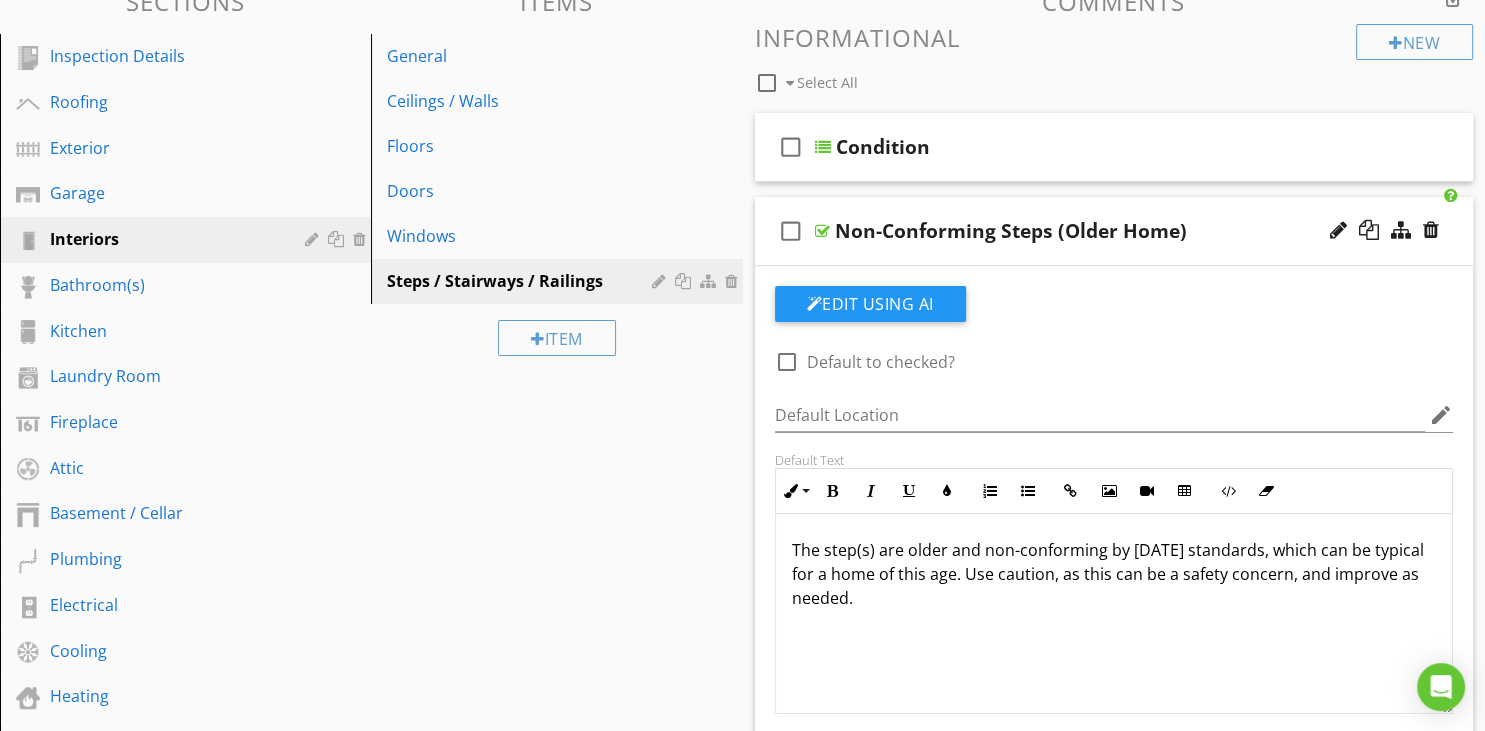 click on "The step(s) are older and non-conforming by [DATE] standards, which can be typical for a home of this age. Use caution, as this can be a safety concern, and improve as needed." at bounding box center [1114, 614] 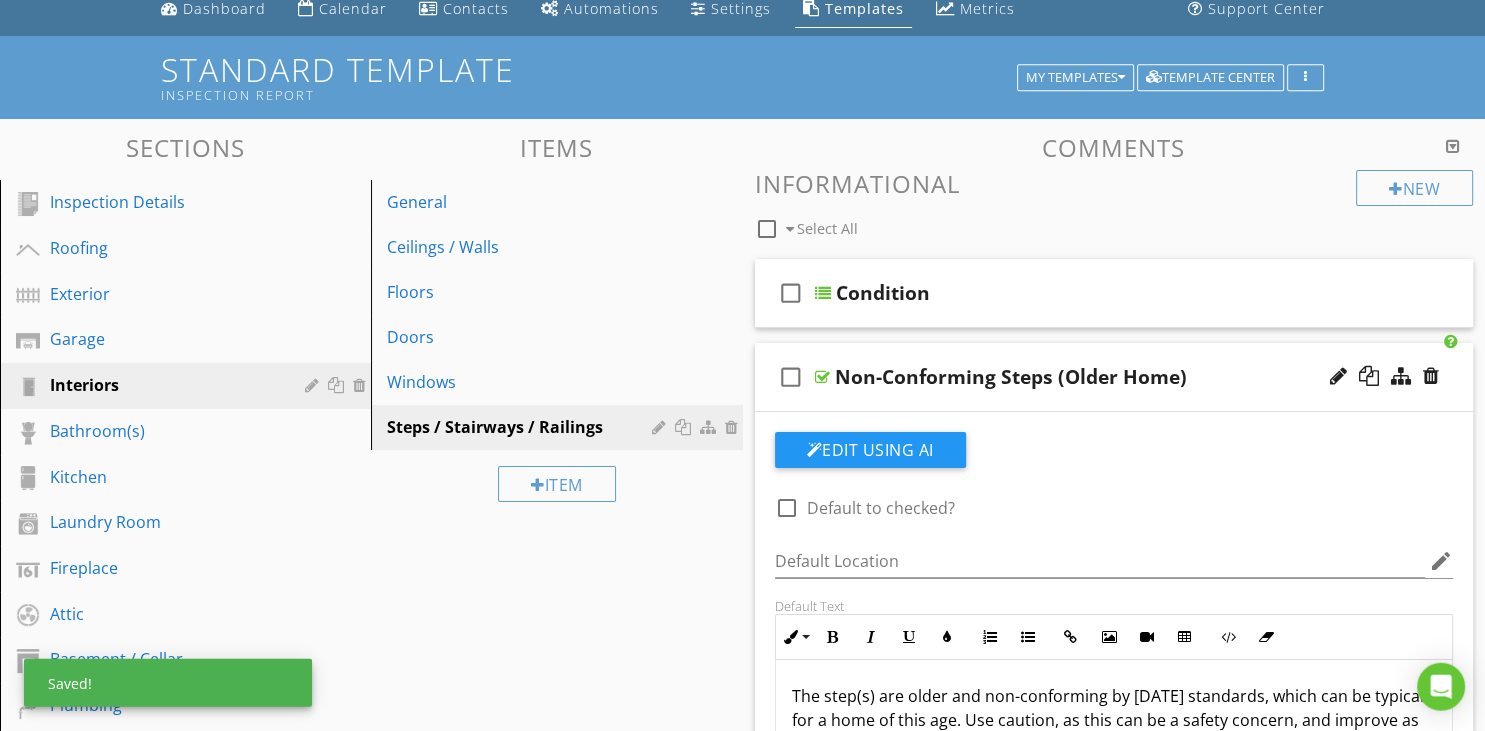 scroll, scrollTop: 0, scrollLeft: 0, axis: both 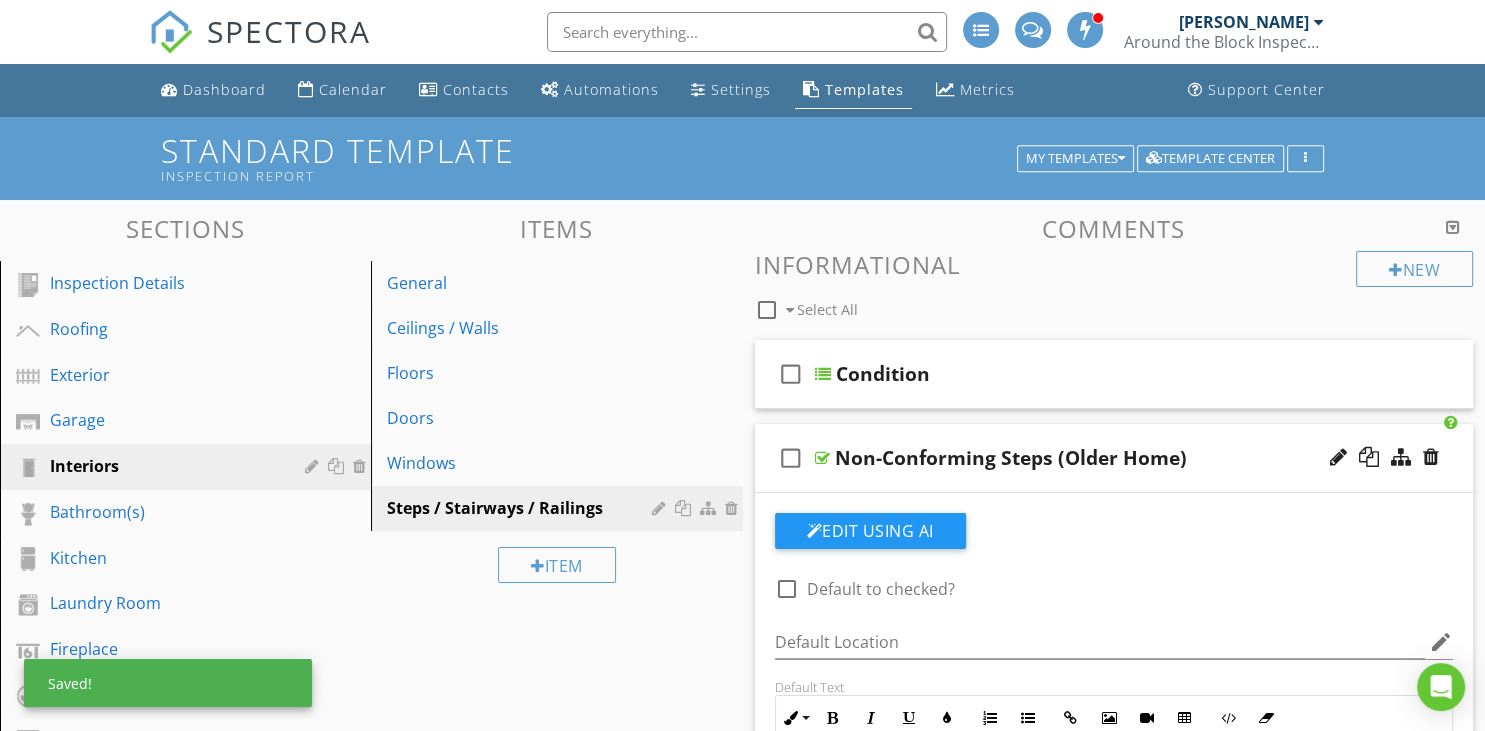 click on "check_box_outline_blank
Non-Conforming Steps (Older Home)" at bounding box center [1114, 458] 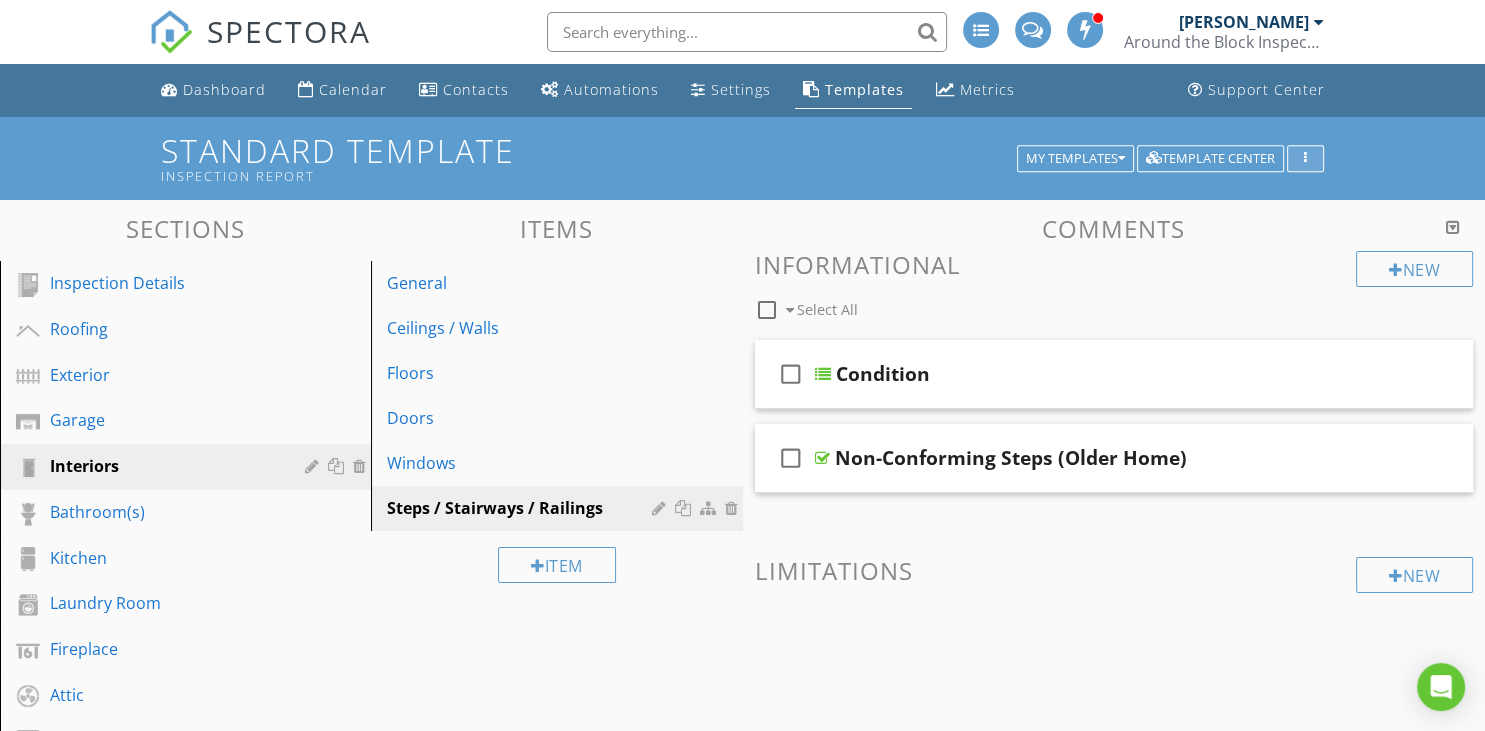 click at bounding box center [1305, 159] 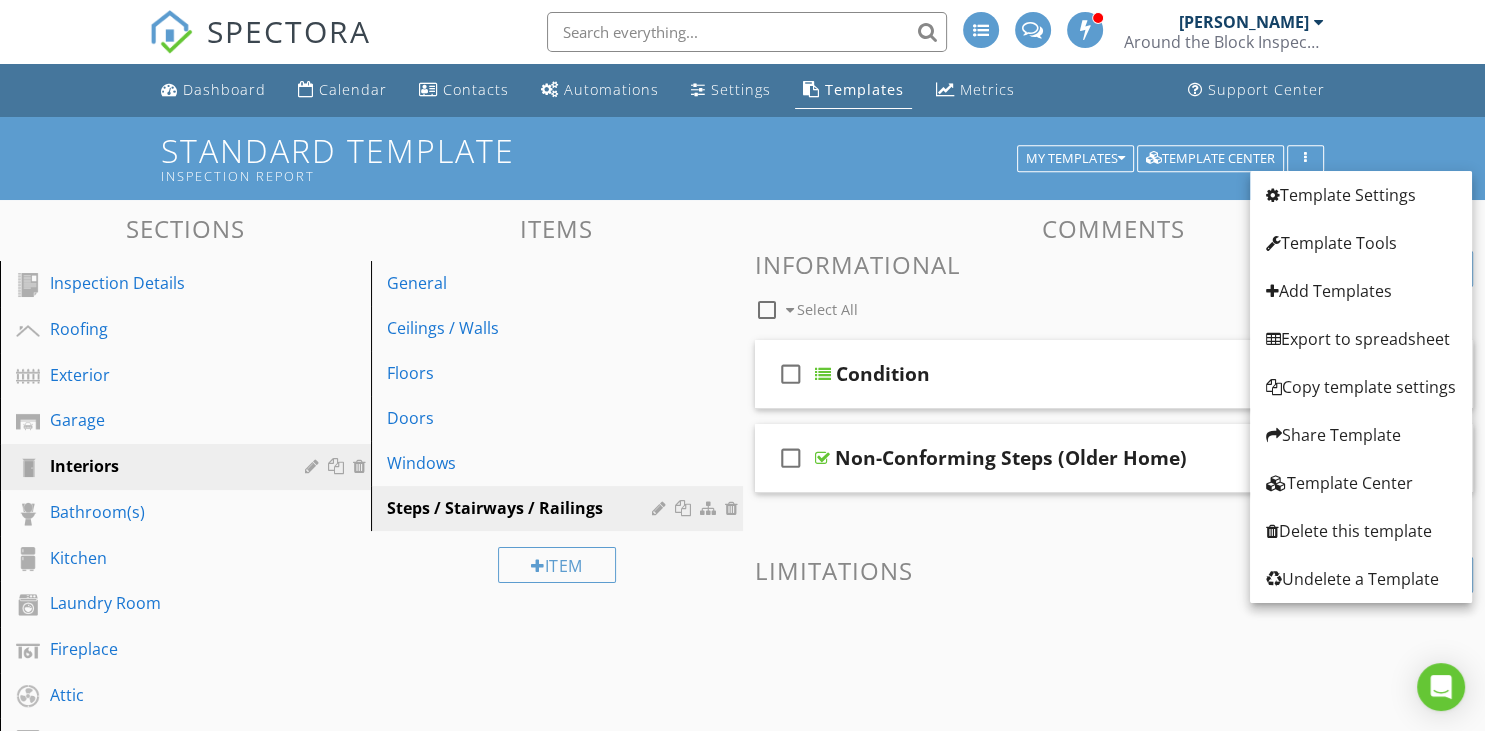 click on "check_box_outline_blank     Select All" at bounding box center [1056, 305] 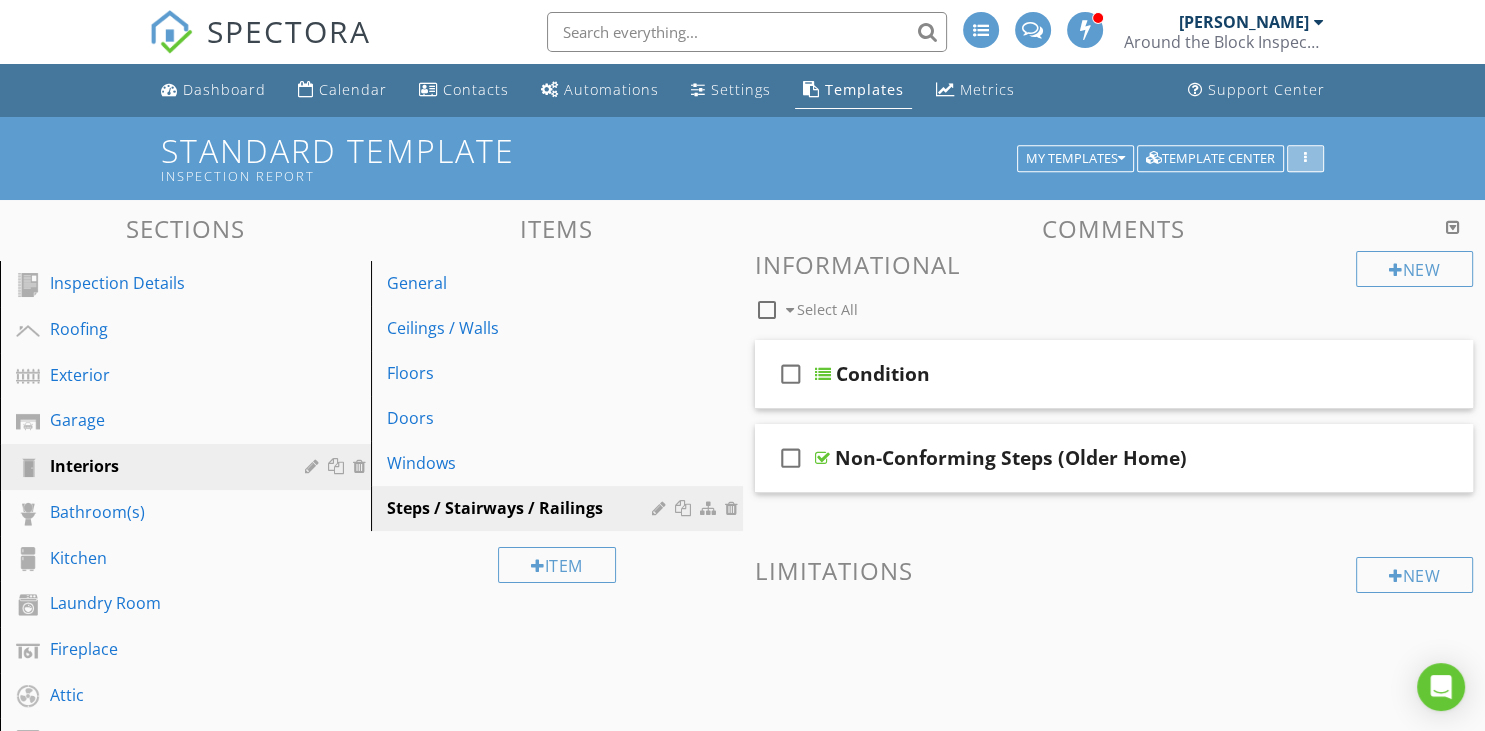 click at bounding box center [1305, 159] 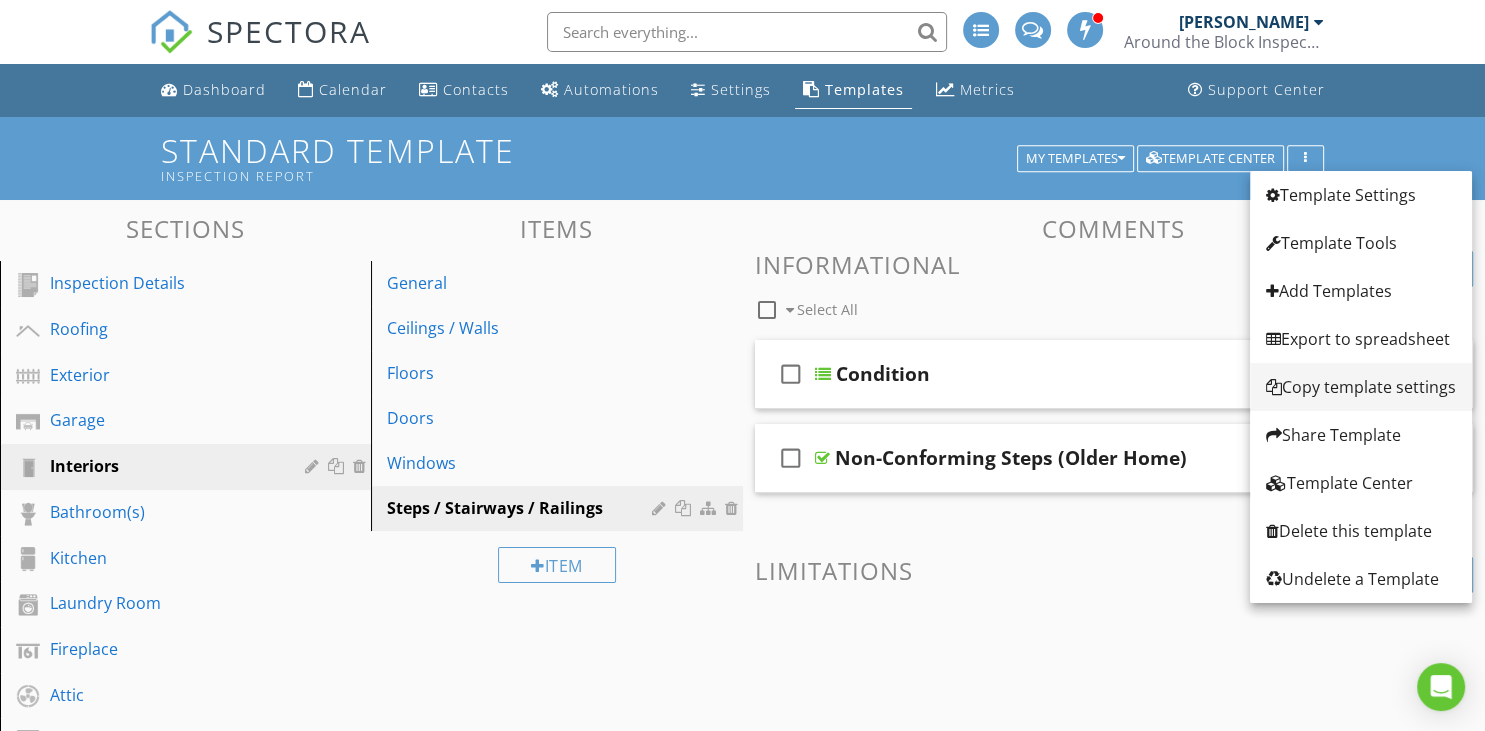 click on "Copy template settings" at bounding box center [1361, 387] 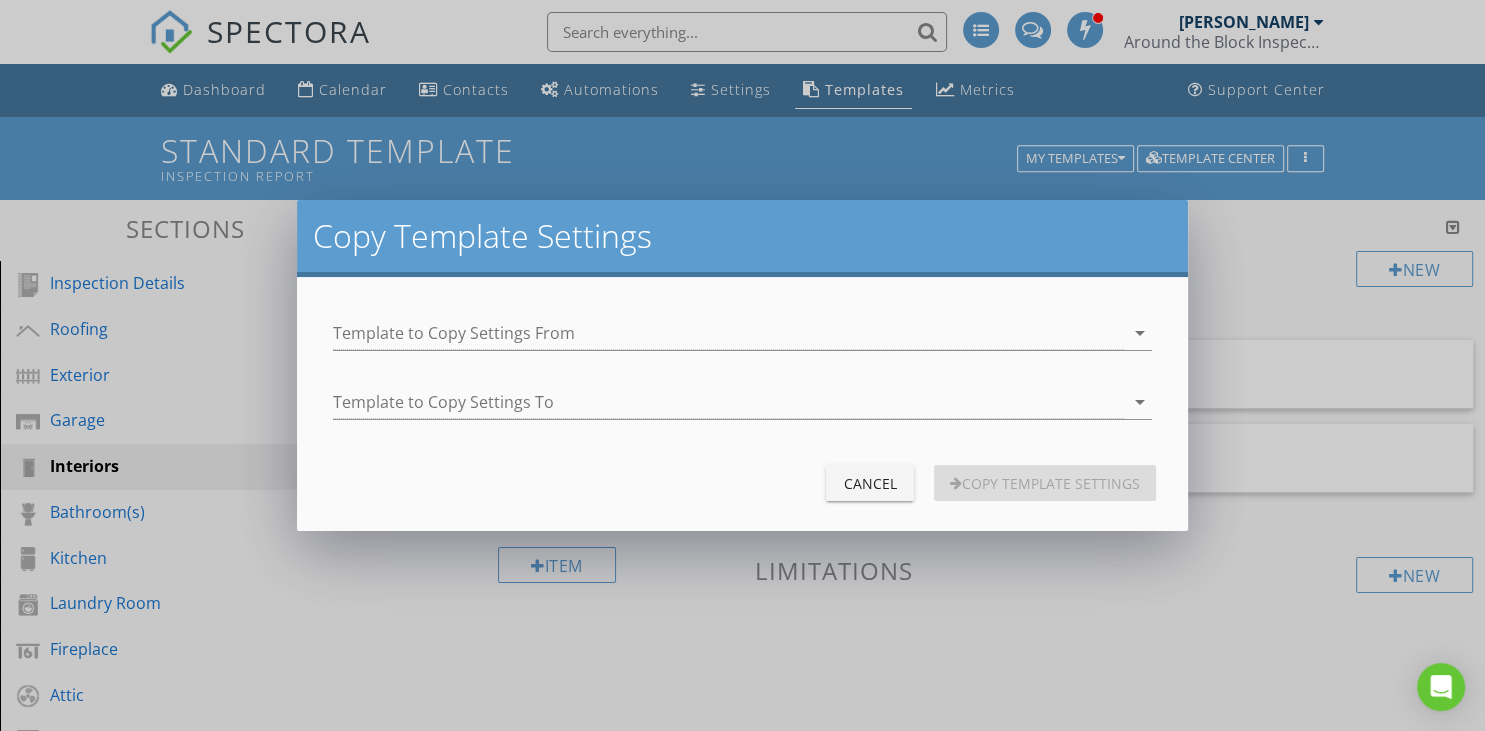 click on "Cancel" at bounding box center [870, 483] 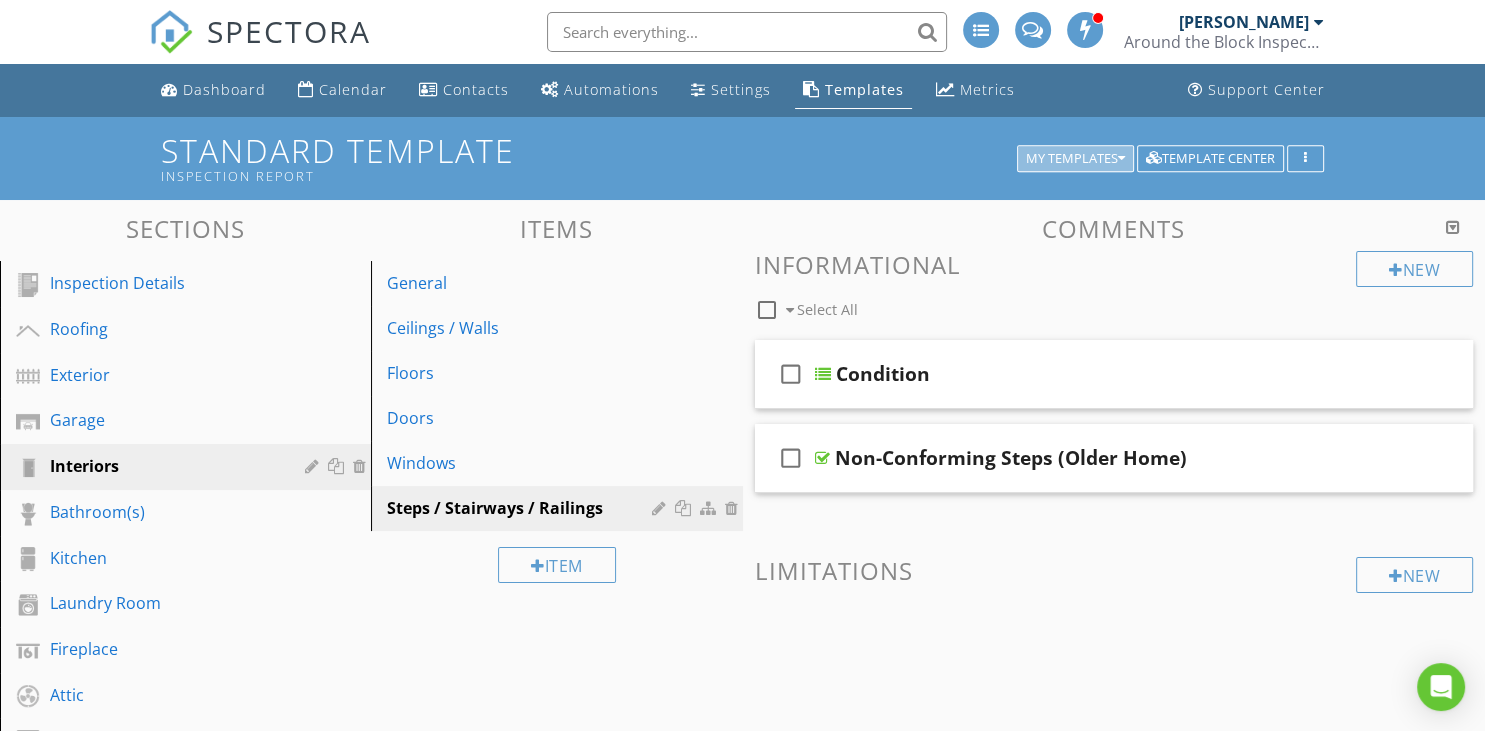 click on "My Templates" at bounding box center [1075, 159] 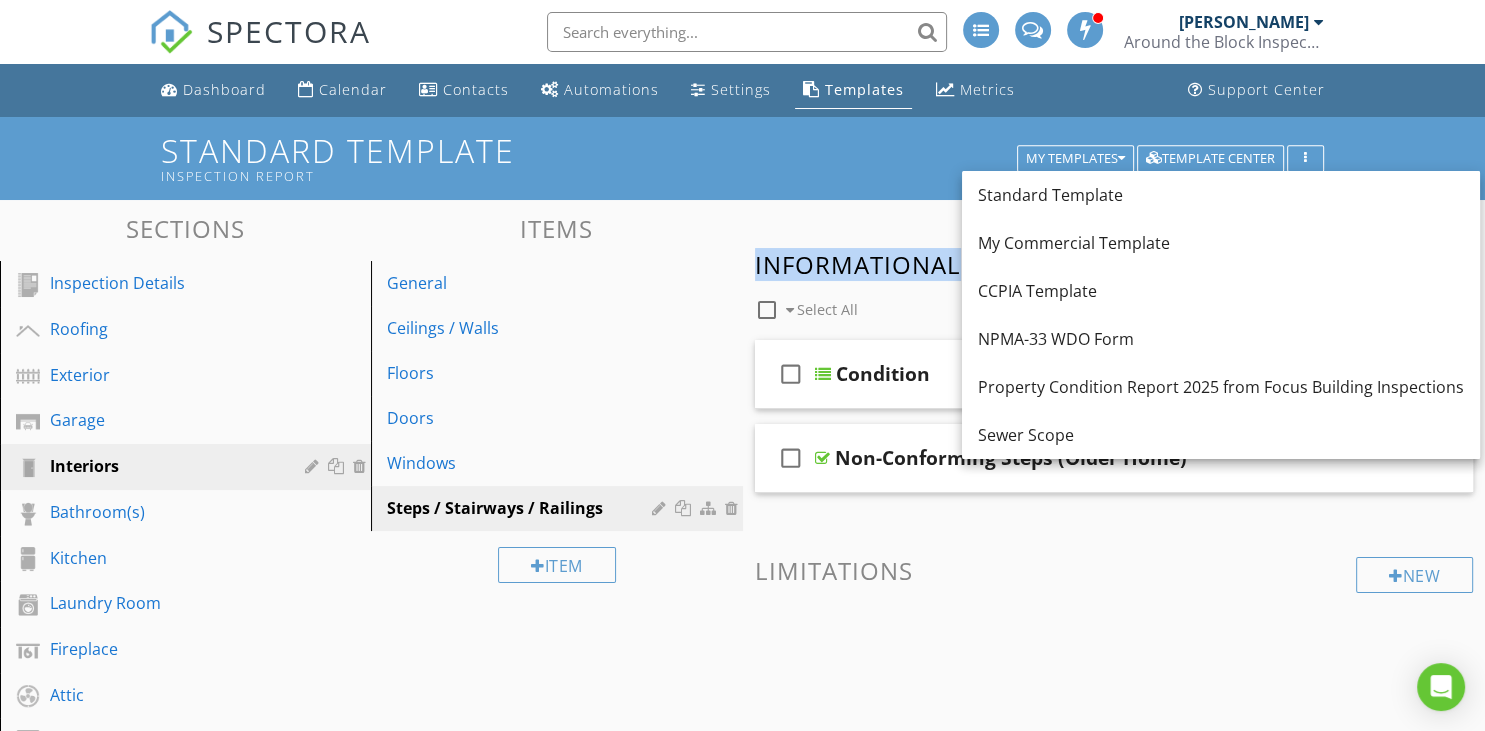 click on "Sections
Inspection Details           Roofing           Exterior           Garage           Interiors           Bathroom(s)           Kitchen           Laundry Room           Fireplace           Attic           Basement / Cellar           Plumbing           Electrical           Cooling           Heating           Pests / Rodents           Deferred Cost Items           General Notes           Post Inspection Checklist           Additional Photos/Videos            Sewer Scope Report
Section
Attachments
Attachment
Items
General           Ceilings / Walls           Floors           Doors           Windows           Steps / Stairways / Railings
Item
Comments
New
Informational   check_box_outline_blank     Select All       check_box_outline_blank
Condition" at bounding box center [742, 1517] 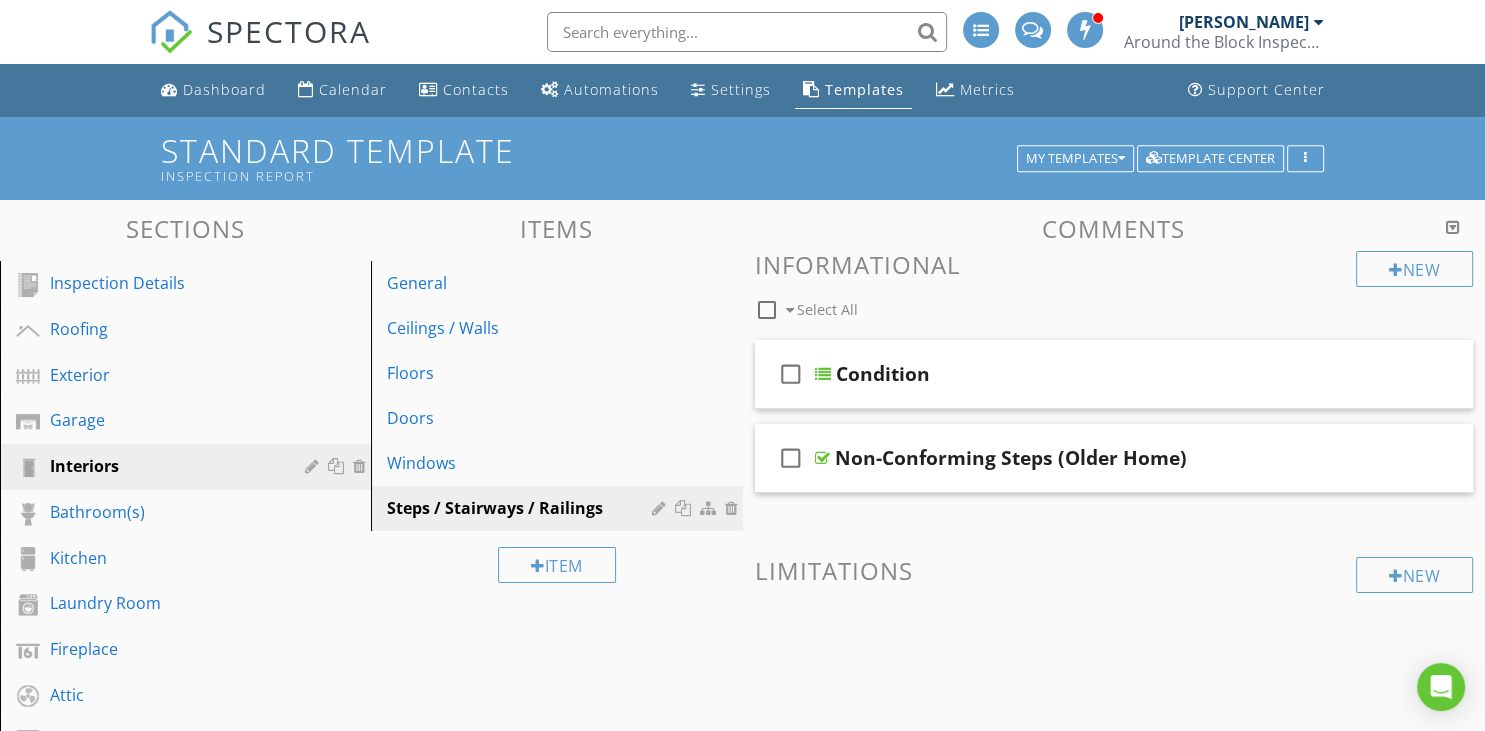 click on "Comments" at bounding box center (1114, 228) 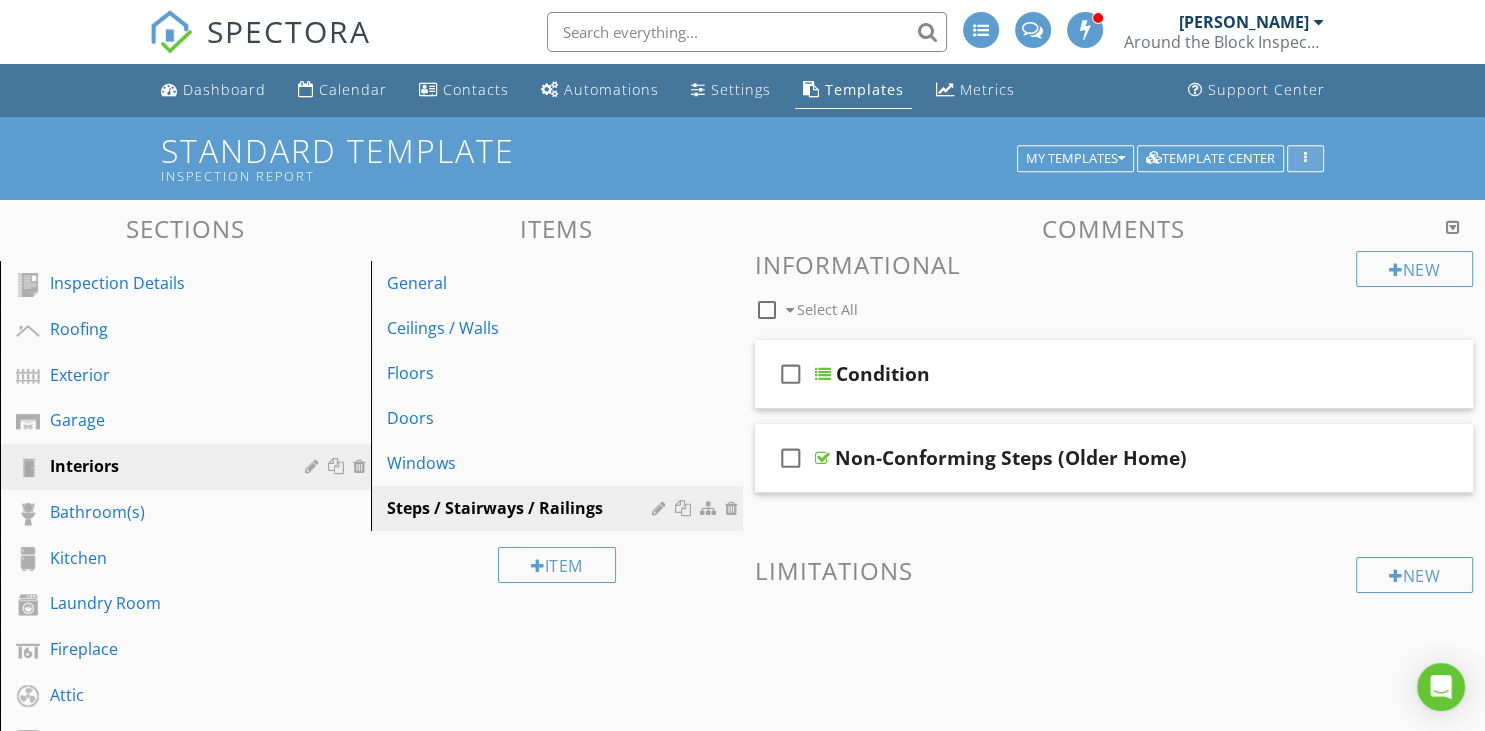 click at bounding box center [1305, 159] 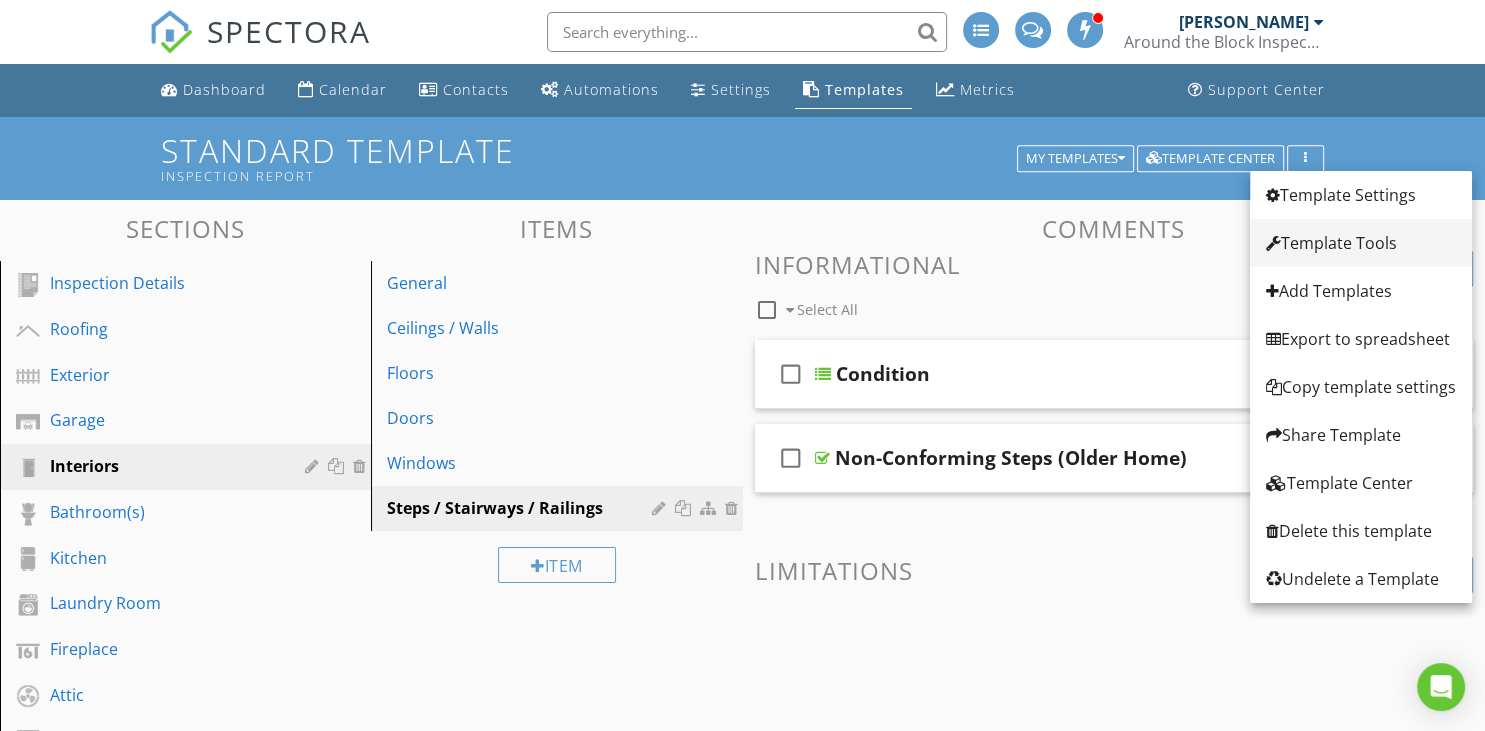 click on "Template Tools" at bounding box center (1361, 243) 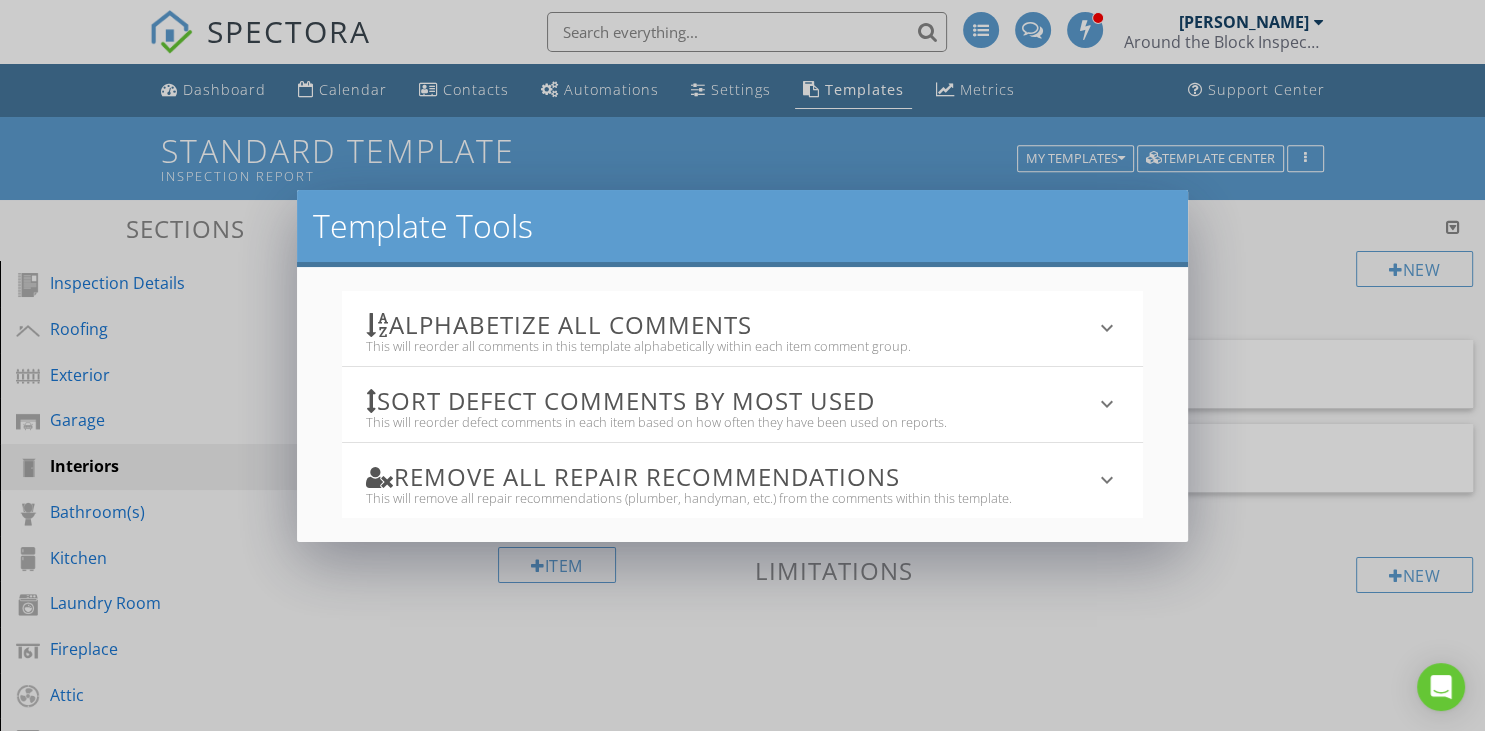 click on "Template Tools
Alphabetize All Comments
This will reorder all comments in this template alphabetically
within each item comment group.
keyboard_arrow_down     All template comments will be reordered. There is no undoing
this action!
Alphabetize Comments
Sort defect comments by most used
This will reorder defect comments in each item based on how
often they have been used on reports.
keyboard_arrow_down     All template comments will be reordered. There is no undoing
this action!
Reorder Comments
Remove All Repair Recommendations
This will remove all repair recommendations (plumber, handyman,
etc.) from the comments within this template. keyboard_arrow_down
Blank Recommendations" at bounding box center [742, 365] 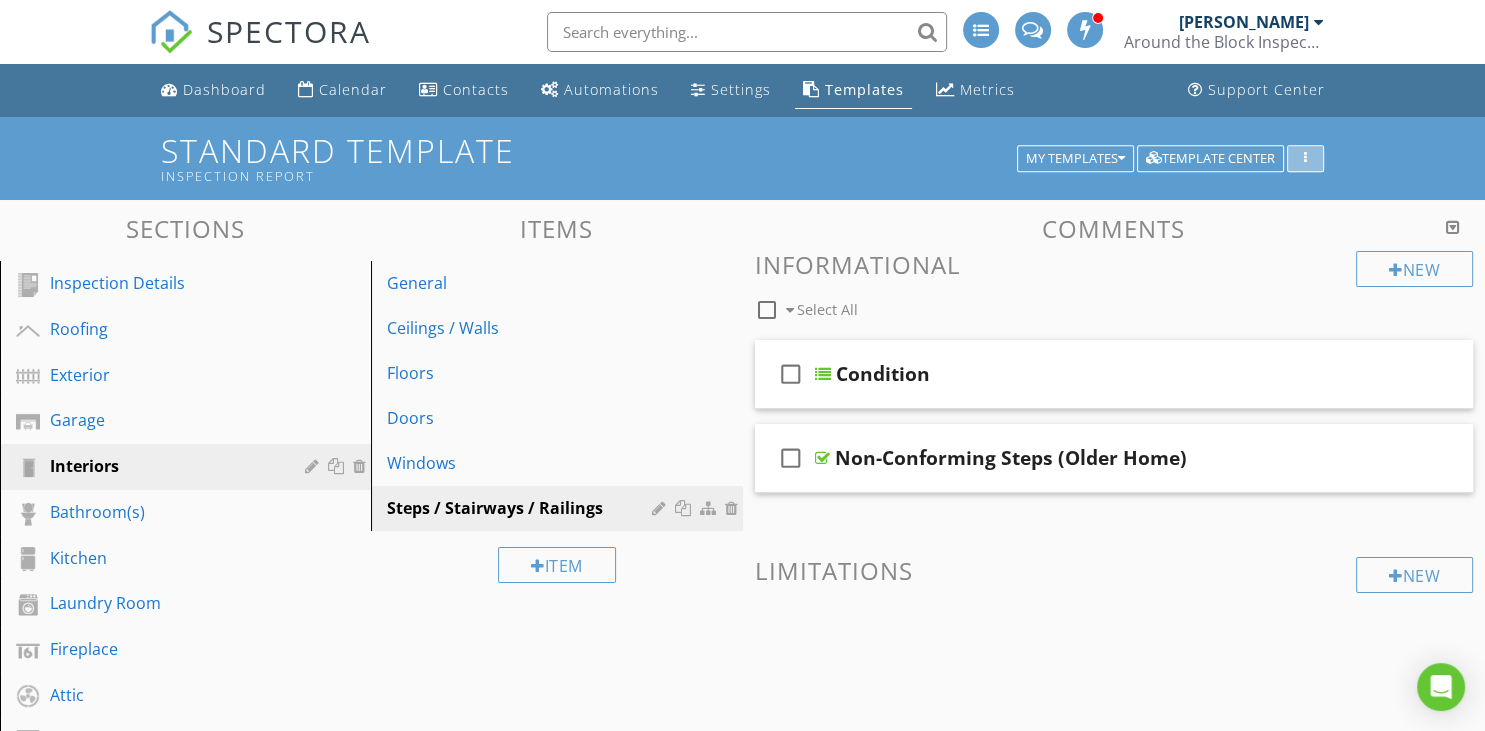 click at bounding box center (1305, 159) 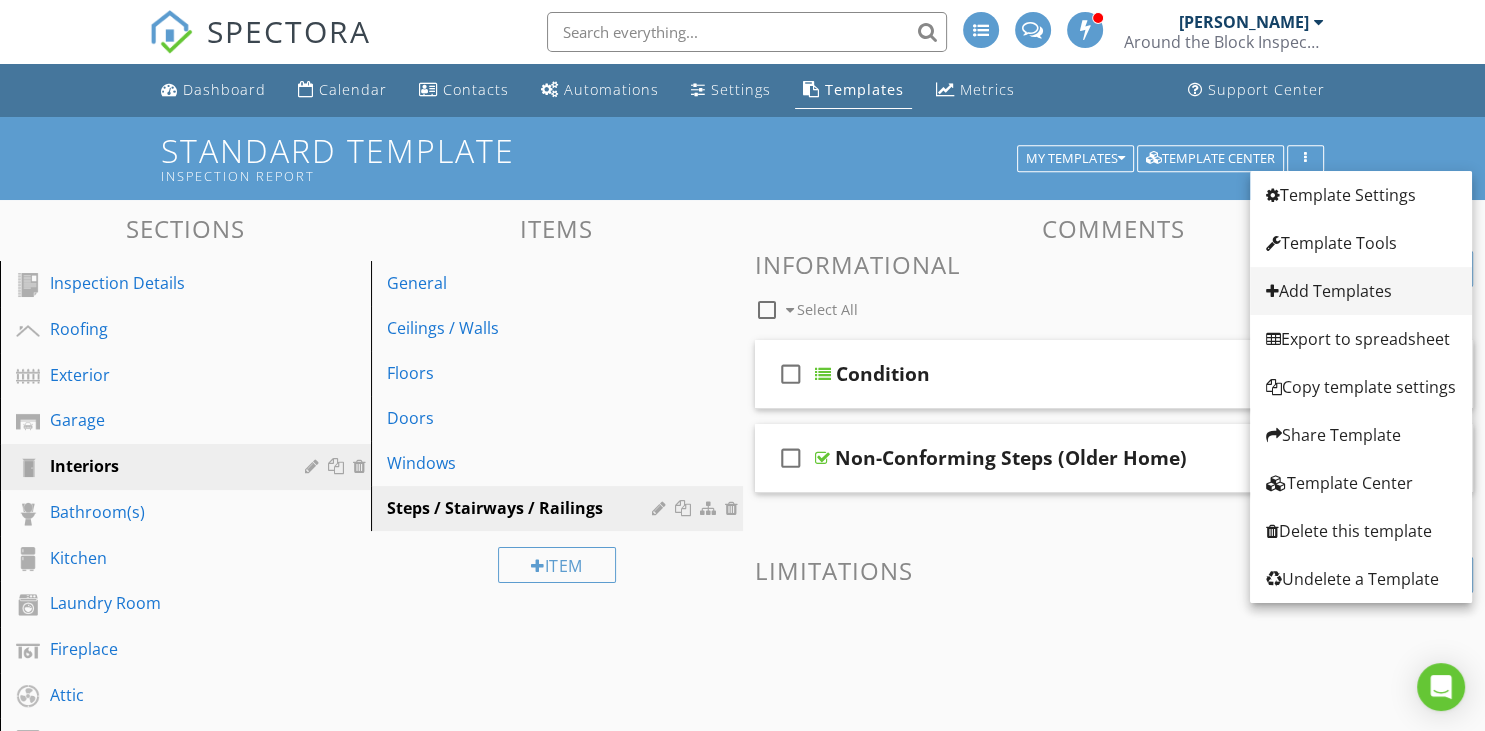 click on "Add Templates" at bounding box center [1361, 291] 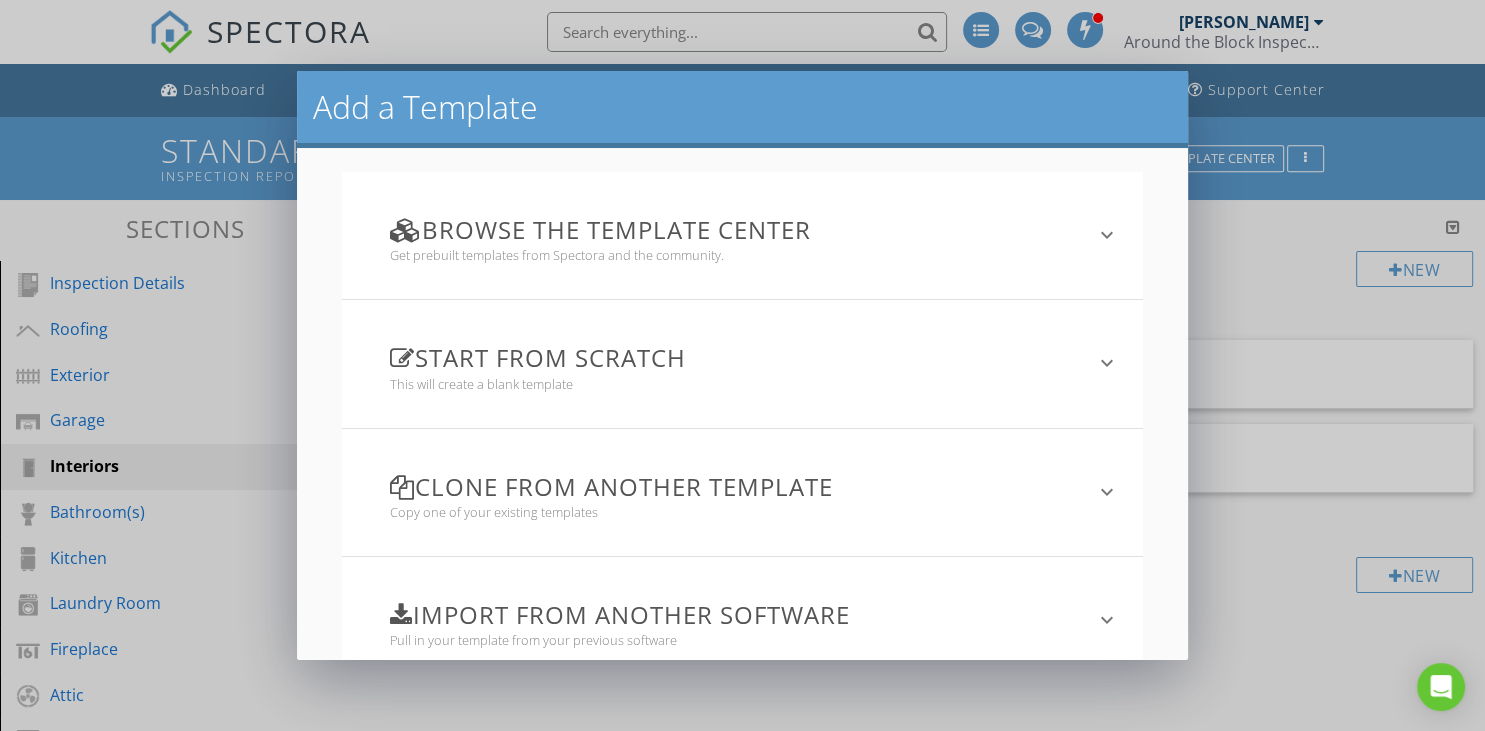 click on "Clone from another template" at bounding box center [730, 486] 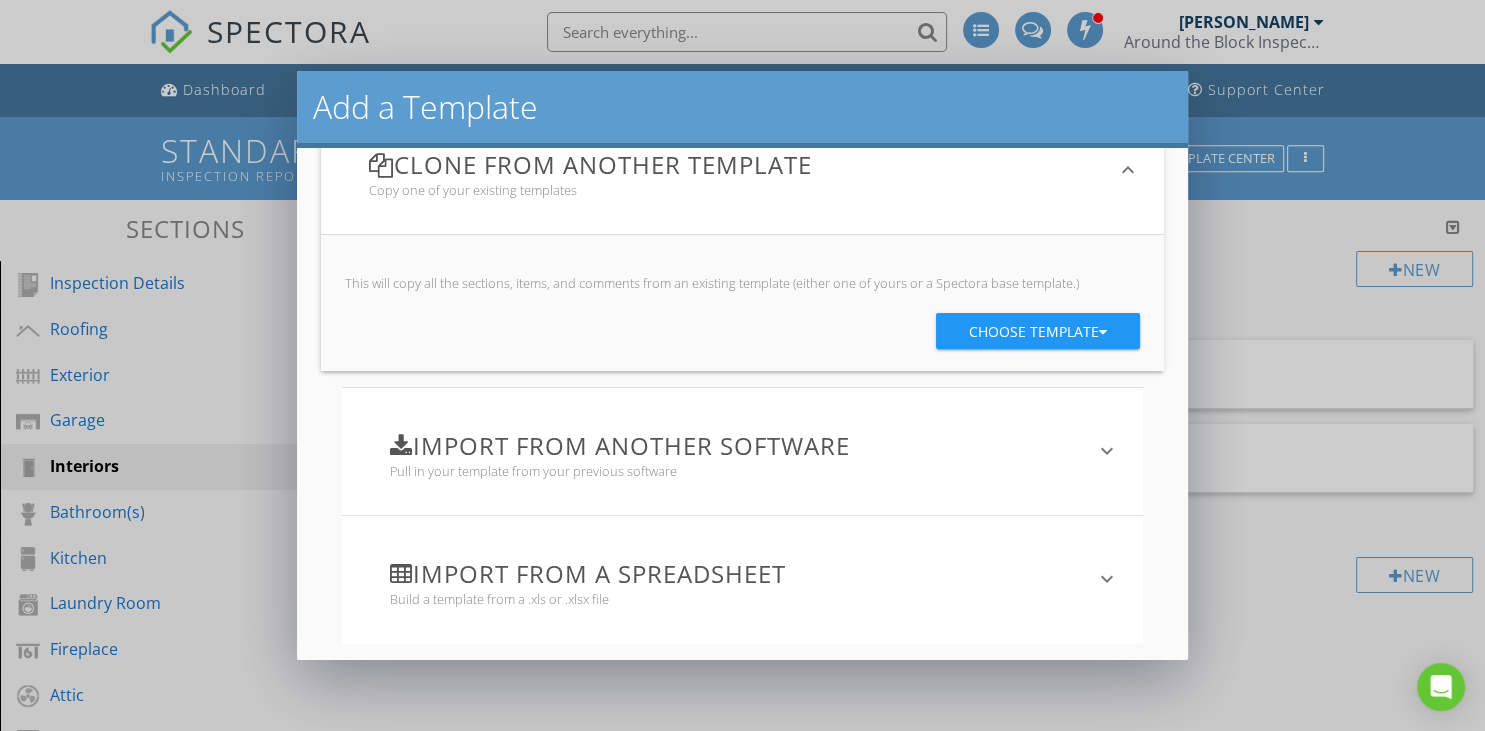 scroll, scrollTop: 344, scrollLeft: 0, axis: vertical 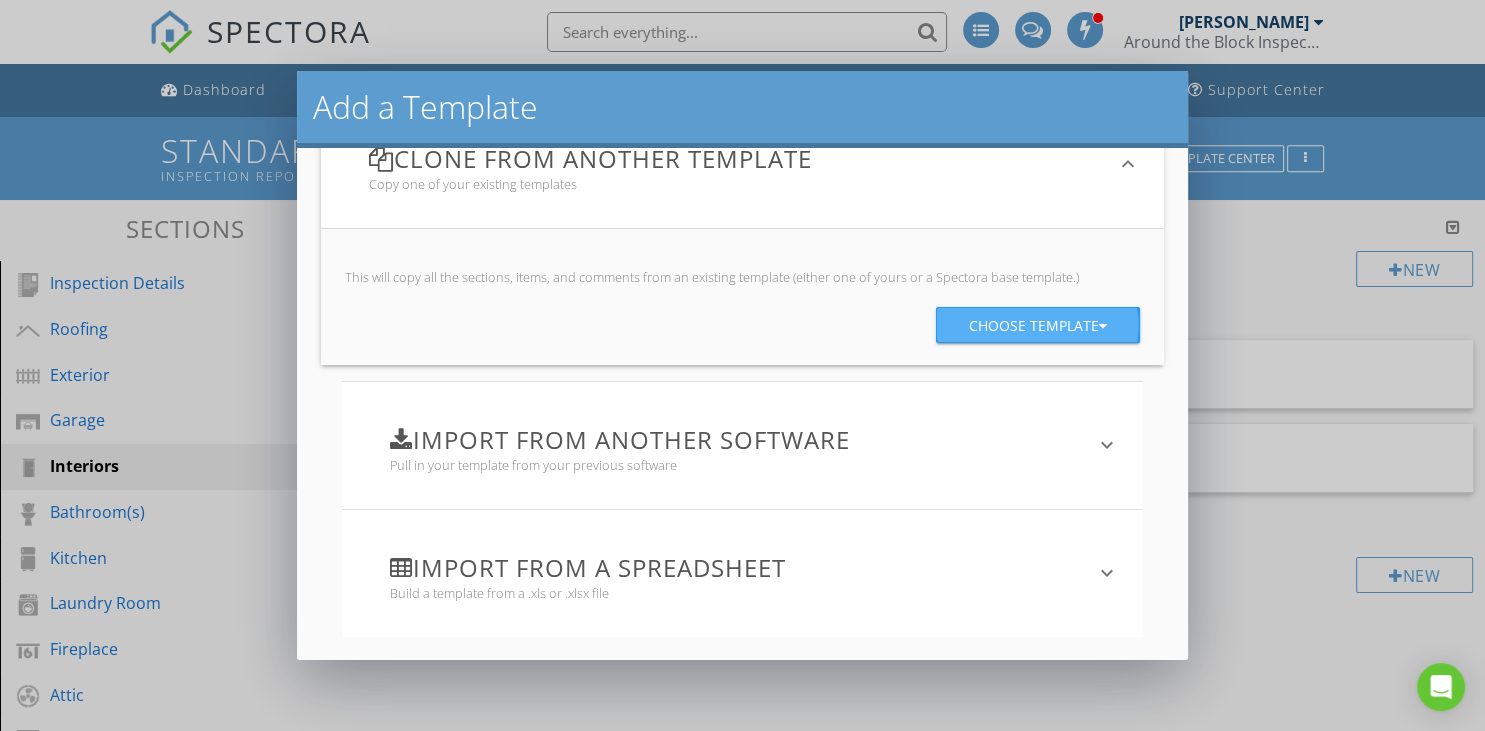 click on "Choose template" at bounding box center [1038, 326] 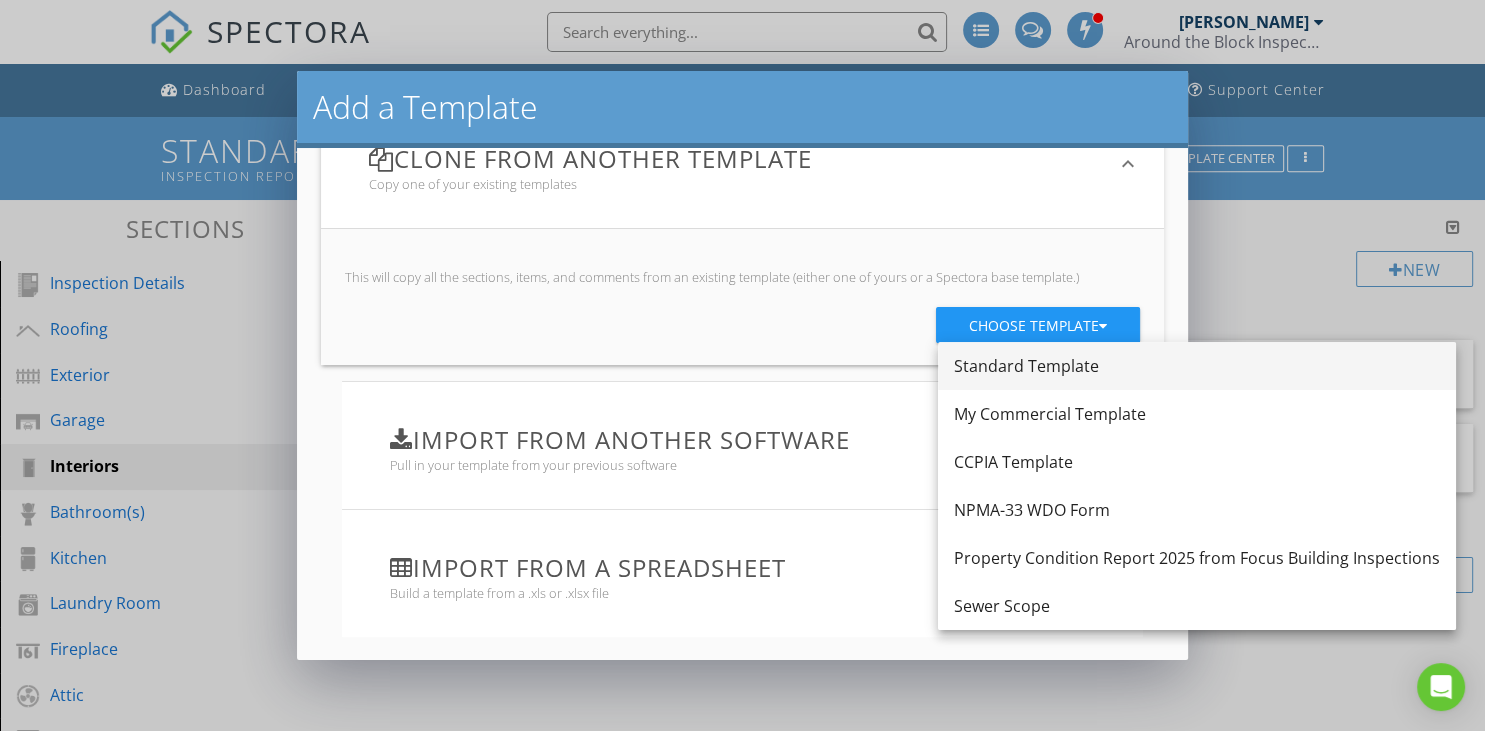 click on "Standard Template" at bounding box center (1197, 366) 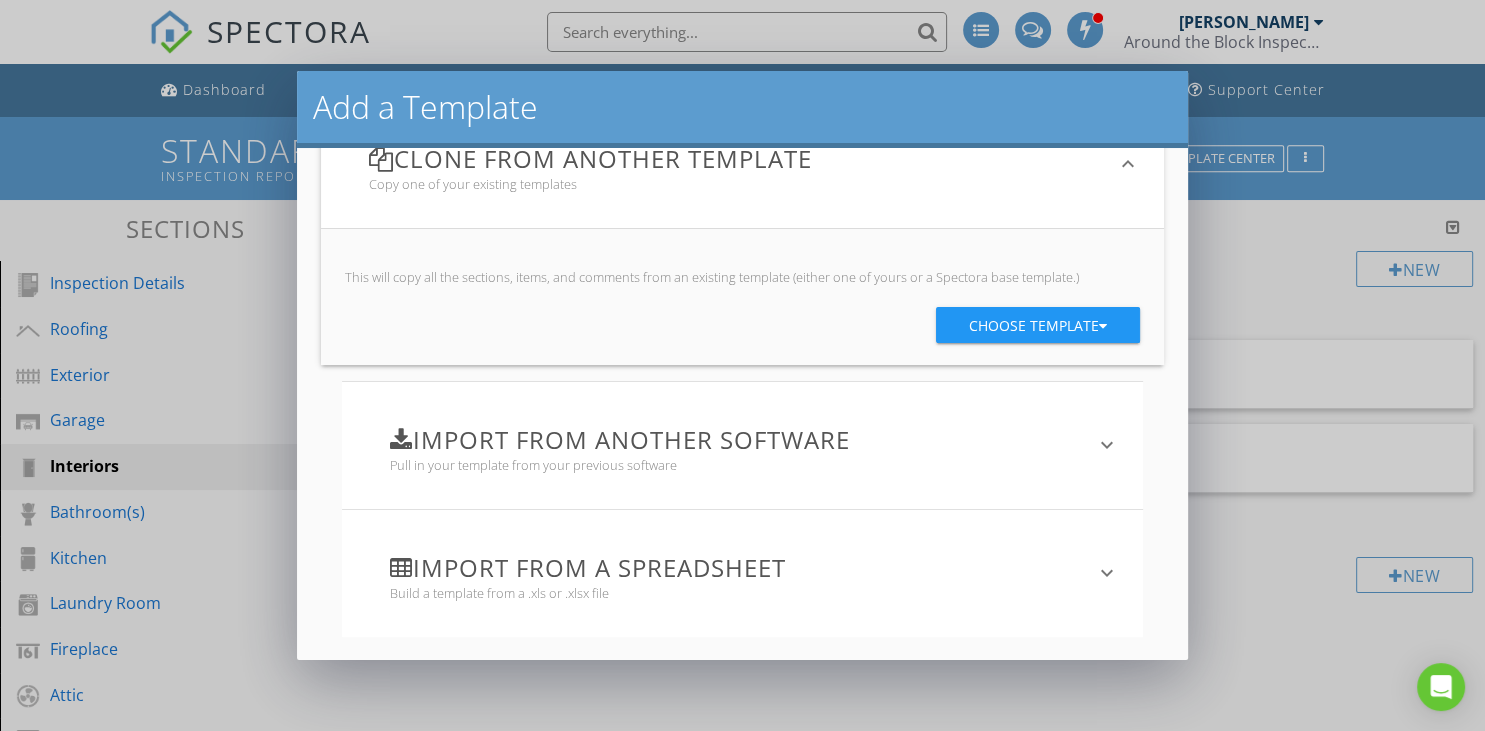 scroll, scrollTop: 0, scrollLeft: 0, axis: both 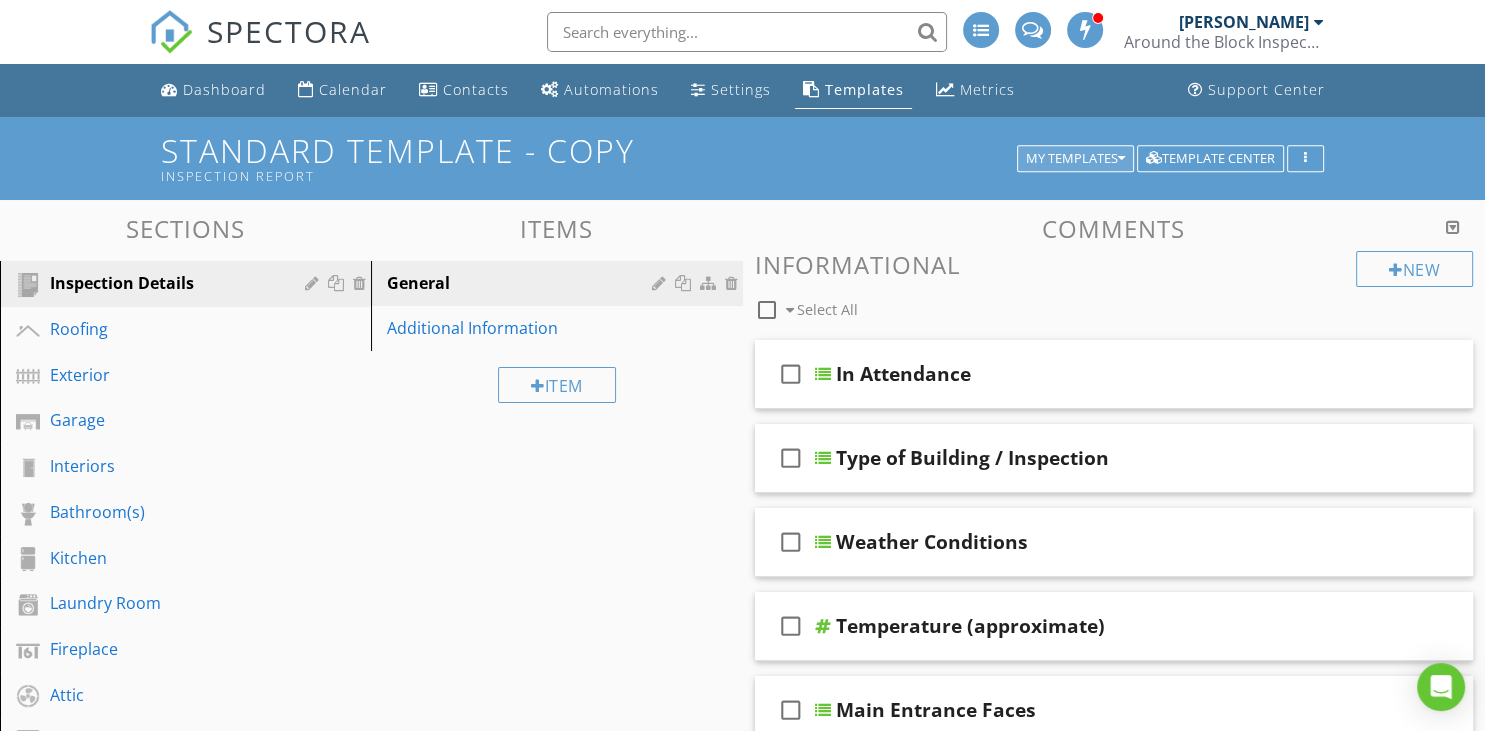 click on "My Templates" at bounding box center (1075, 159) 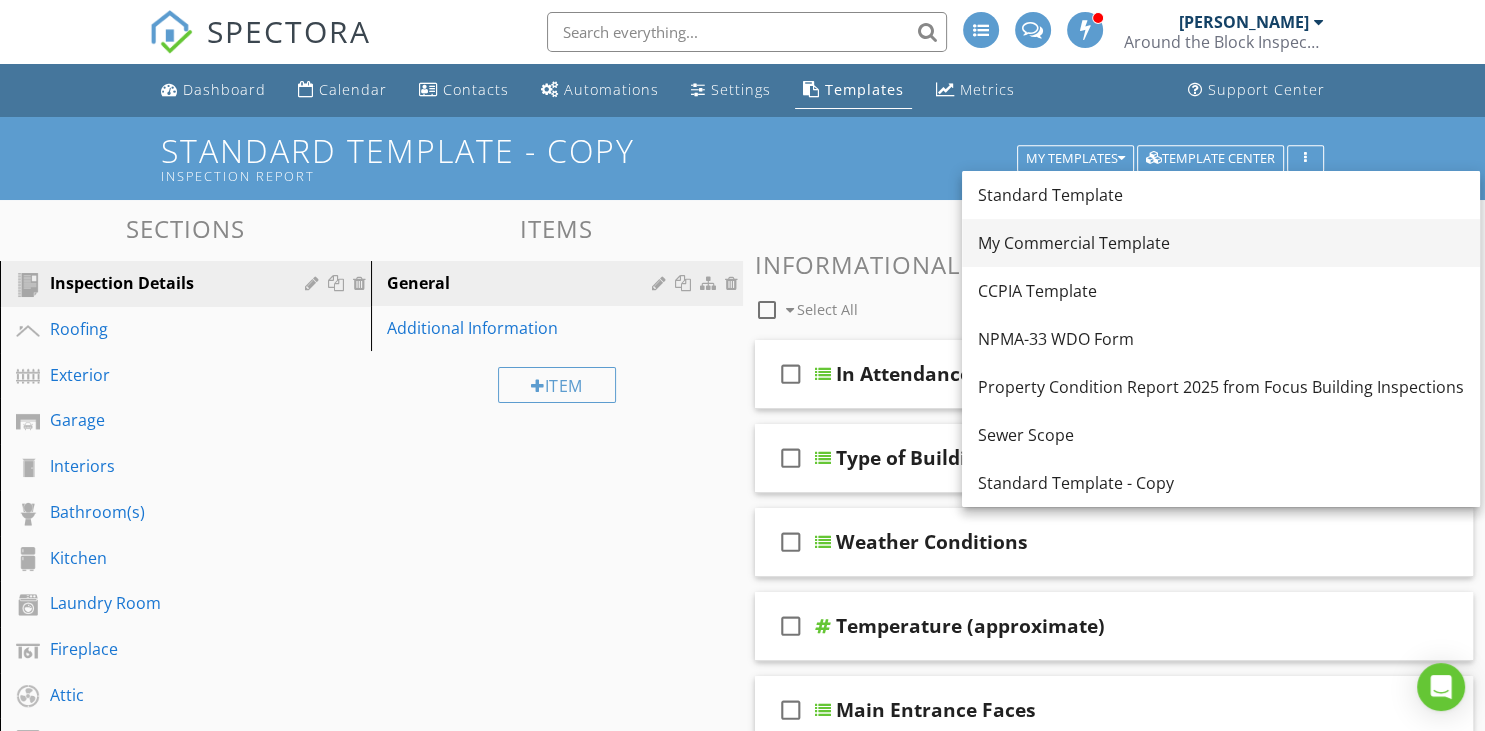 click on "My Commercial Template" at bounding box center [1221, 243] 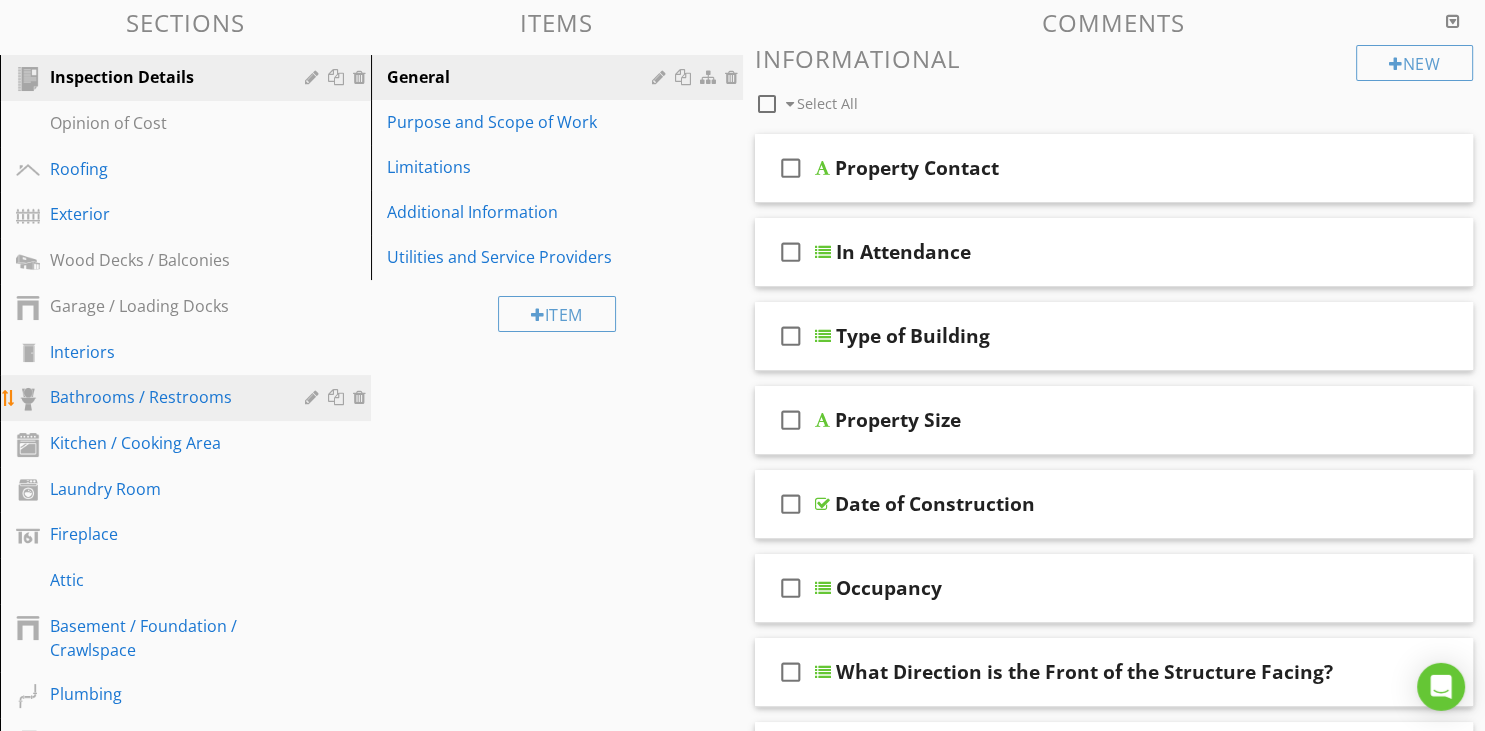 scroll, scrollTop: 211, scrollLeft: 0, axis: vertical 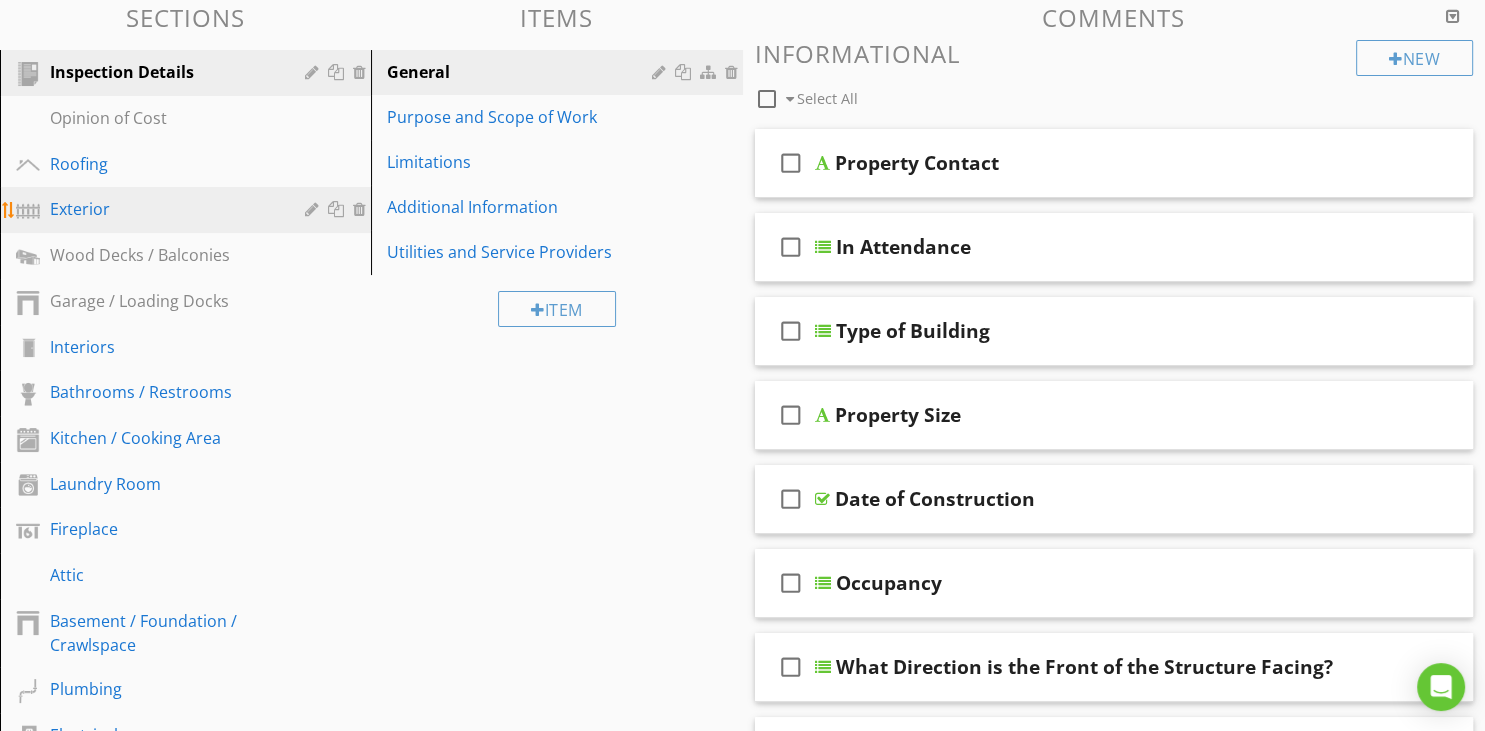 click on "Exterior" at bounding box center (163, 209) 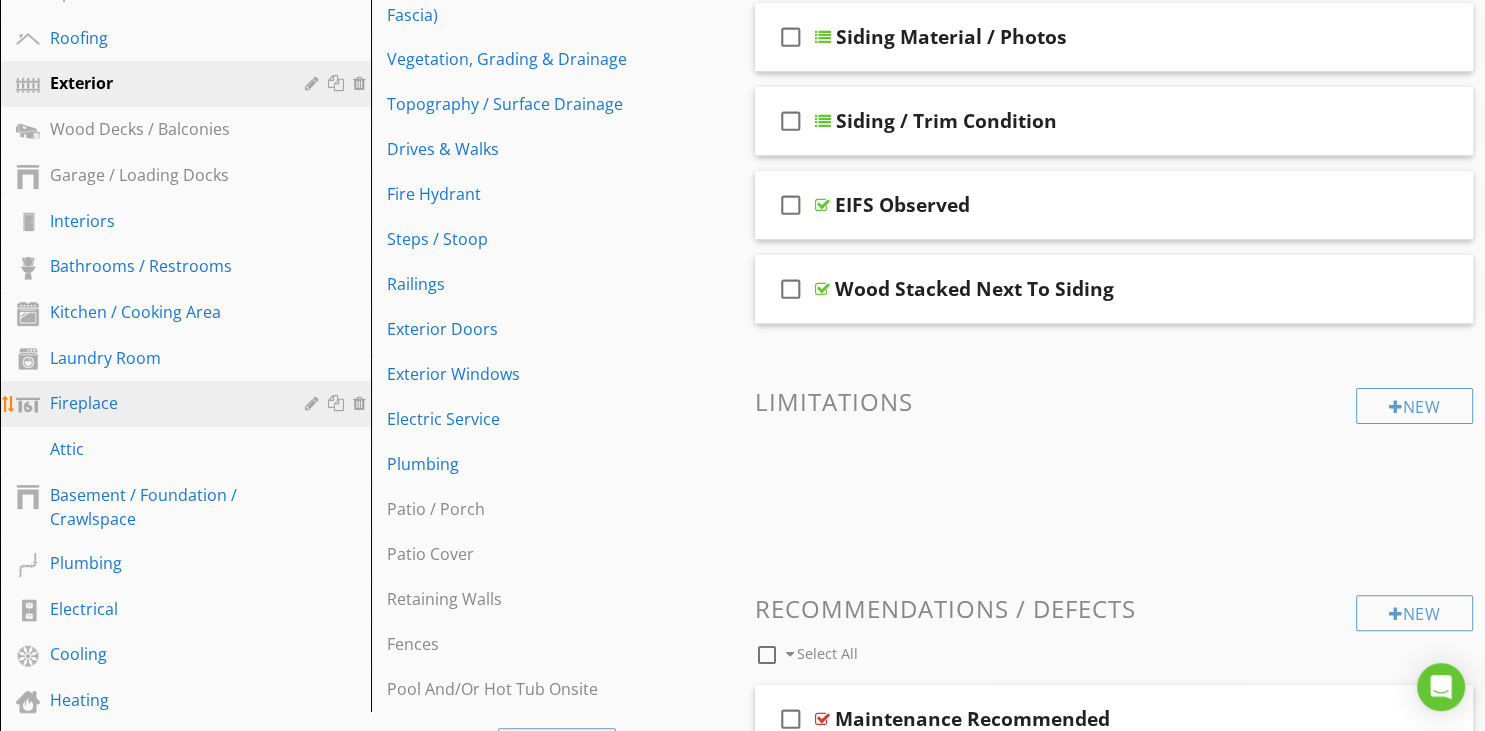 scroll, scrollTop: 528, scrollLeft: 0, axis: vertical 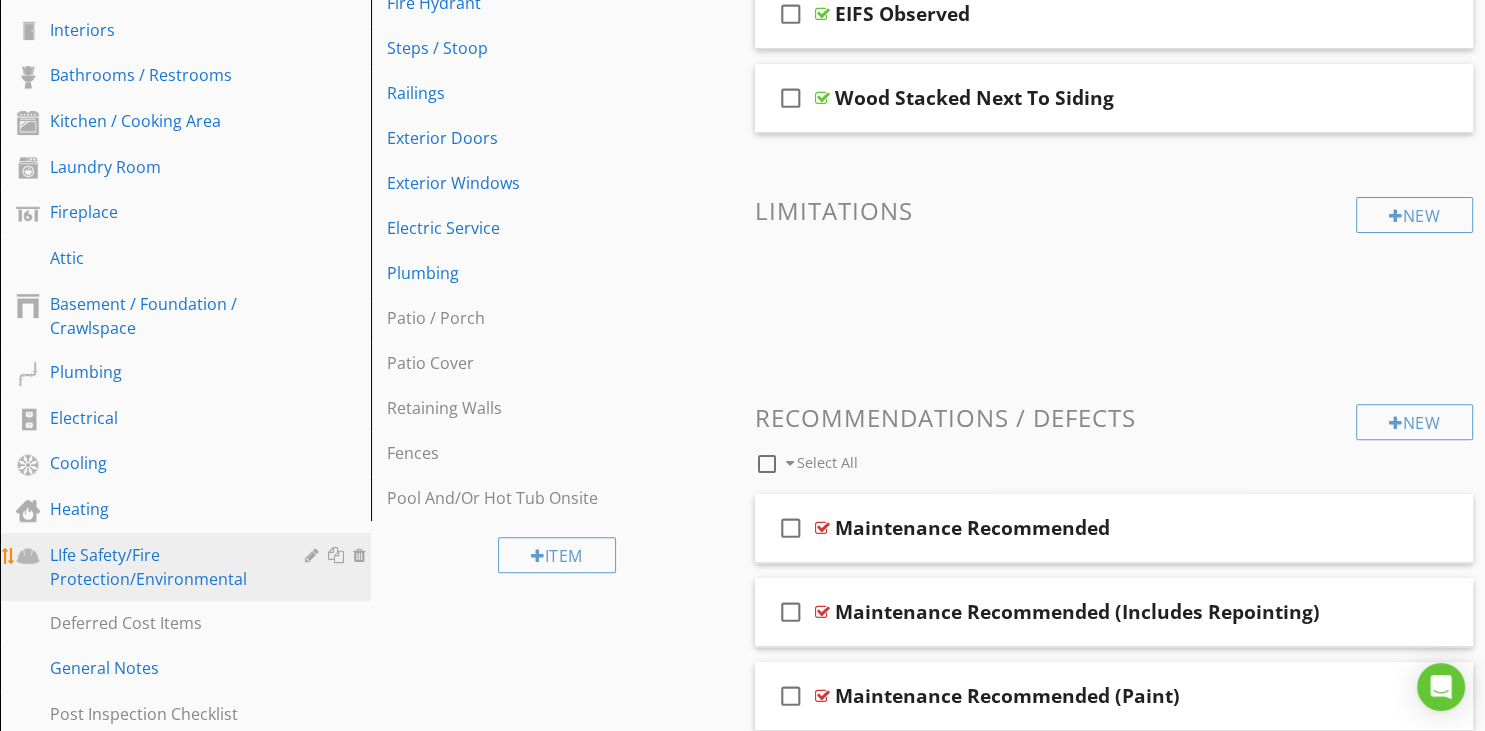 click on "LIfe Safety/Fire Protection/Environmental" at bounding box center [163, 567] 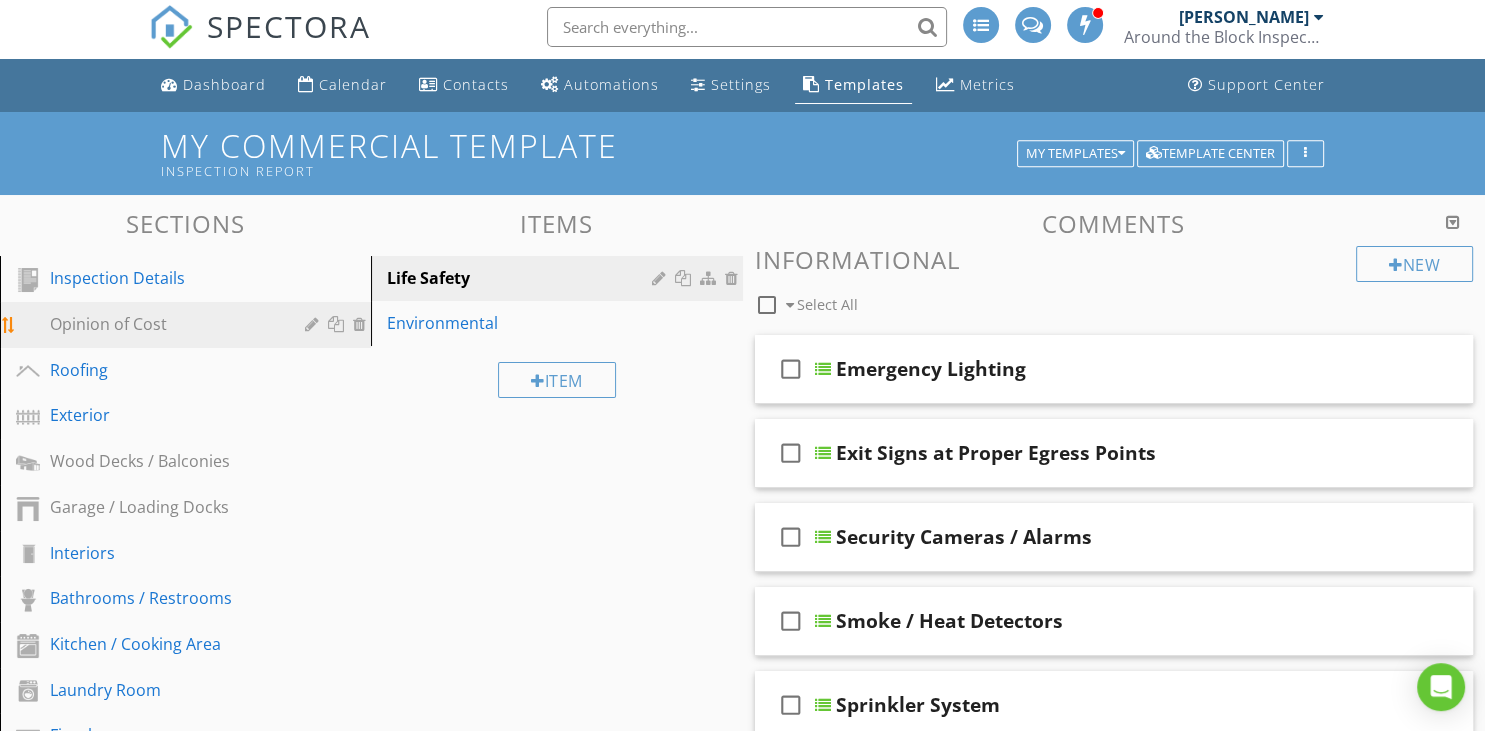 scroll, scrollTop: 0, scrollLeft: 0, axis: both 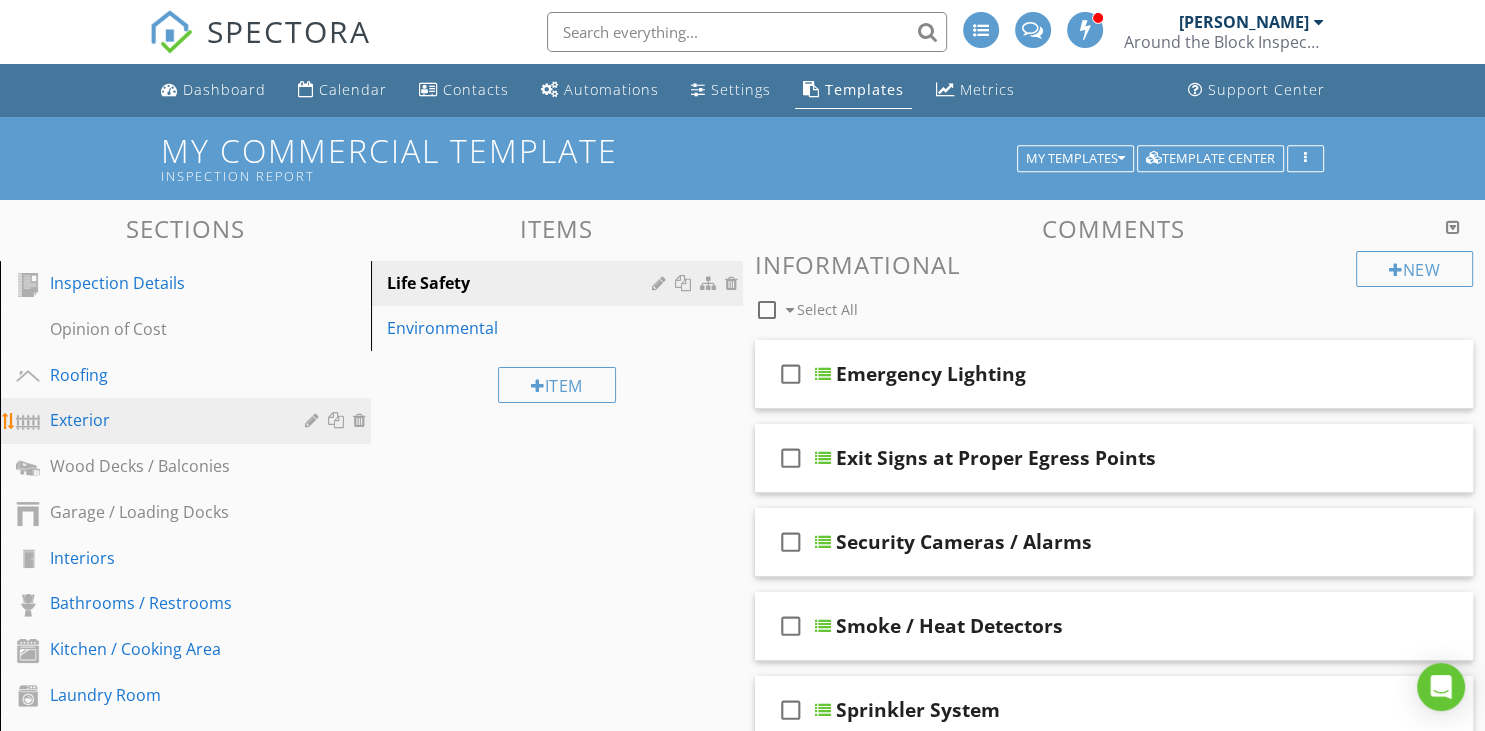 click on "Exterior" at bounding box center (163, 420) 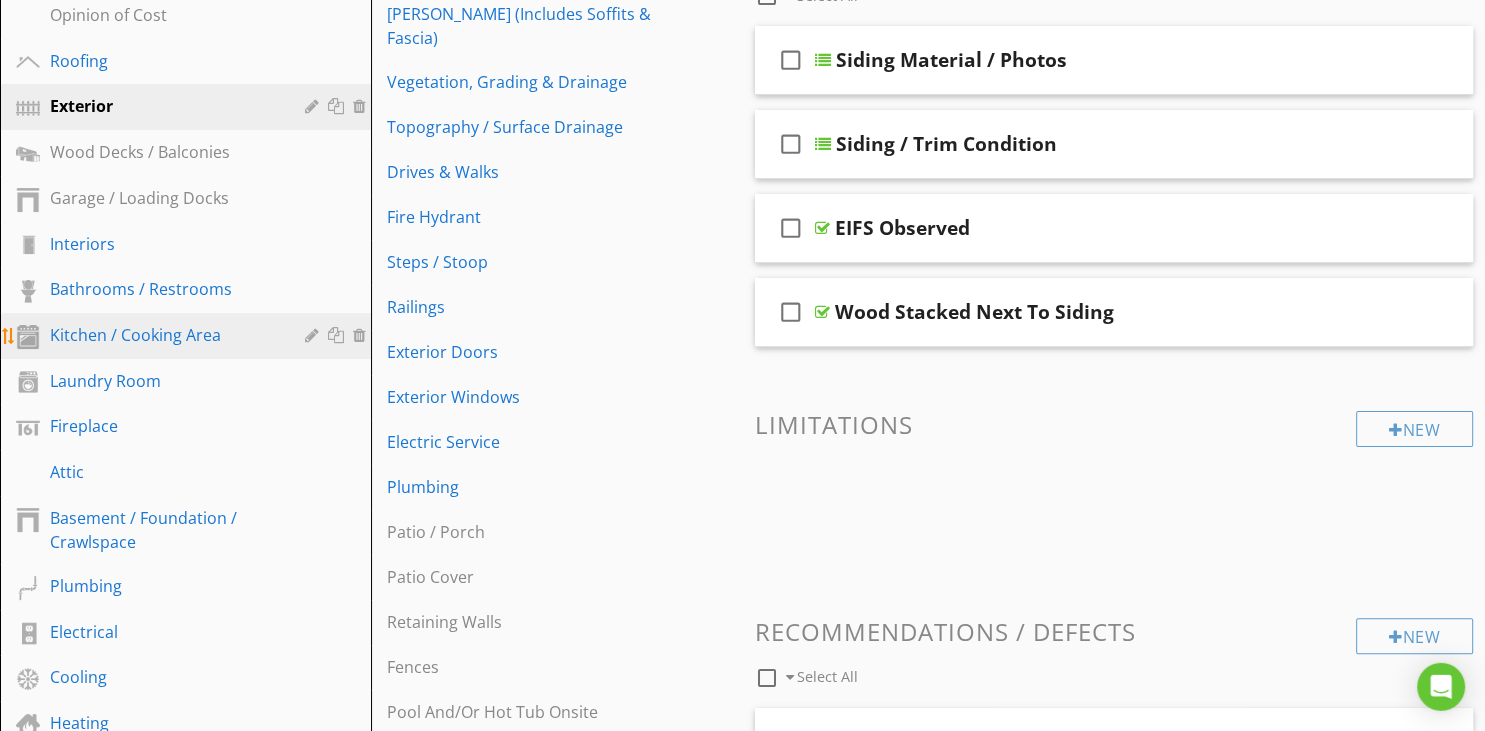 scroll, scrollTop: 211, scrollLeft: 0, axis: vertical 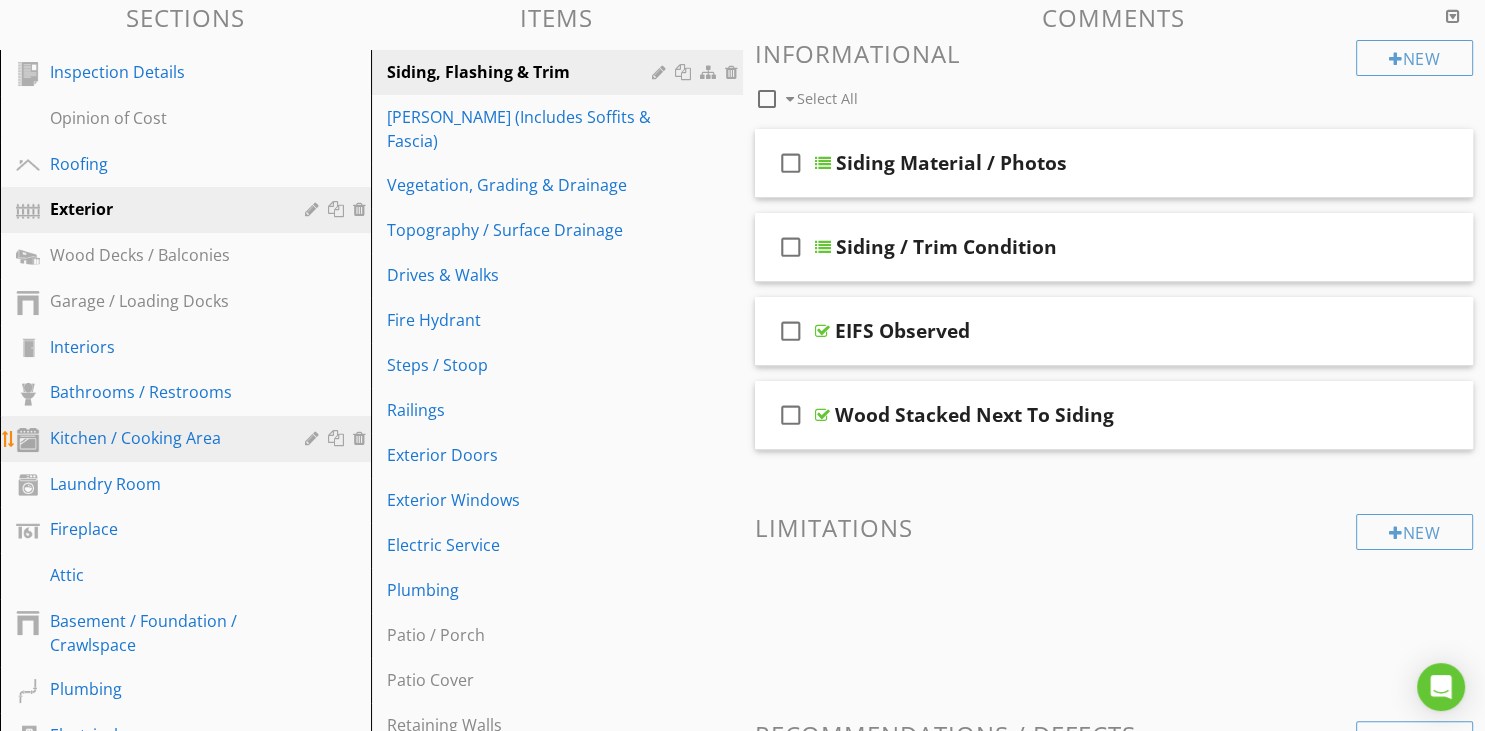 click on "Kitchen / Cooking Area" at bounding box center [163, 438] 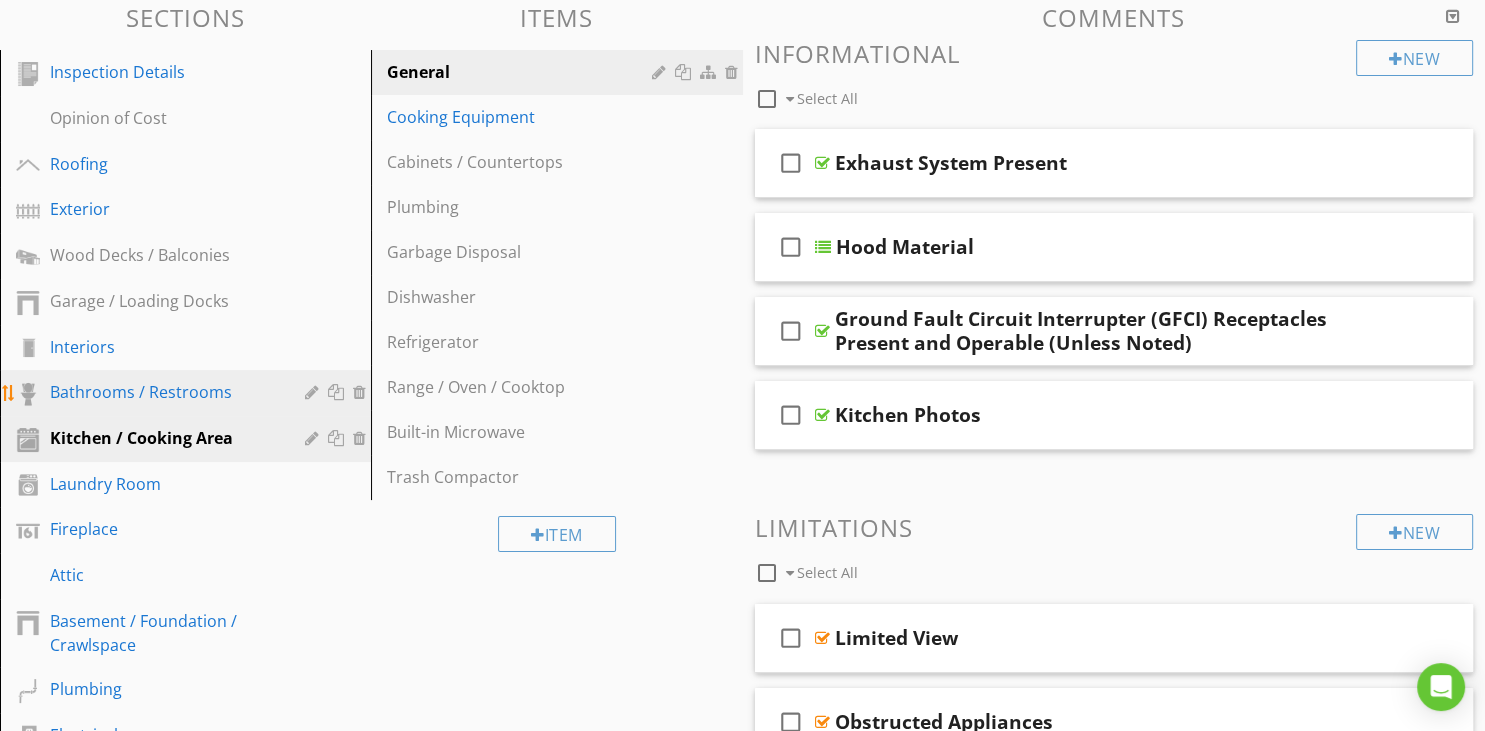 click on "Bathrooms / Restrooms" at bounding box center [163, 392] 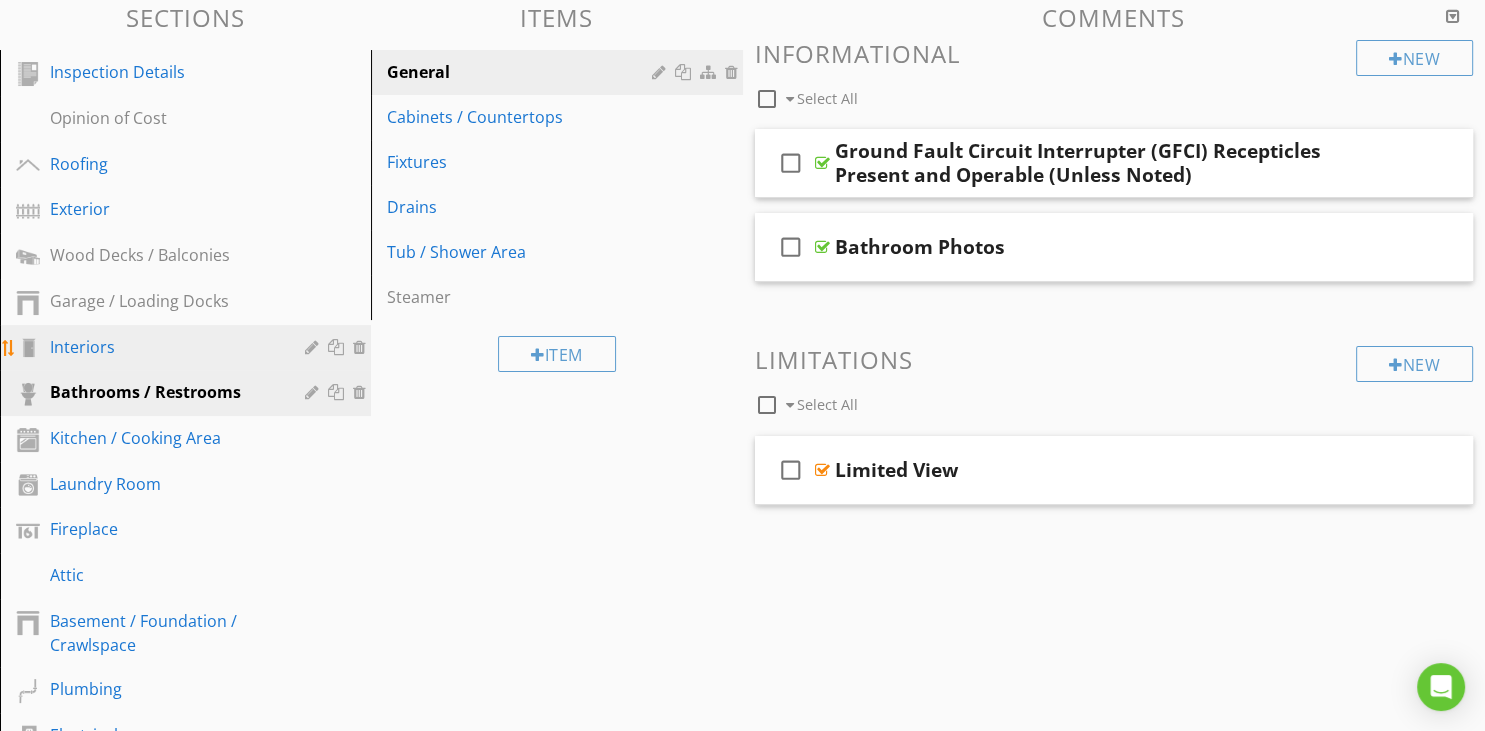 click on "Interiors" at bounding box center (163, 347) 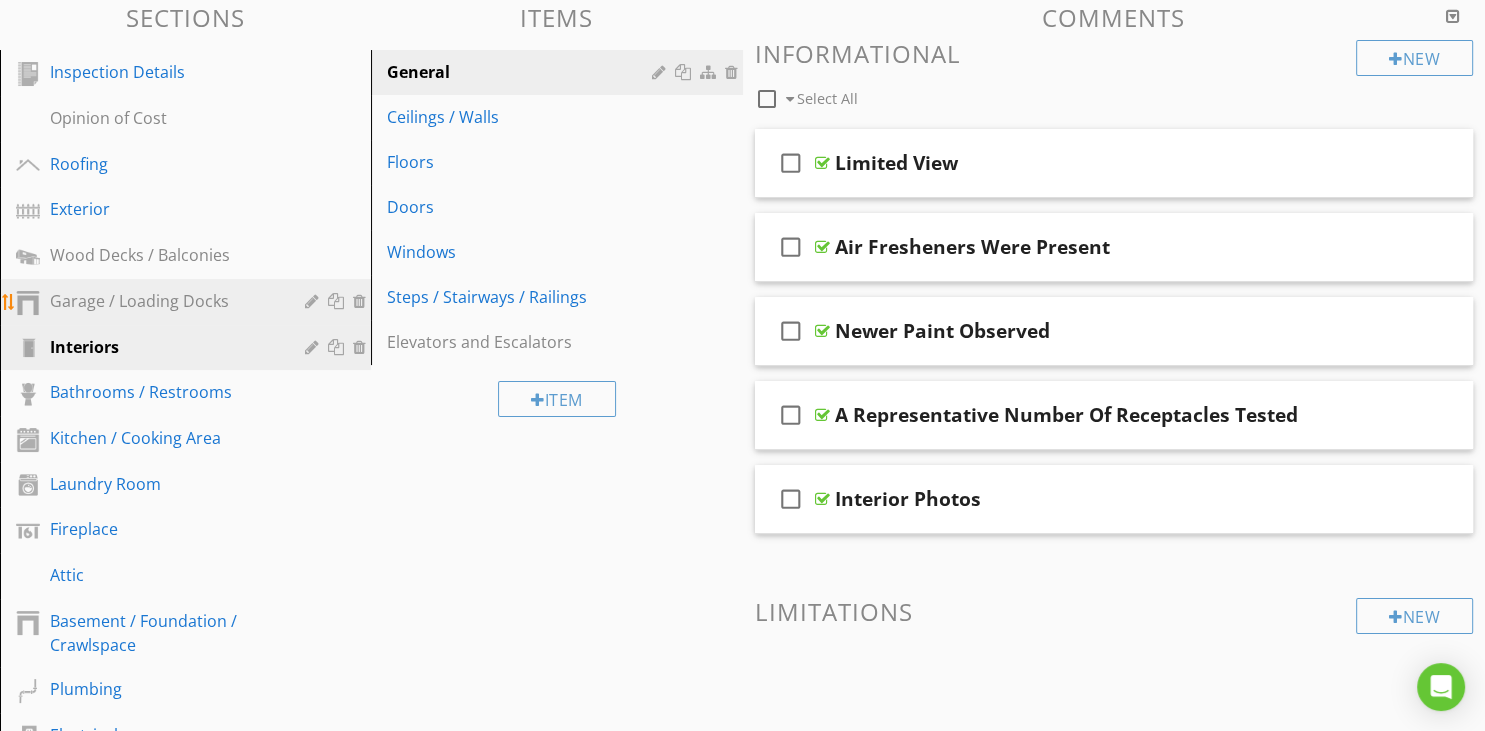 click on "Garage / Loading Docks" at bounding box center (163, 301) 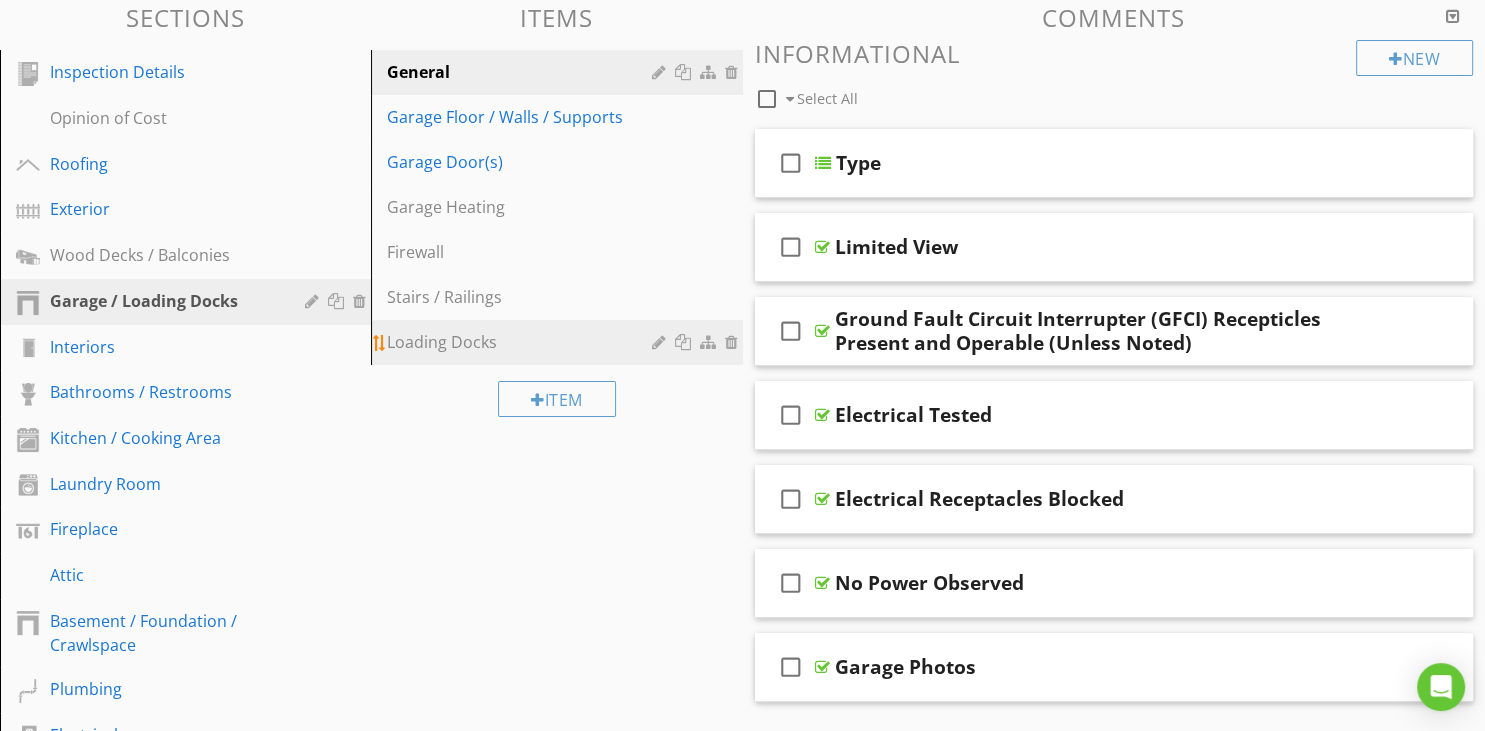 click on "Loading Docks" at bounding box center [522, 342] 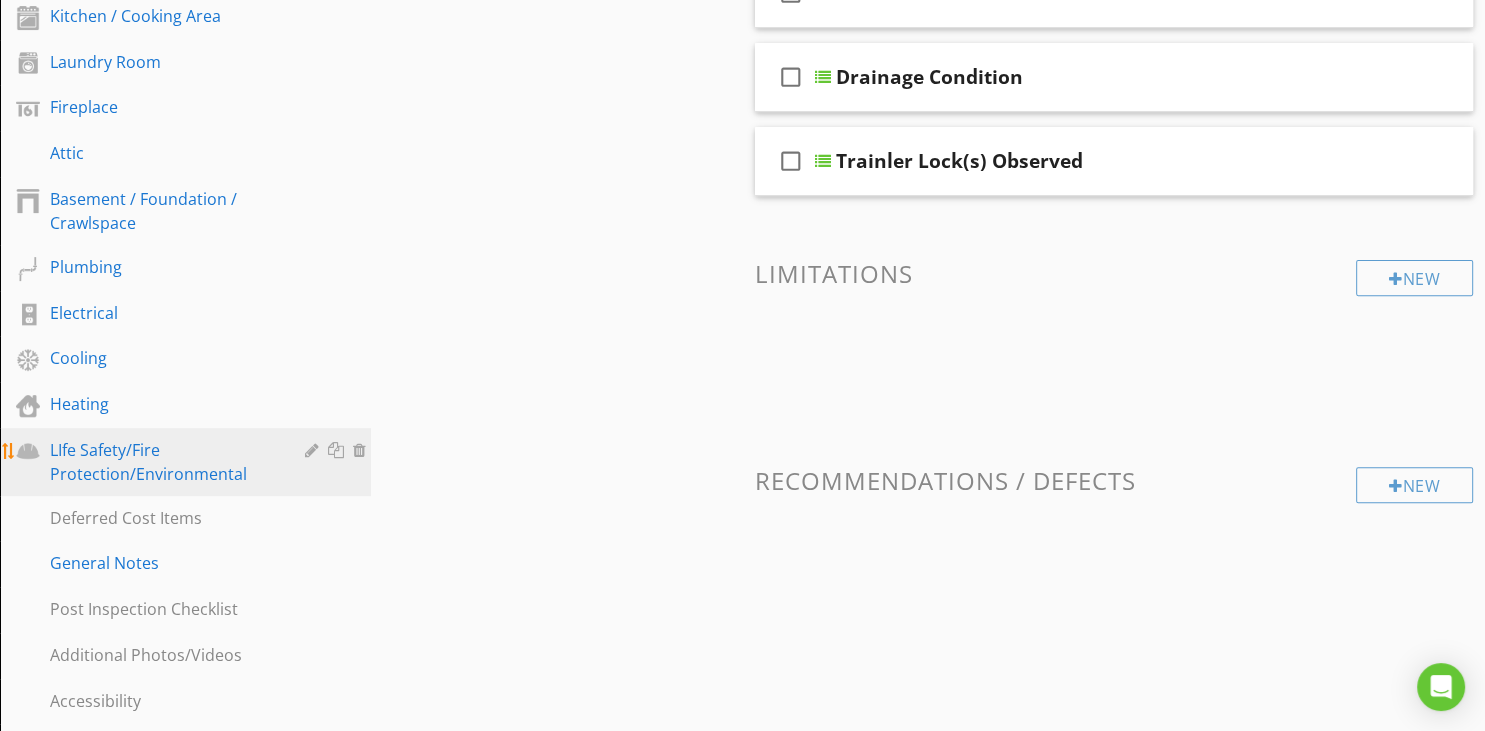 scroll, scrollTop: 105, scrollLeft: 0, axis: vertical 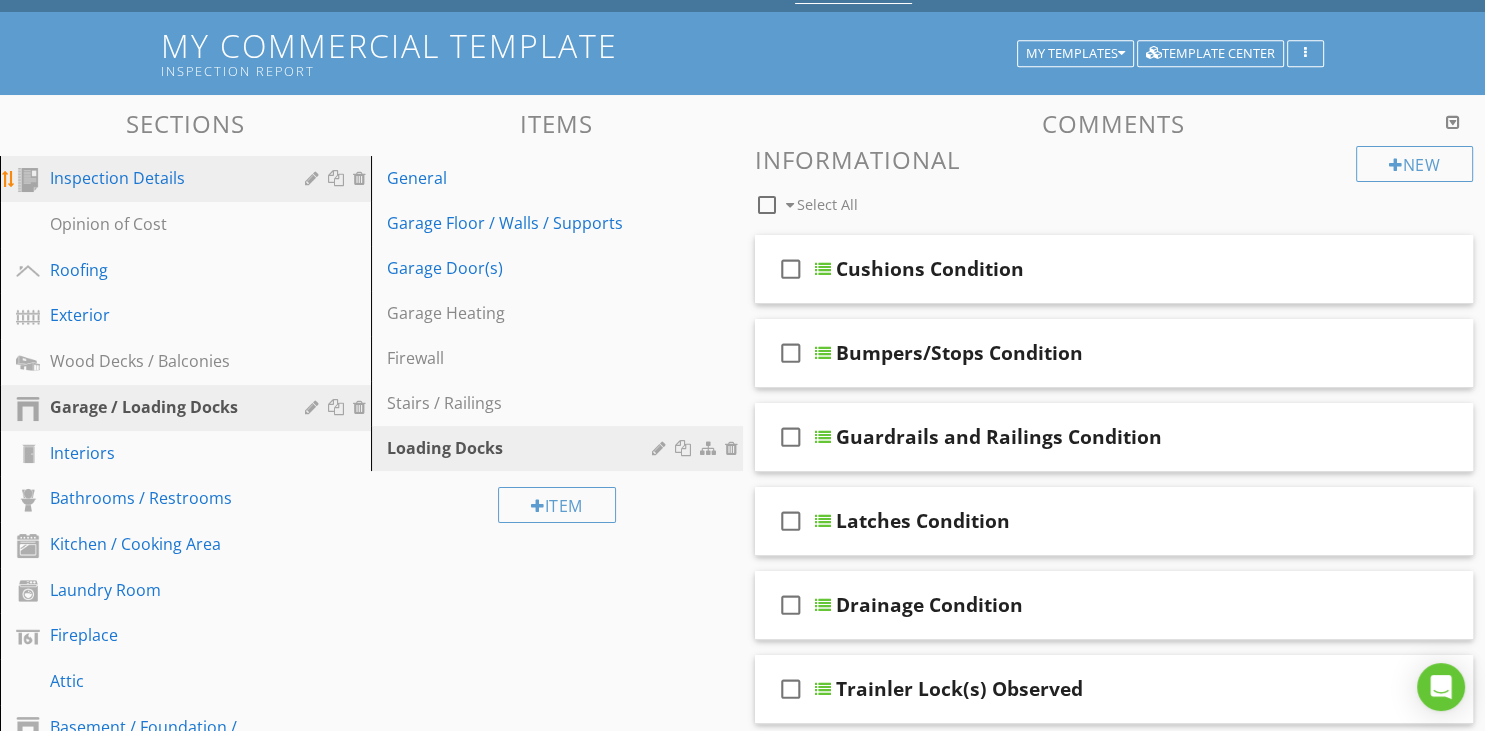 click on "Inspection Details" at bounding box center (163, 178) 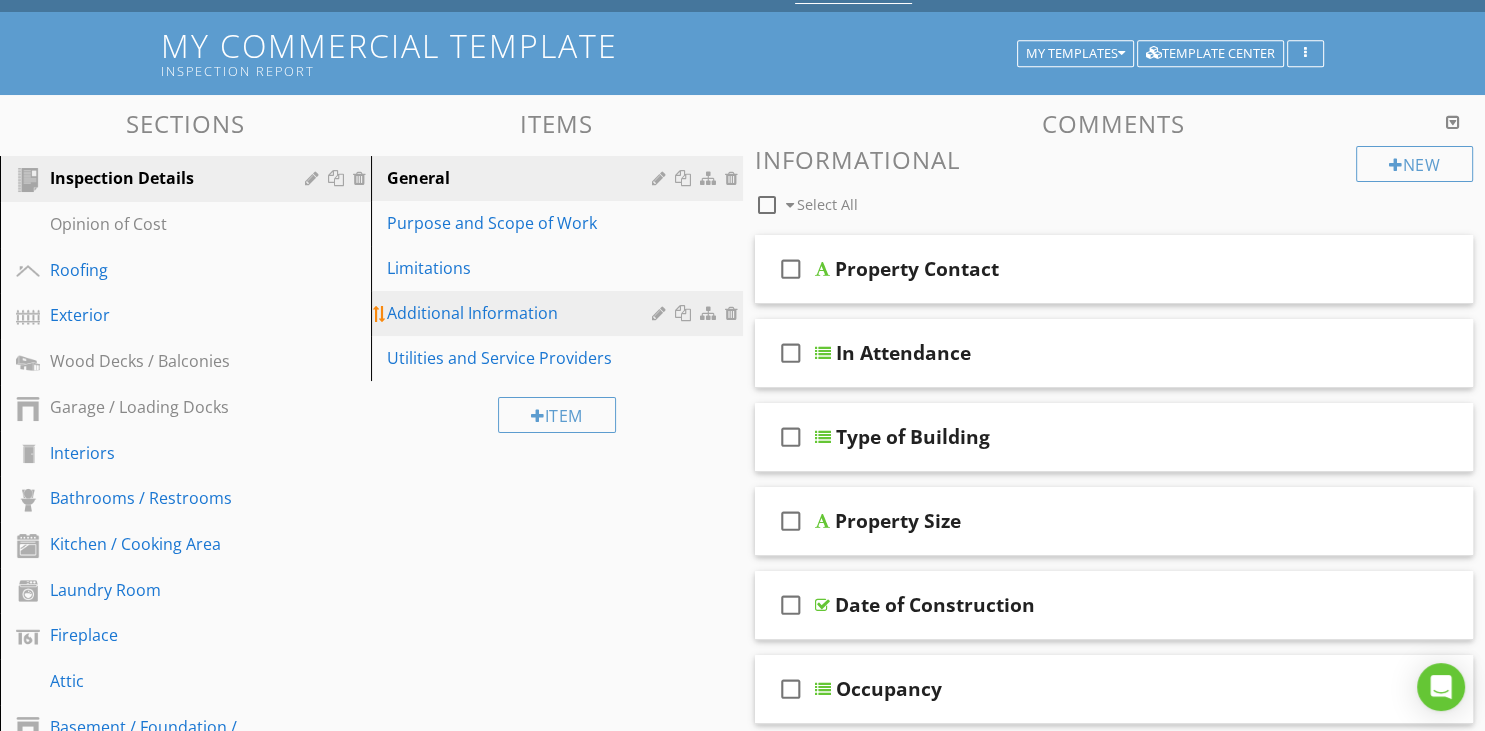 click on "Additional Information" at bounding box center (522, 313) 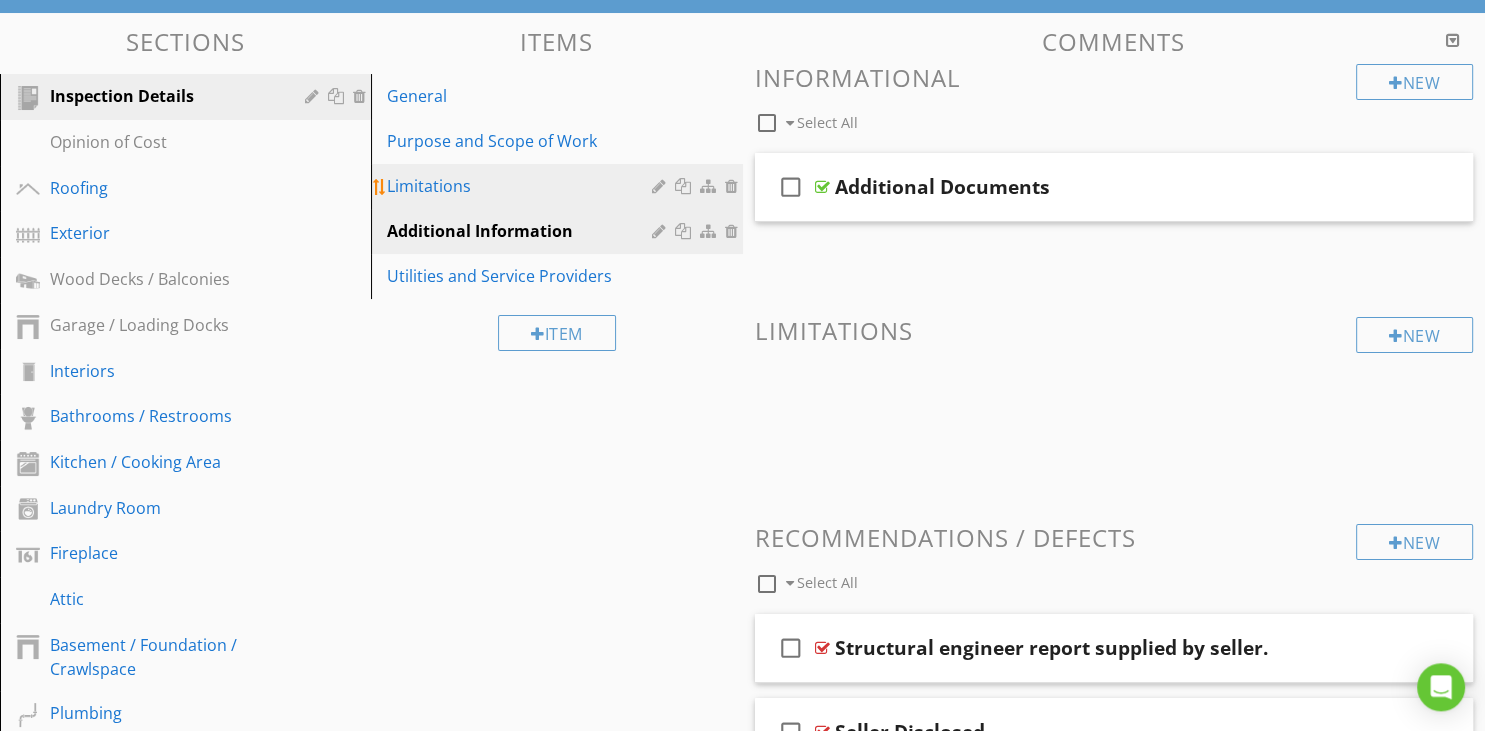 scroll, scrollTop: 0, scrollLeft: 0, axis: both 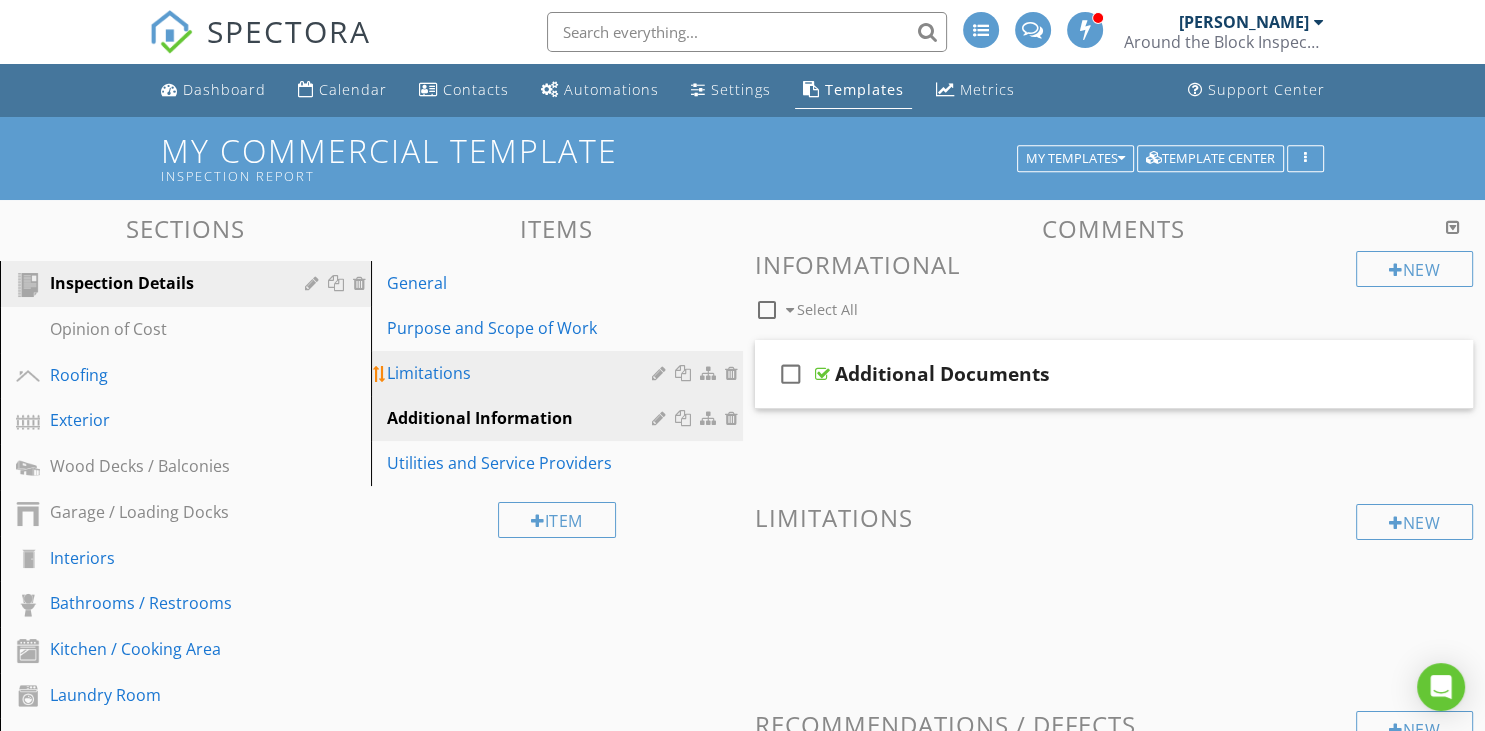 click on "Limitations" at bounding box center [522, 373] 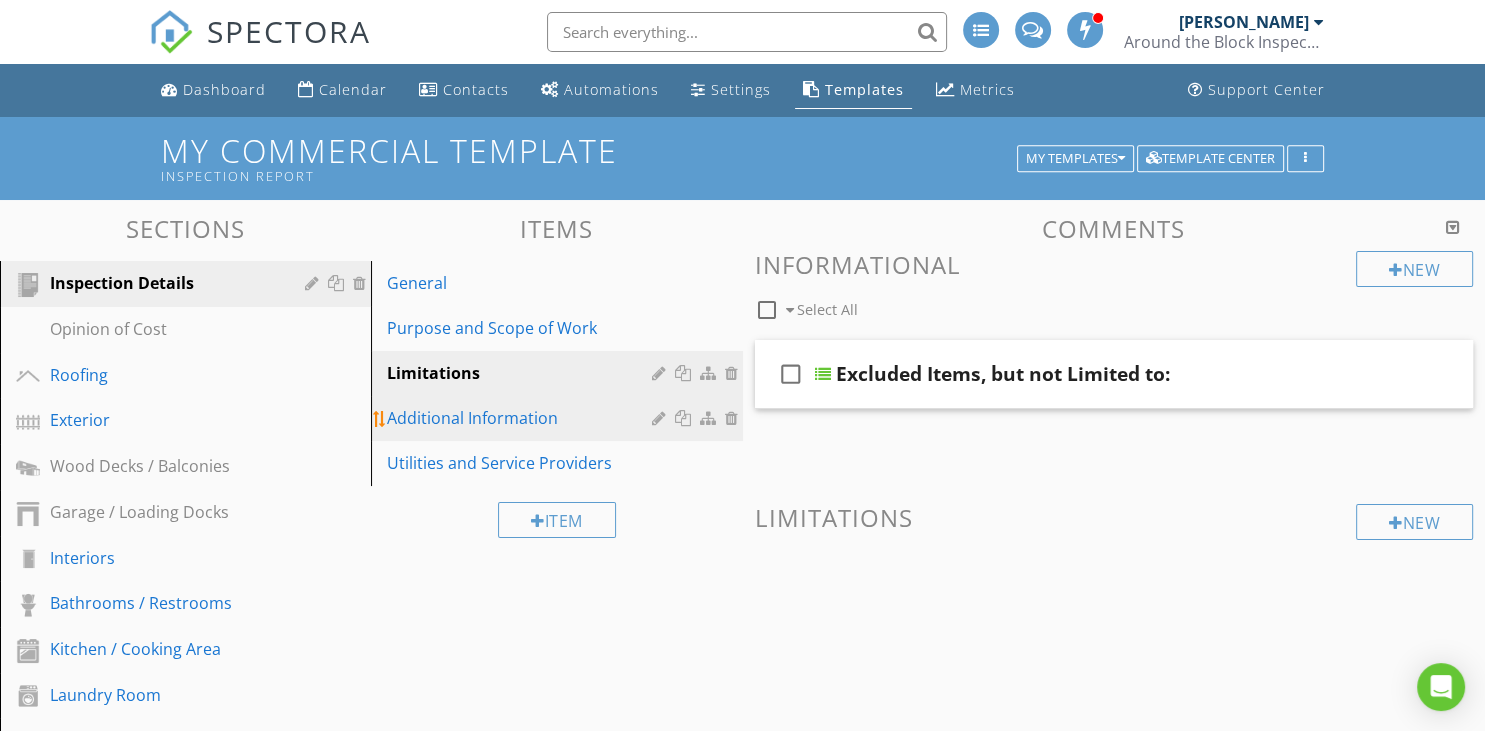 click on "Additional Information" at bounding box center [522, 418] 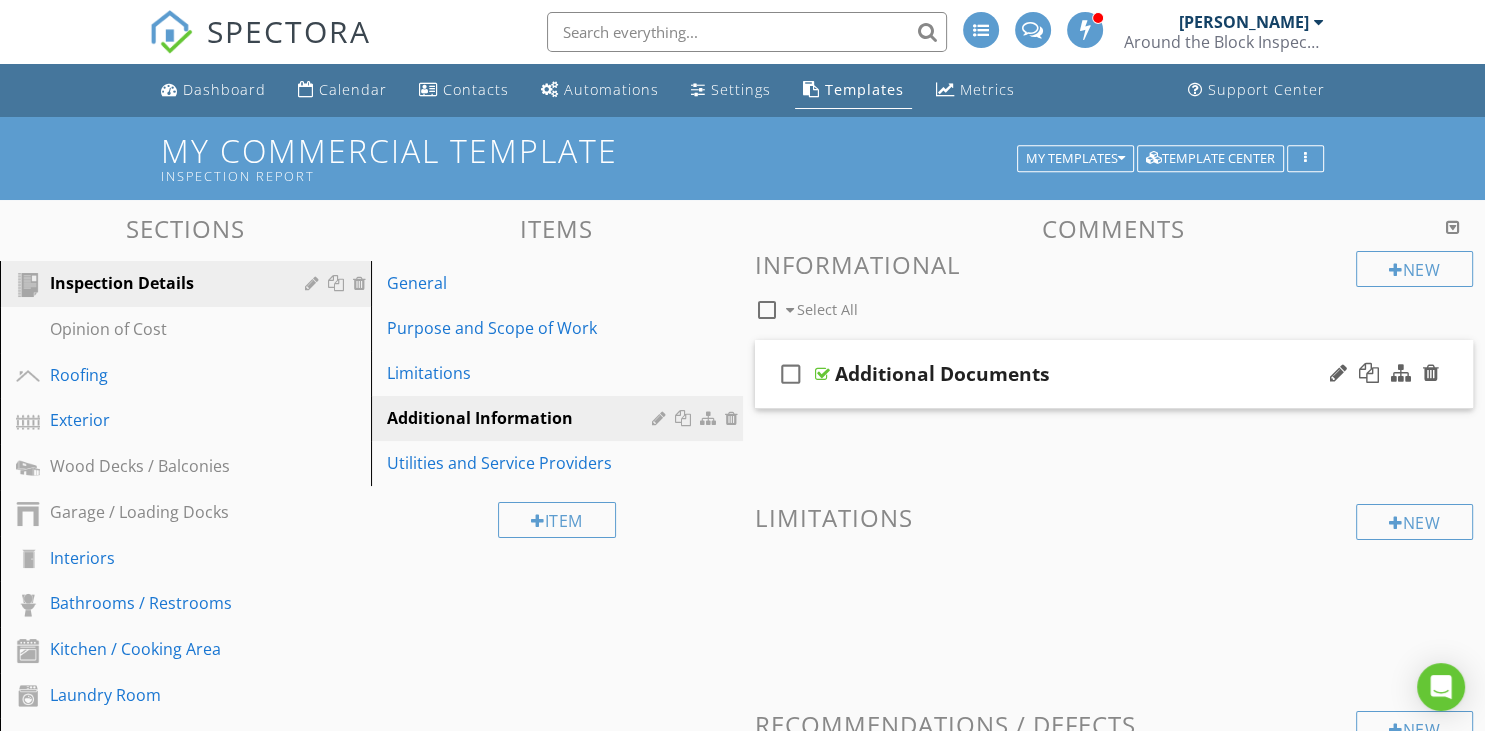 click on "check_box_outline_blank
Additional Documents" at bounding box center (1114, 374) 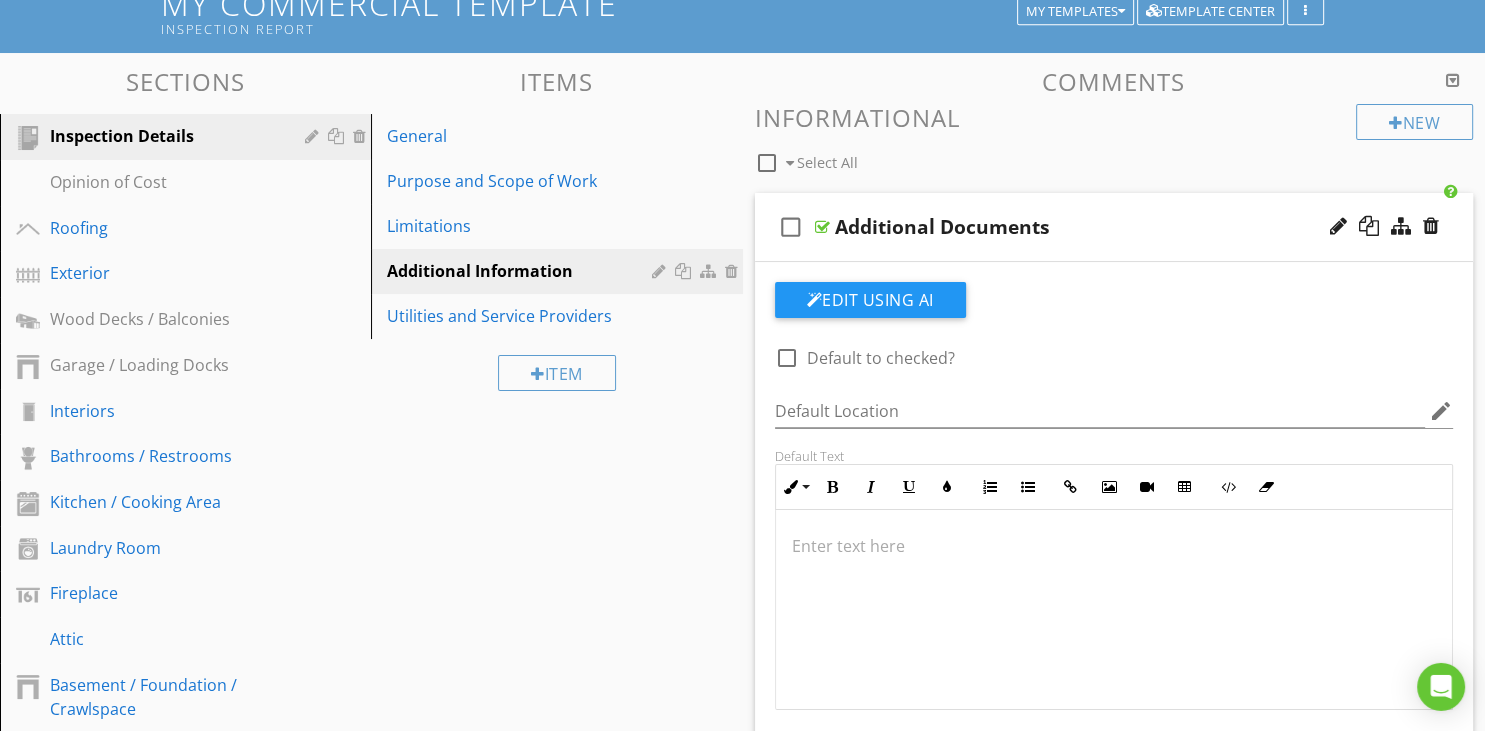 scroll, scrollTop: 0, scrollLeft: 0, axis: both 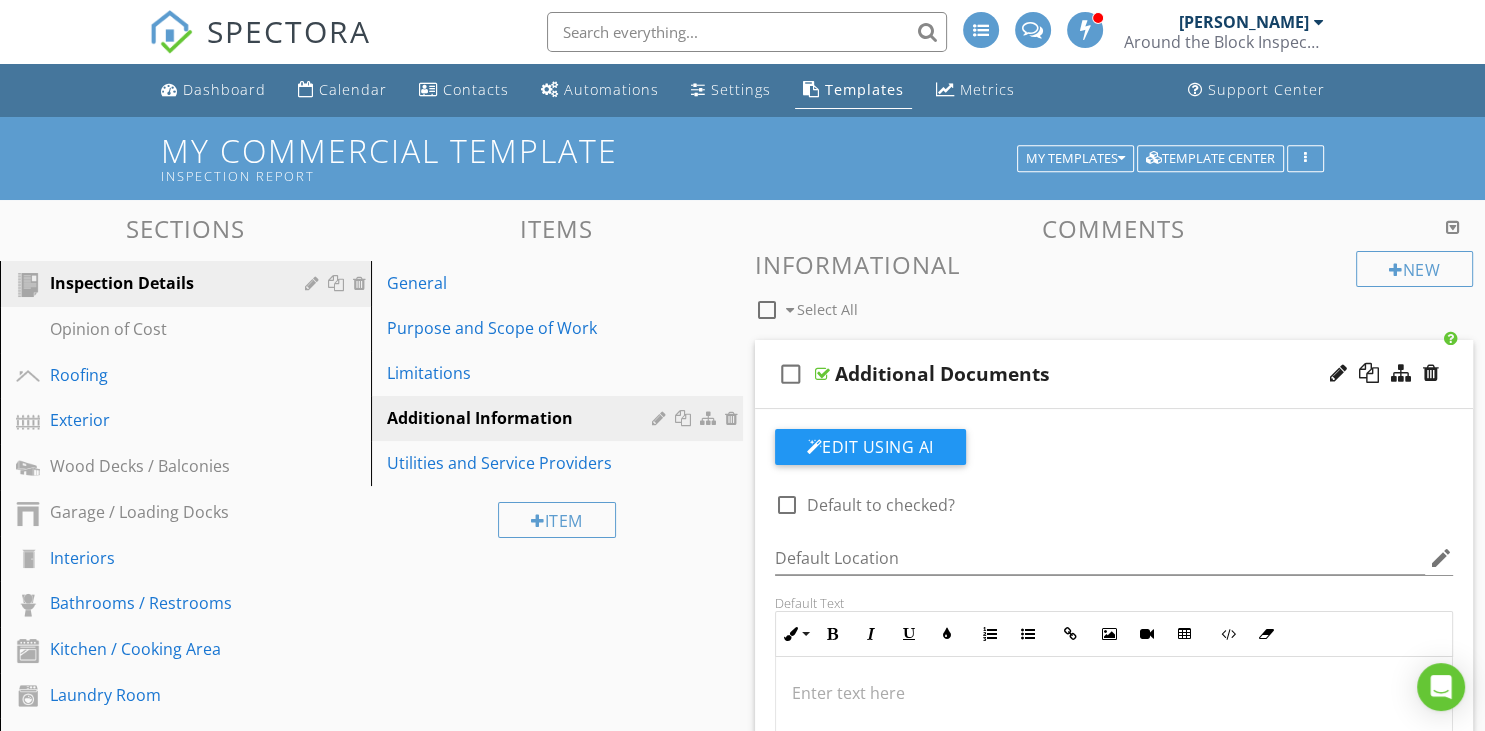 click on "check_box_outline_blank
Additional Documents" at bounding box center [1114, 374] 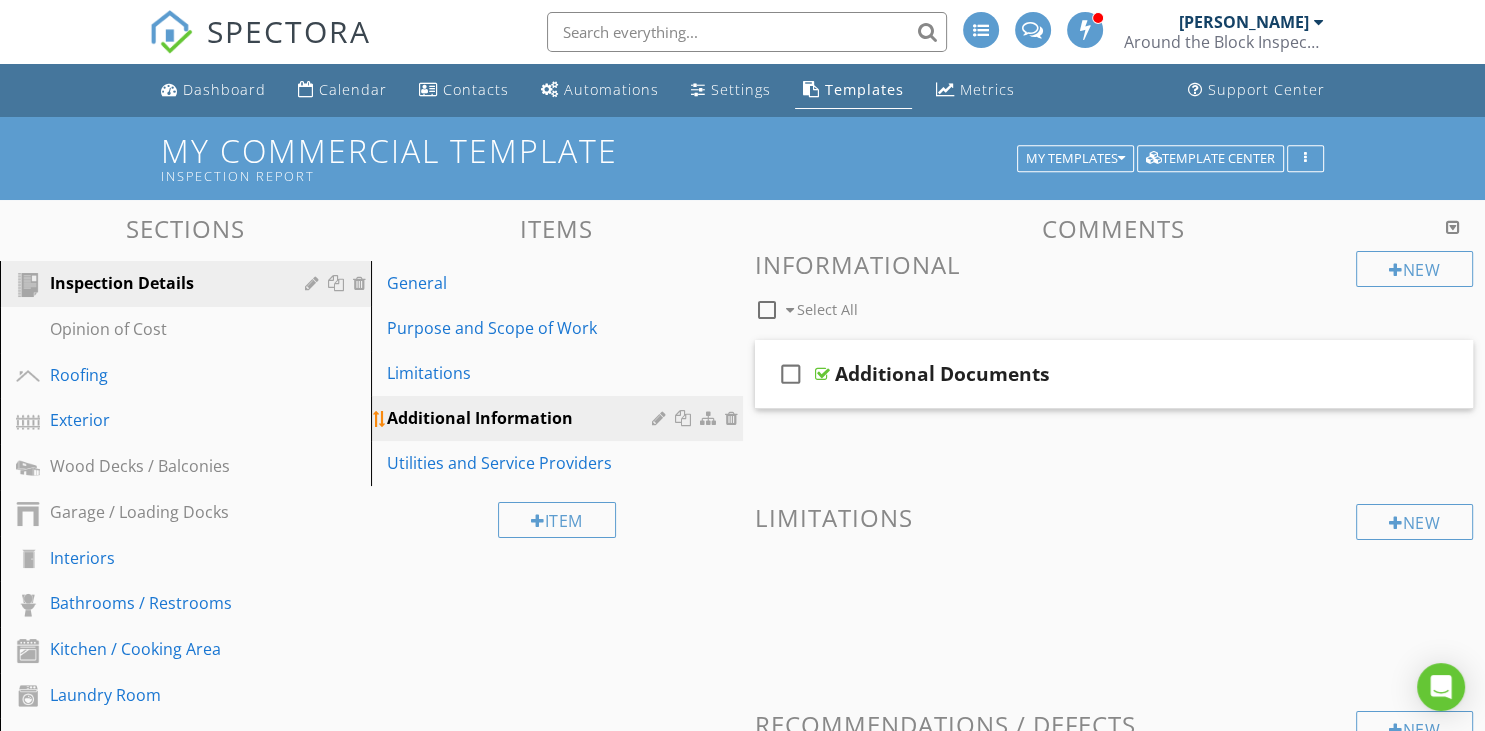 click at bounding box center [661, 418] 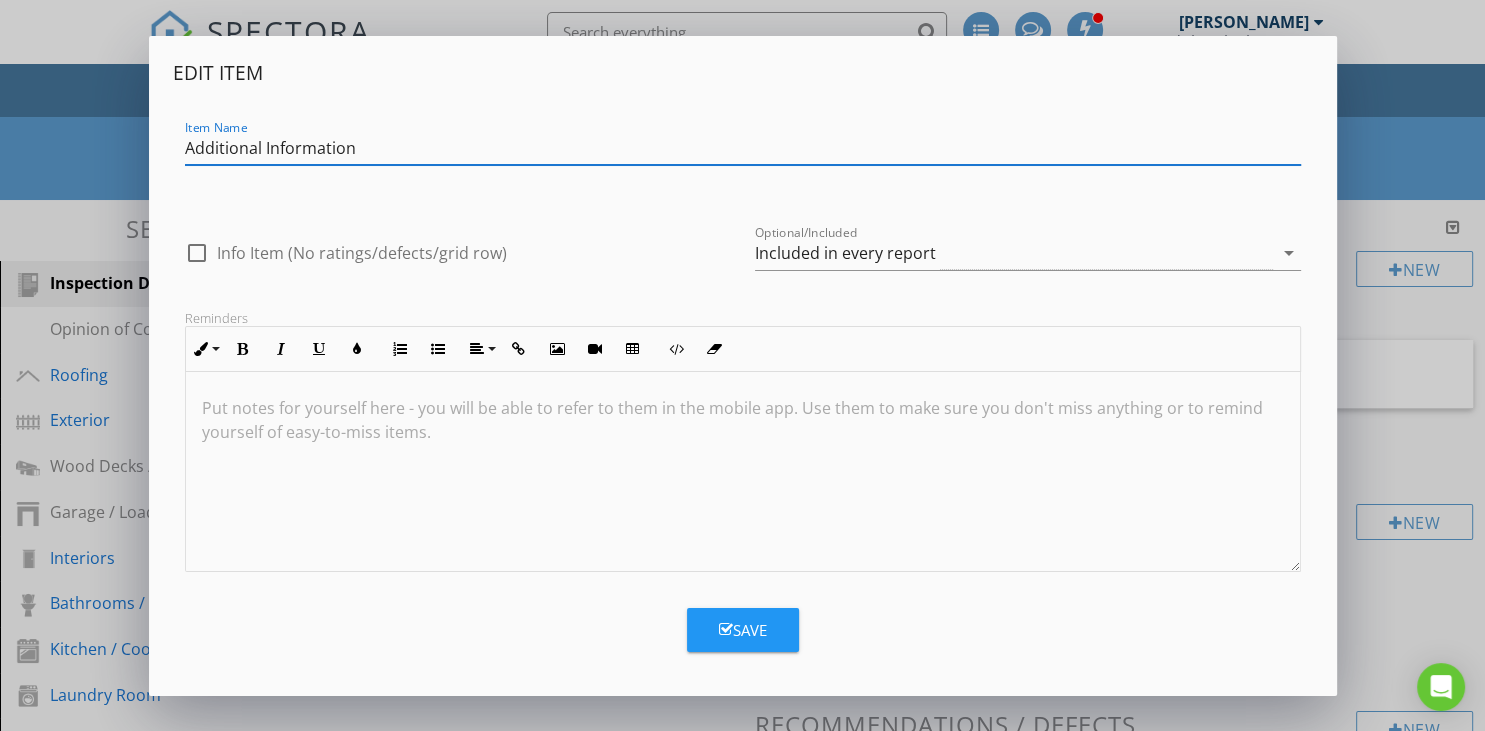 click on "Included in every report" at bounding box center (1014, 253) 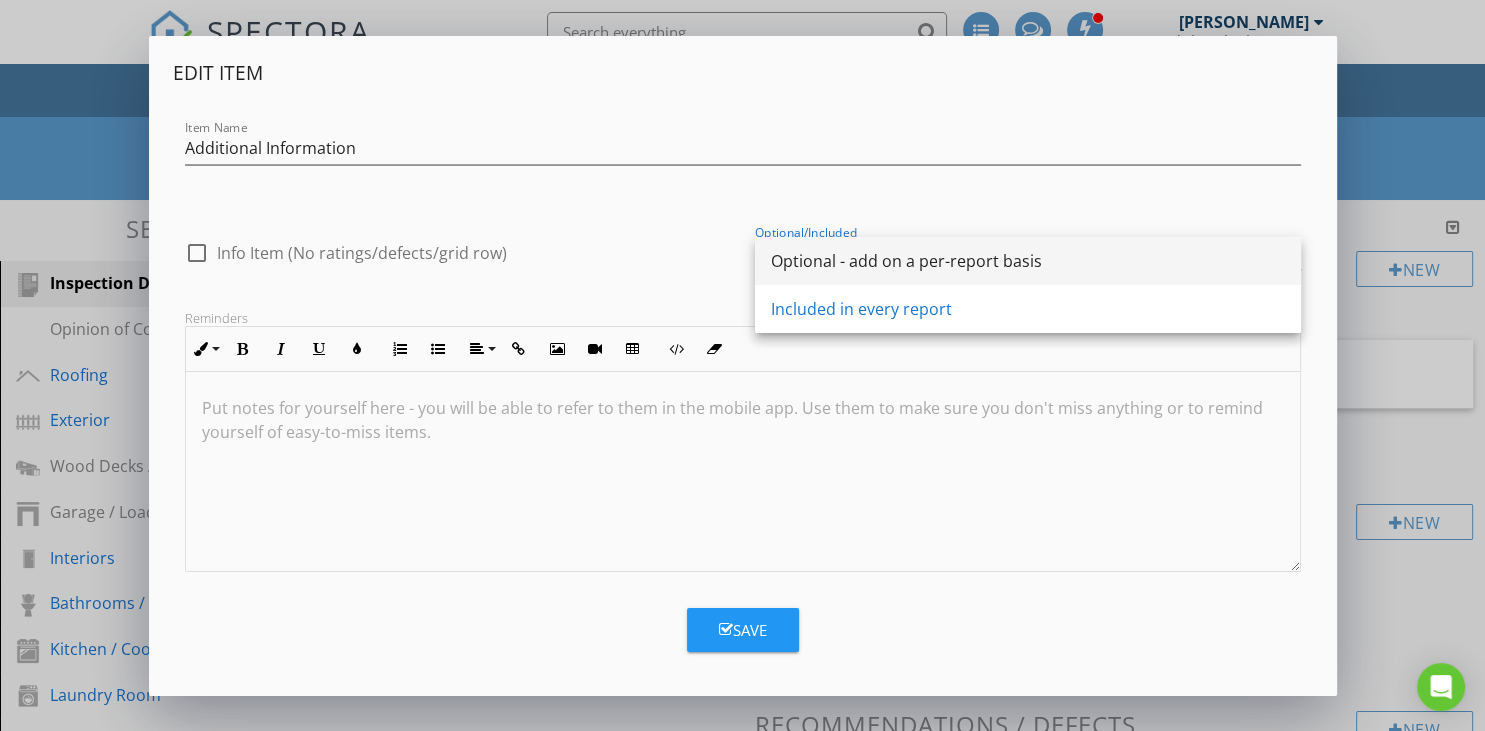 click on "Optional - add on a per-report basis" at bounding box center (1028, 261) 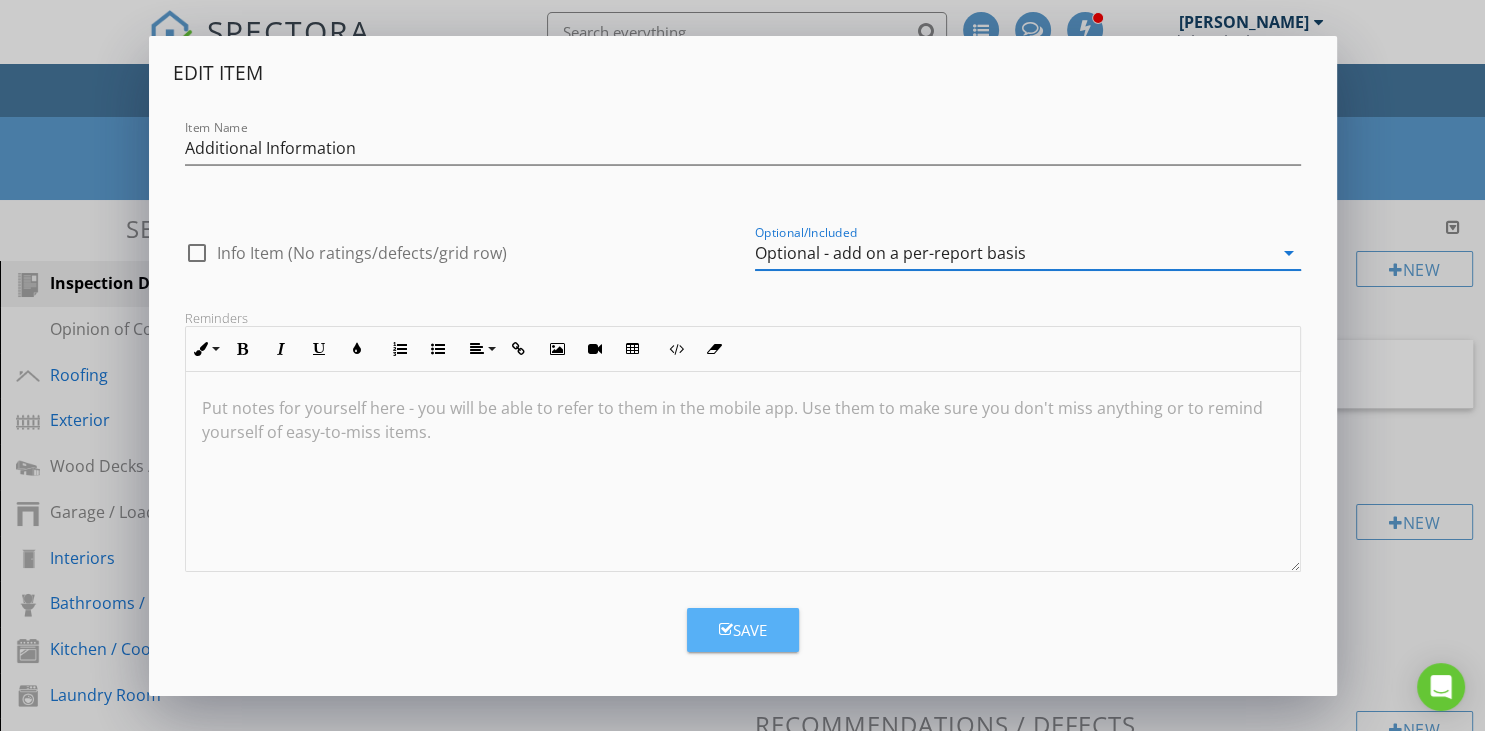 drag, startPoint x: 734, startPoint y: 633, endPoint x: 708, endPoint y: 631, distance: 26.076809 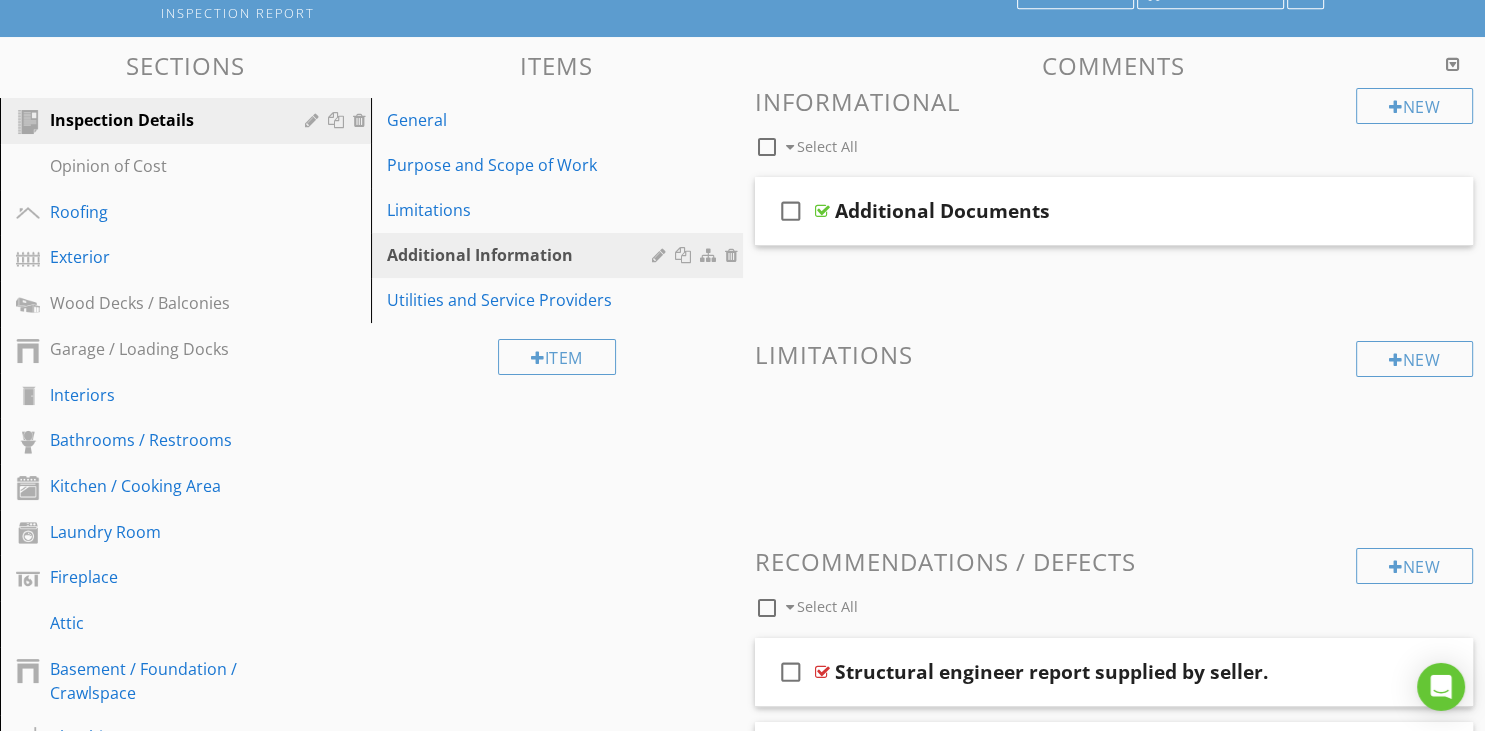 scroll, scrollTop: 105, scrollLeft: 0, axis: vertical 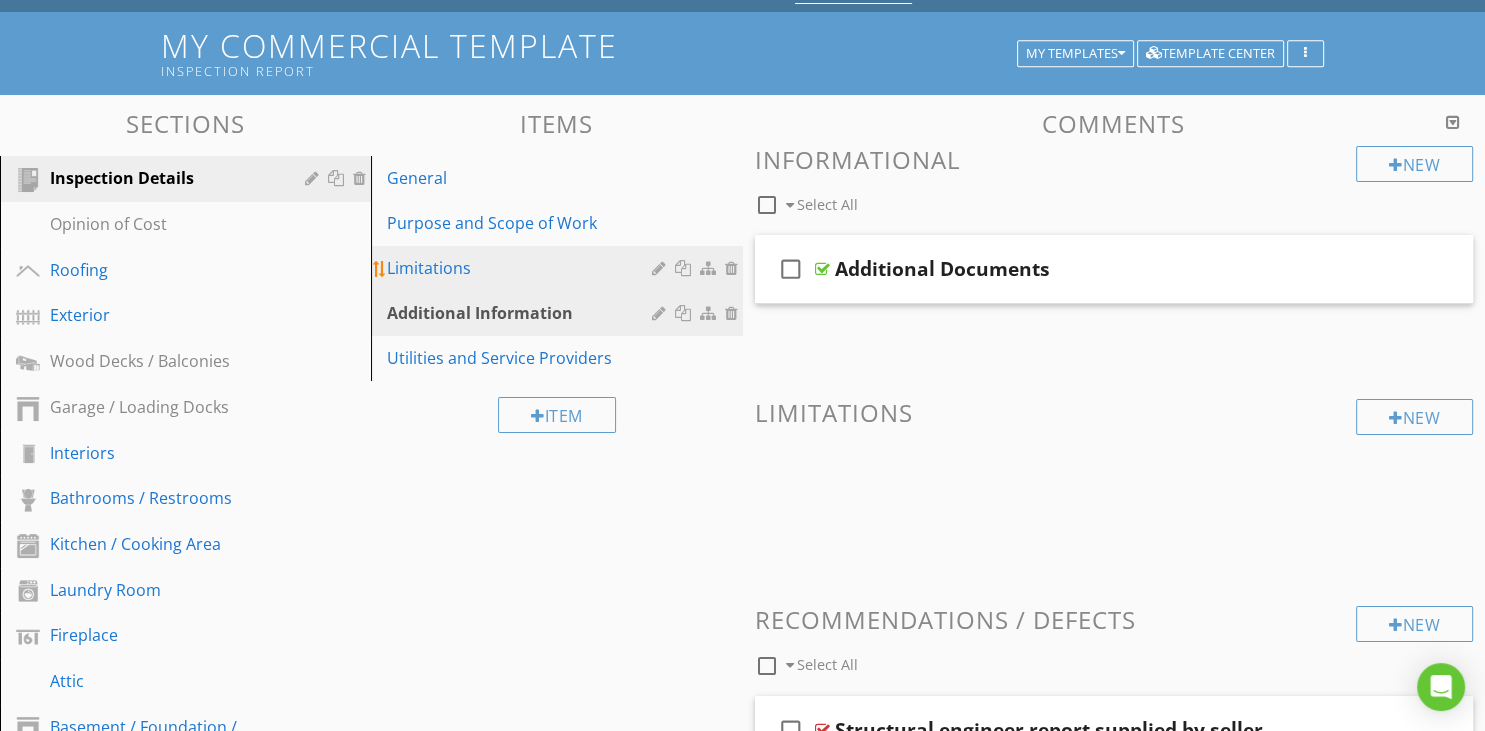 click on "Limitations" at bounding box center [522, 268] 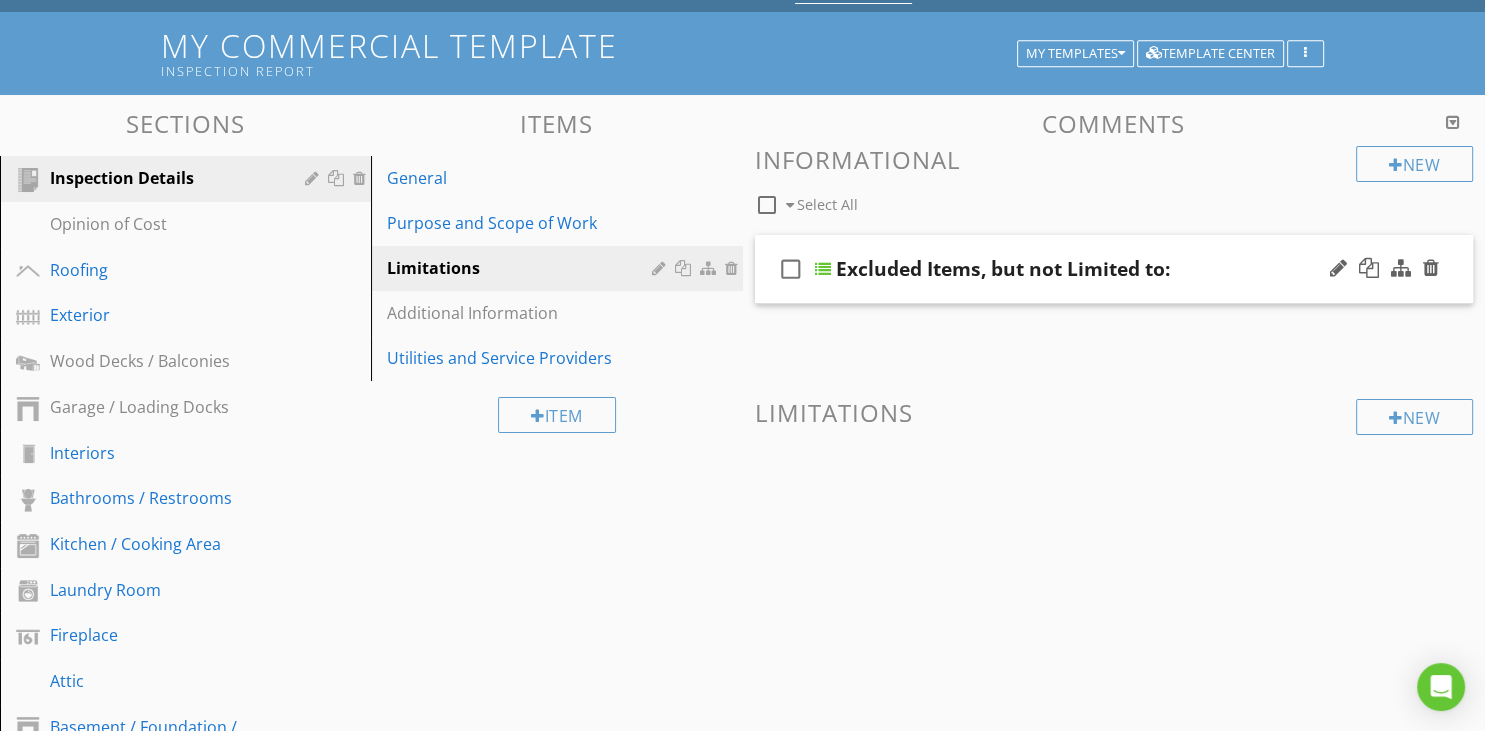 click on "check_box_outline_blank
Excluded Items, but not Limited to:" at bounding box center (1114, 269) 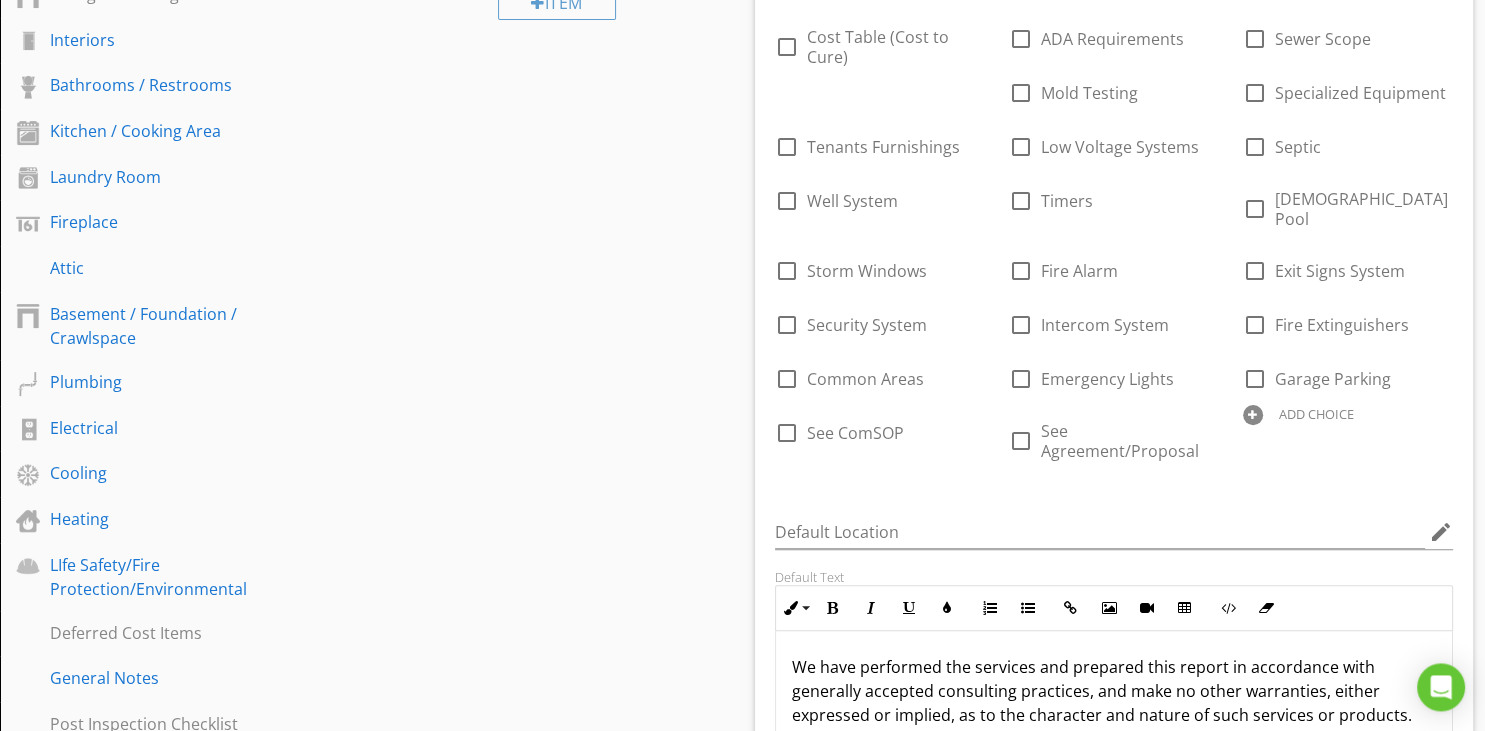 scroll, scrollTop: 316, scrollLeft: 0, axis: vertical 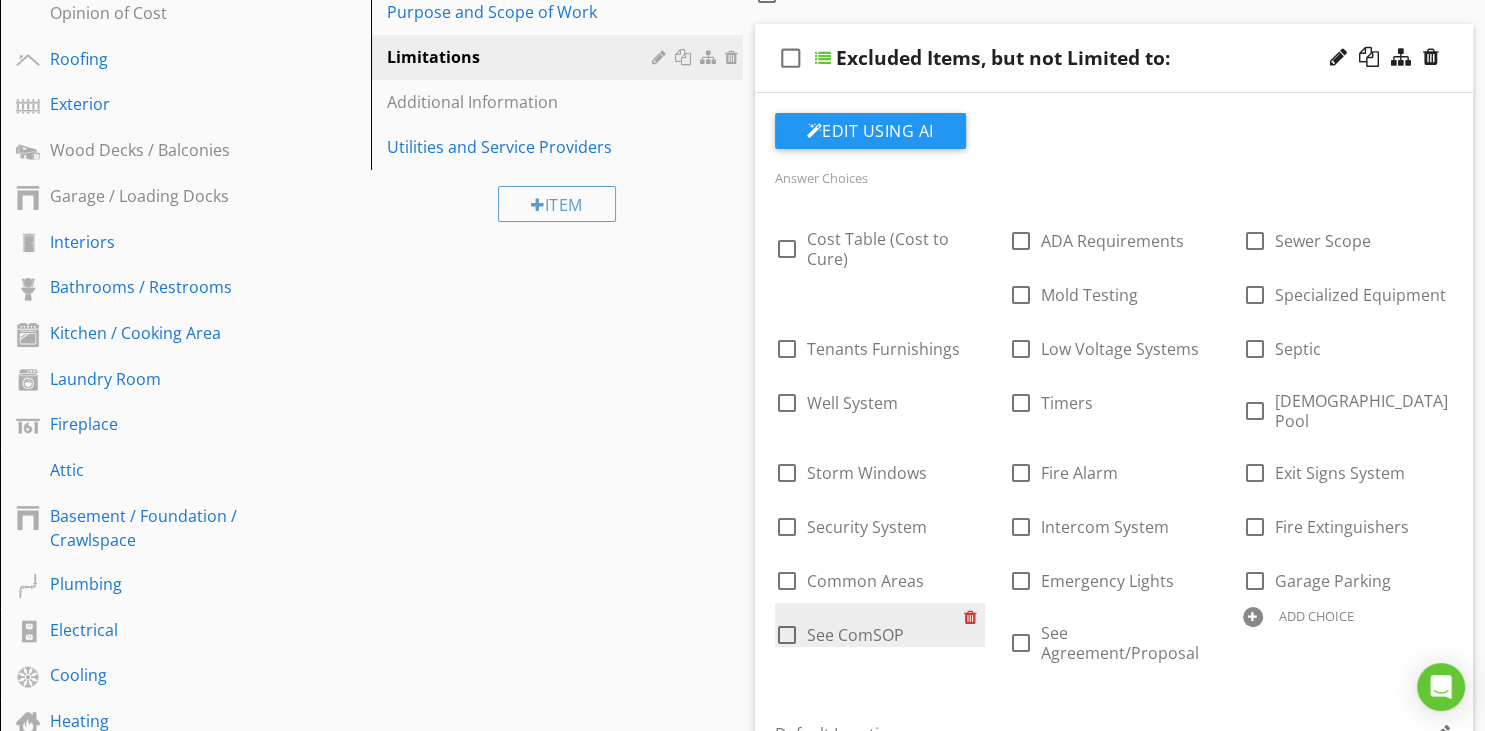 click at bounding box center [974, 617] 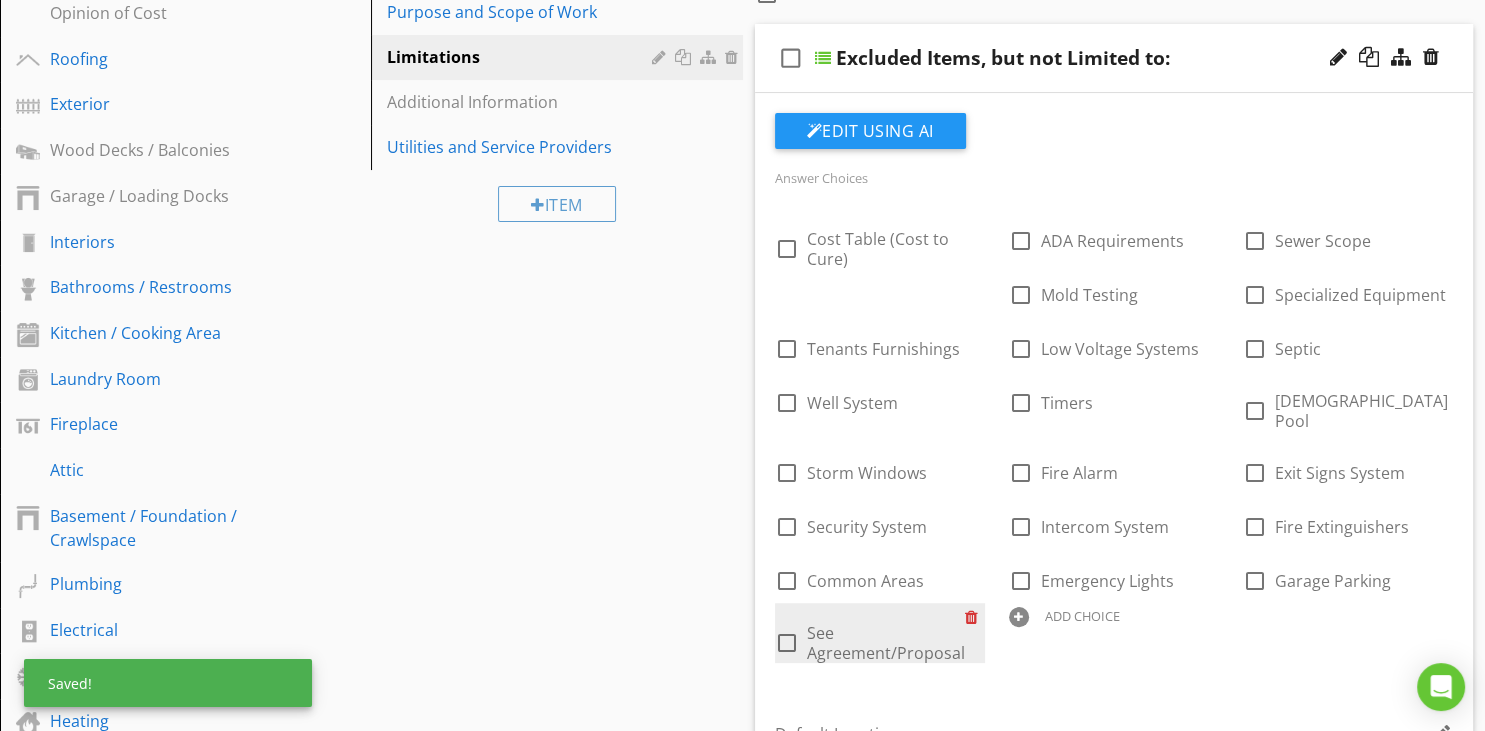 click at bounding box center [975, 617] 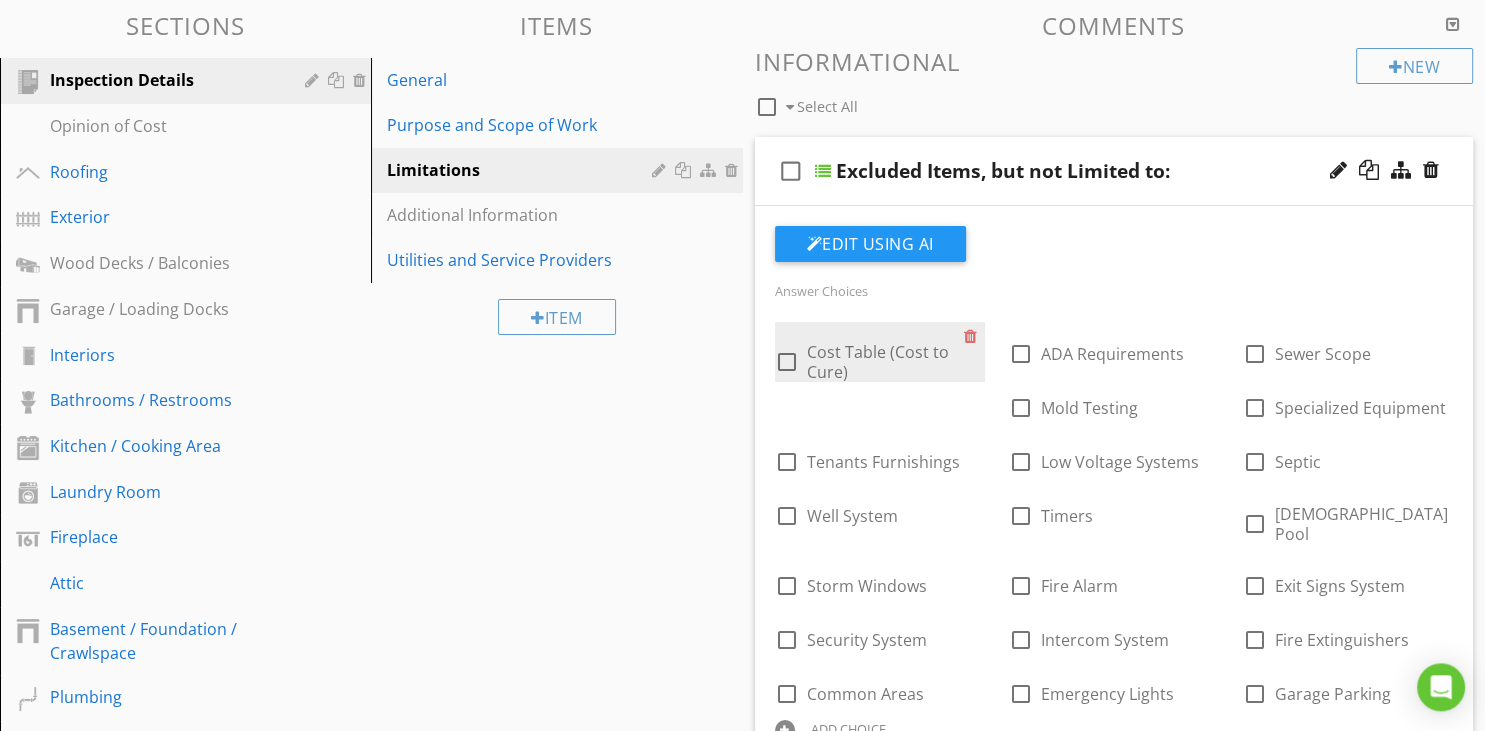 scroll, scrollTop: 210, scrollLeft: 0, axis: vertical 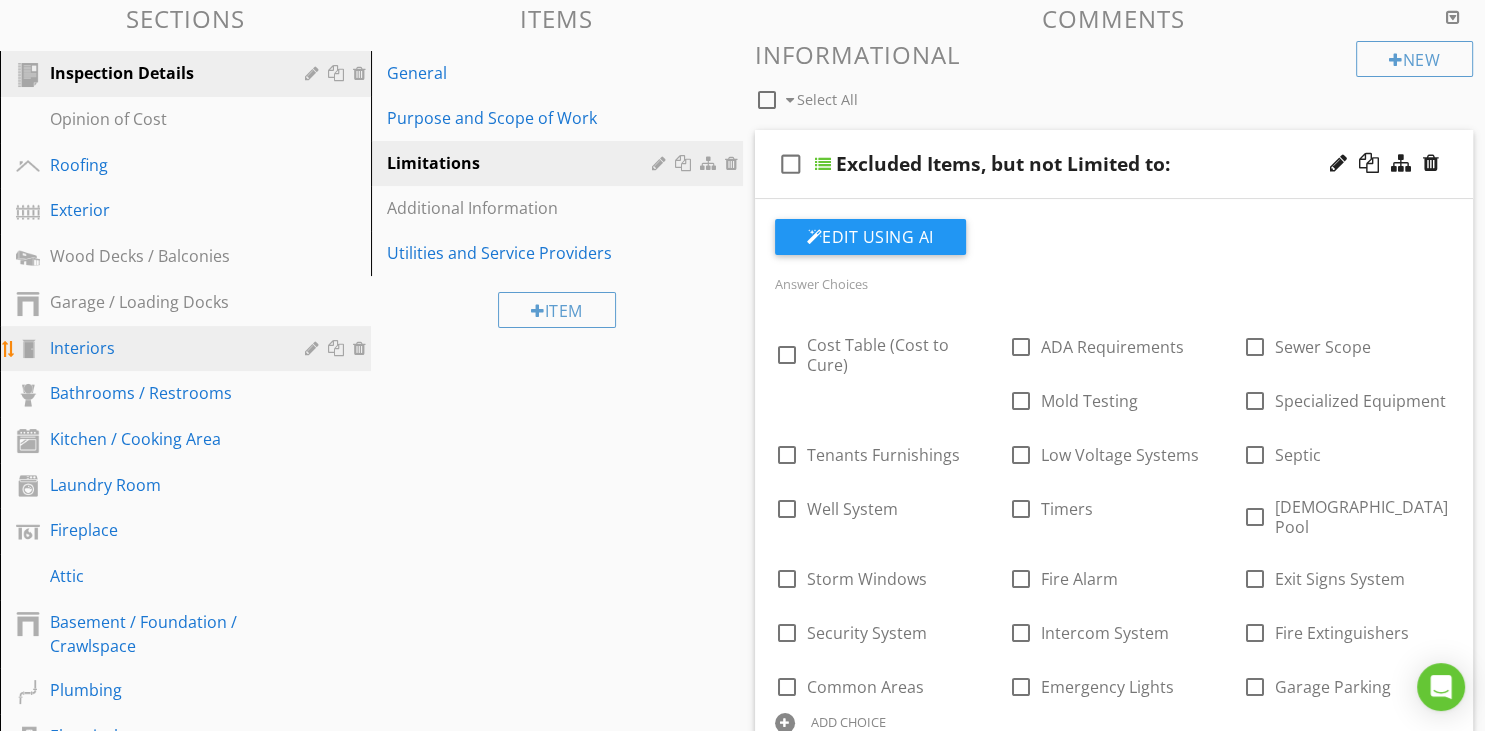 click on "Interiors" at bounding box center [163, 348] 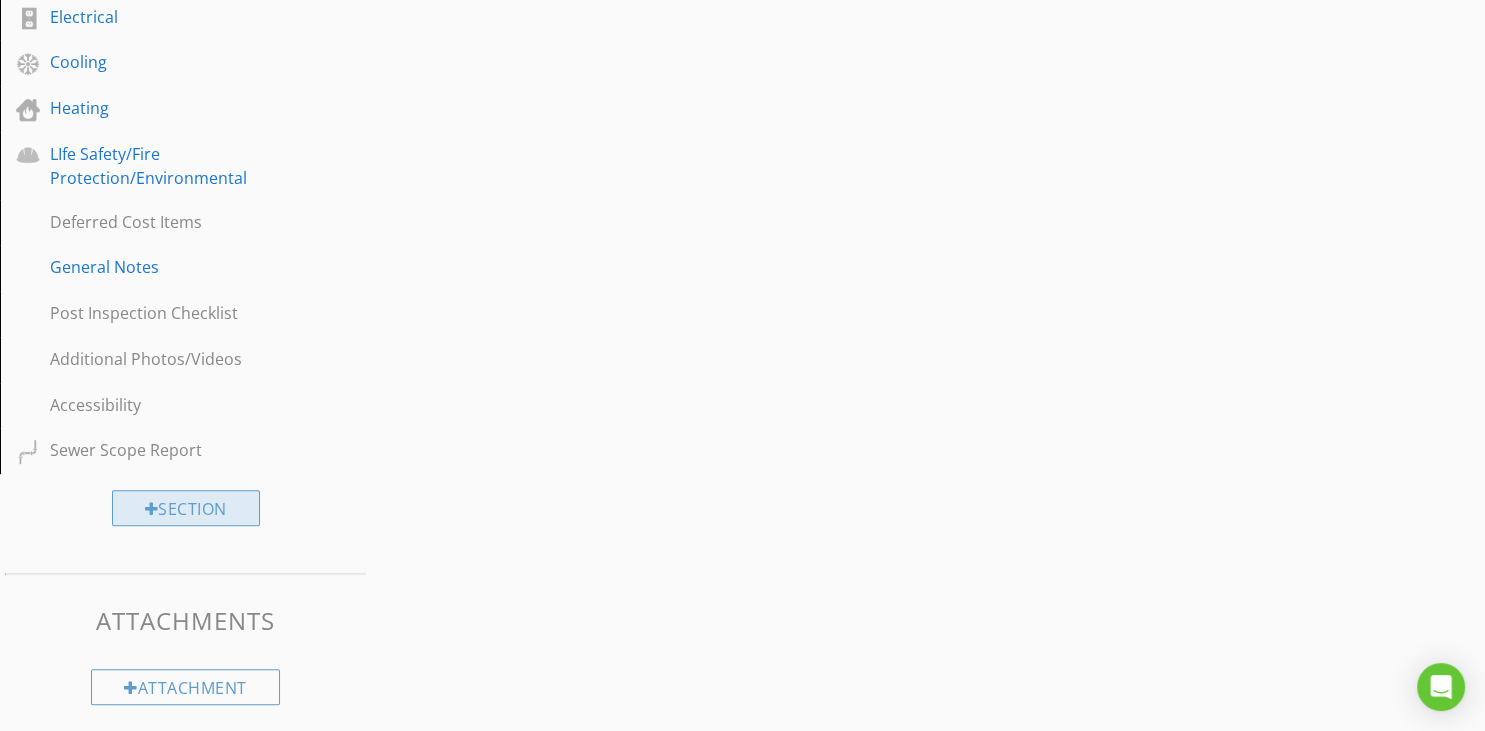 scroll, scrollTop: 936, scrollLeft: 0, axis: vertical 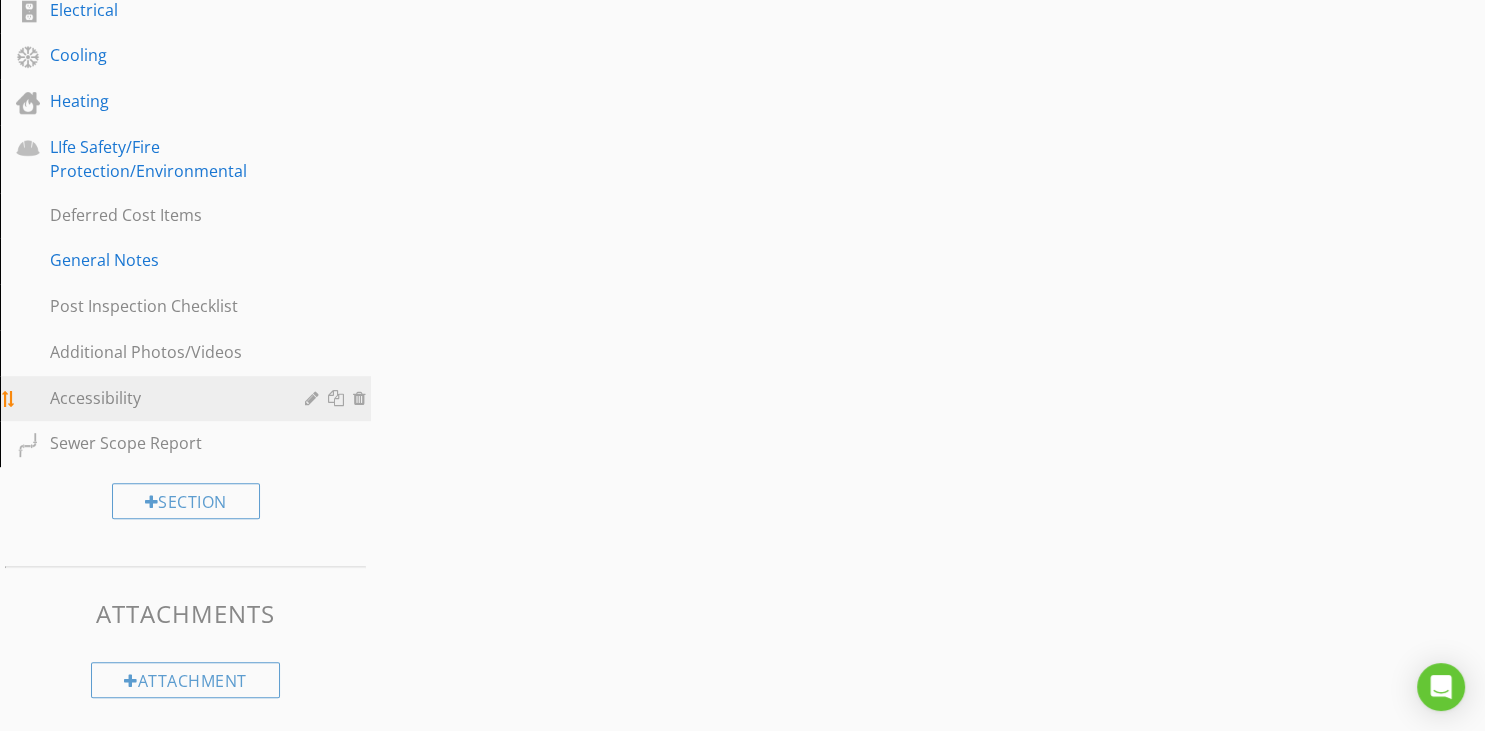 click on "Accessibility" at bounding box center [163, 398] 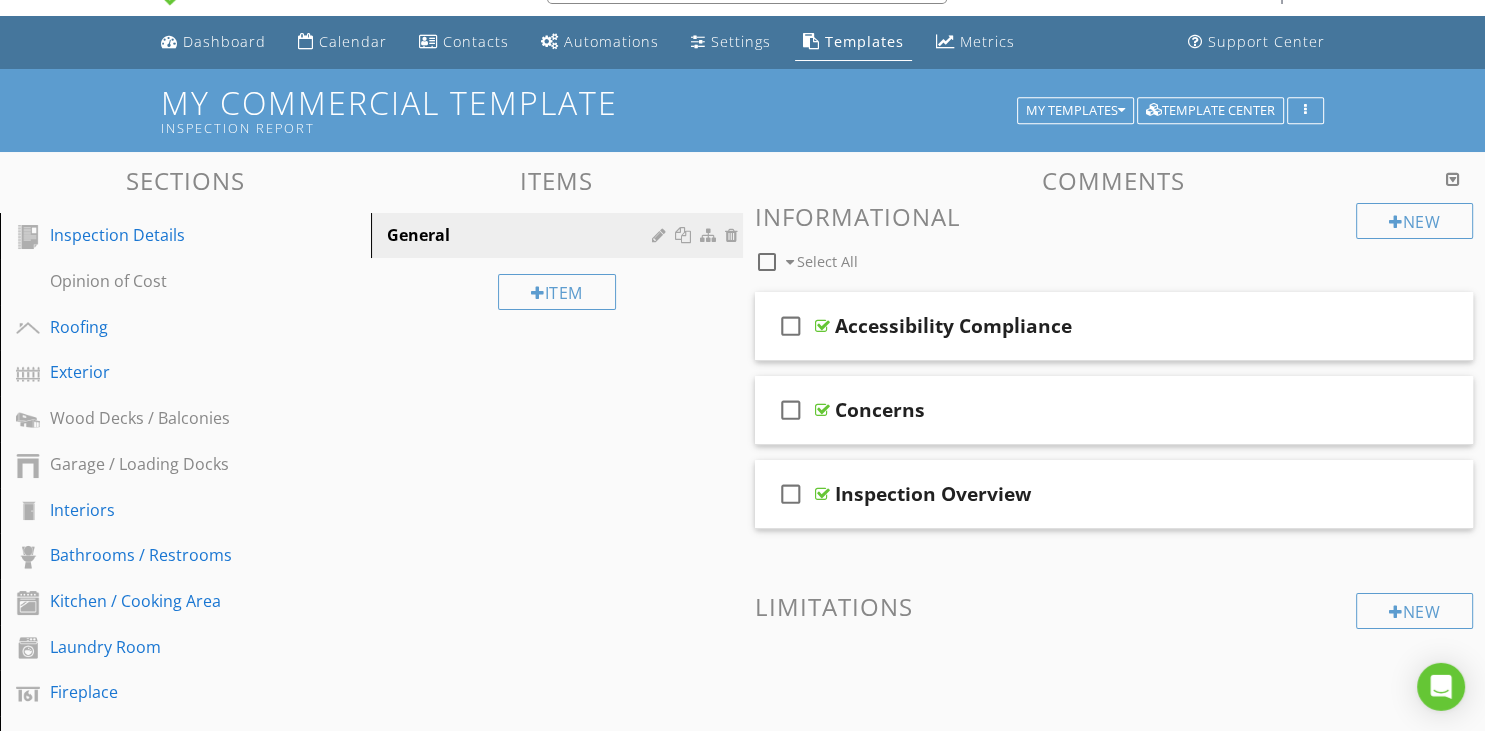 scroll, scrollTop: 0, scrollLeft: 0, axis: both 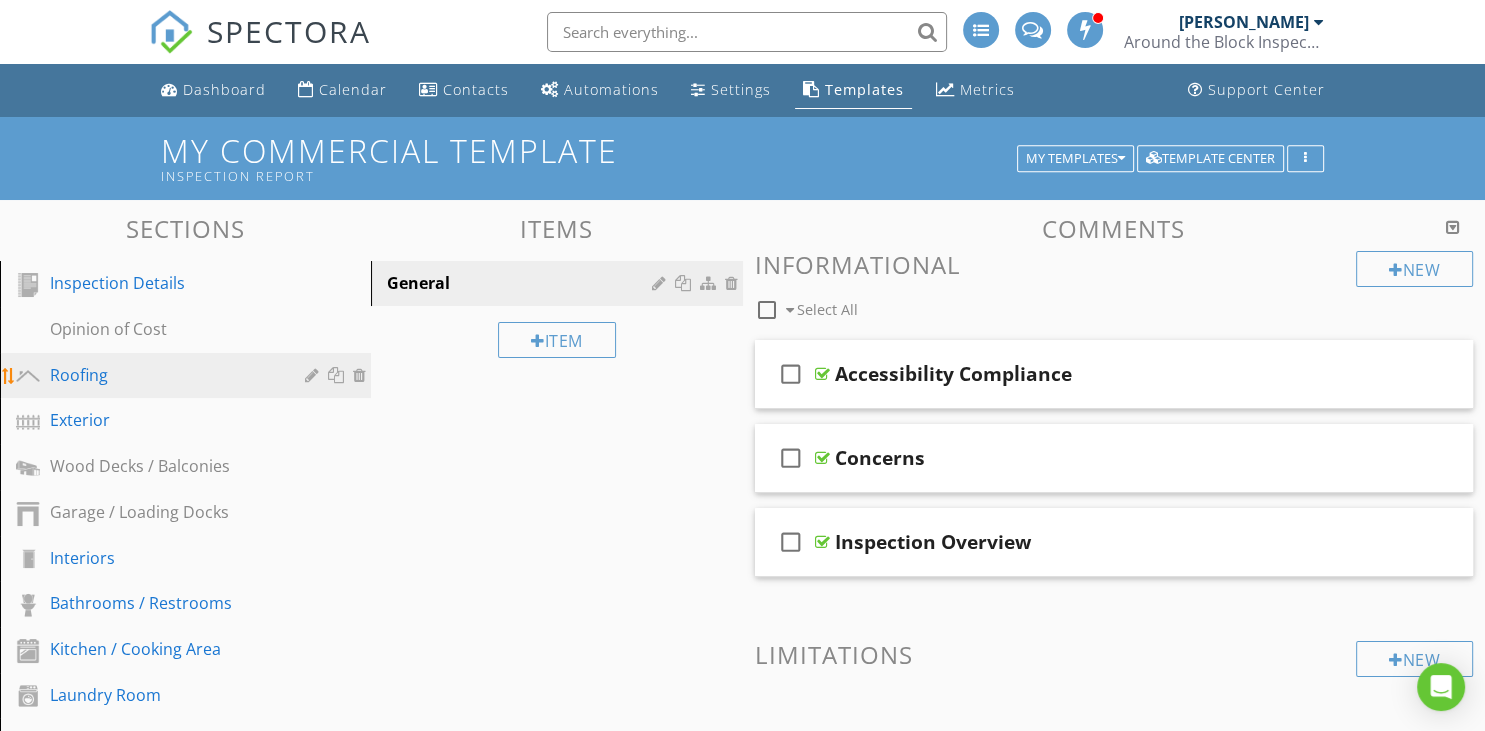 click on "Roofing" at bounding box center (163, 375) 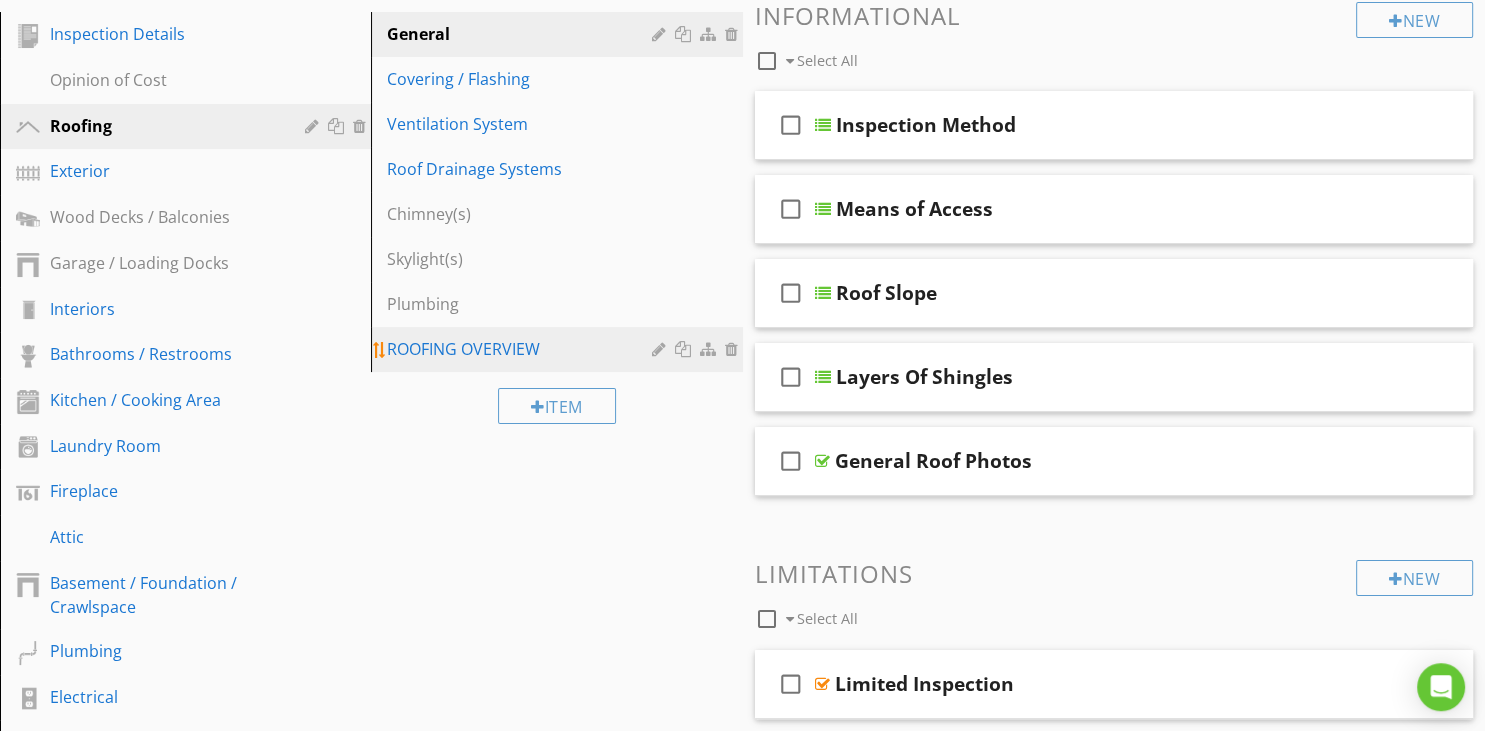 scroll, scrollTop: 211, scrollLeft: 0, axis: vertical 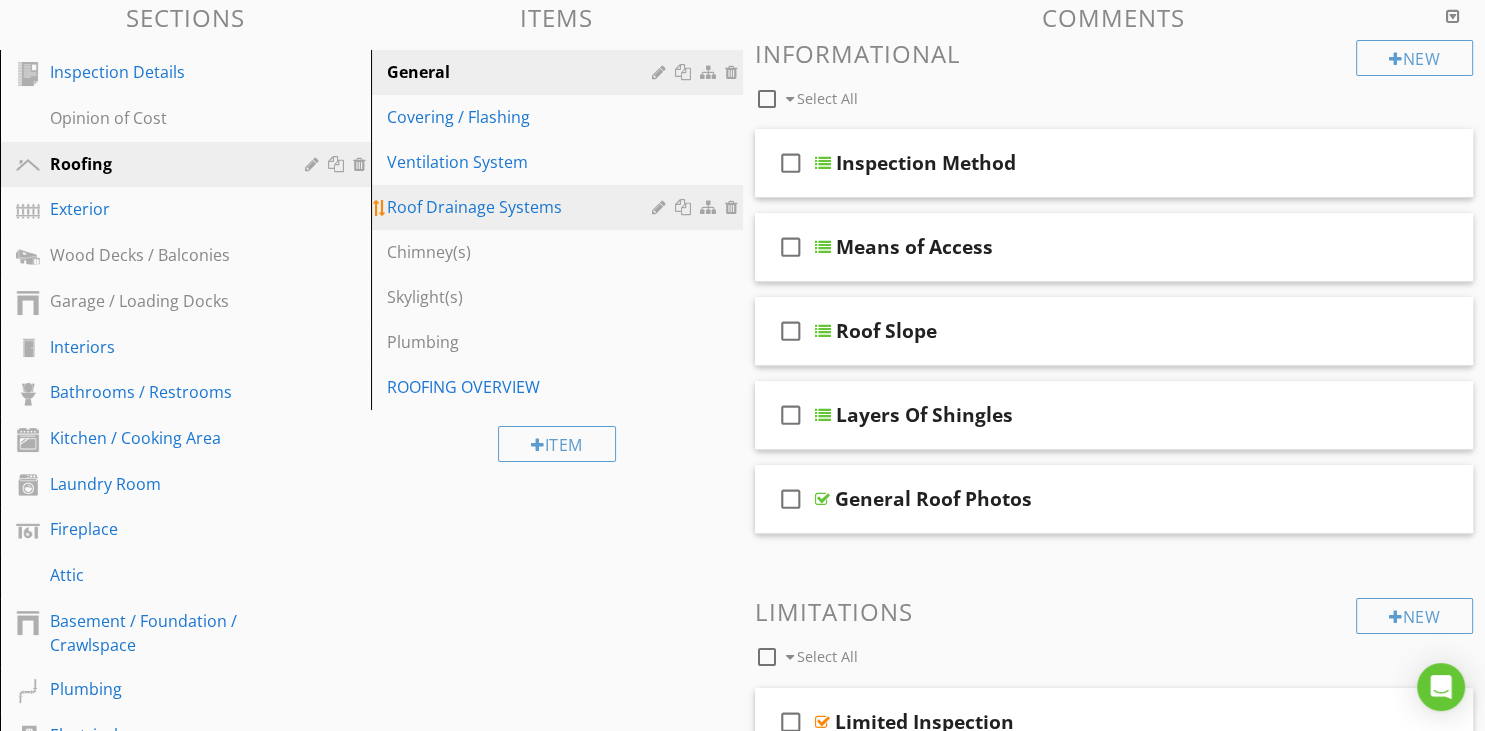 click on "Roof Drainage Systems" at bounding box center [522, 207] 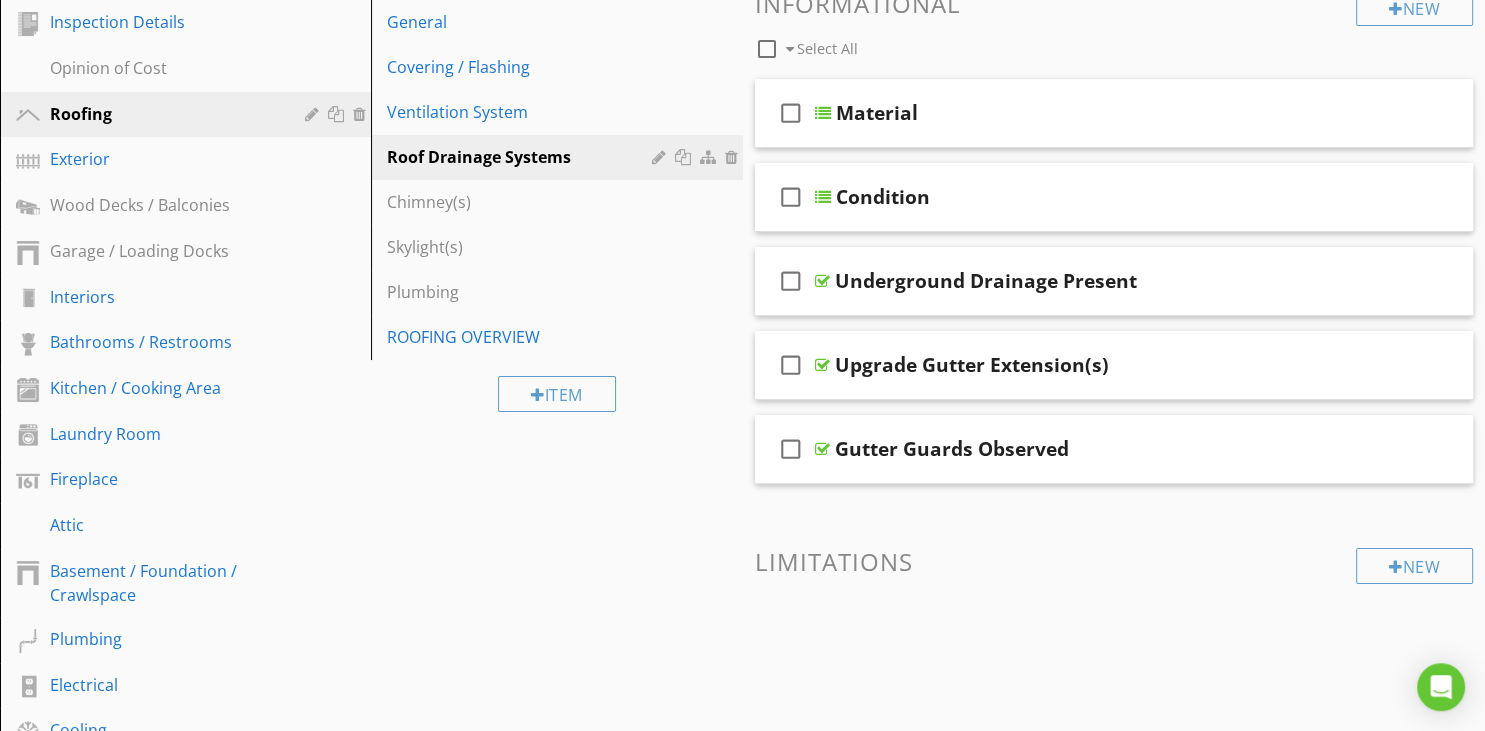 scroll, scrollTop: 211, scrollLeft: 0, axis: vertical 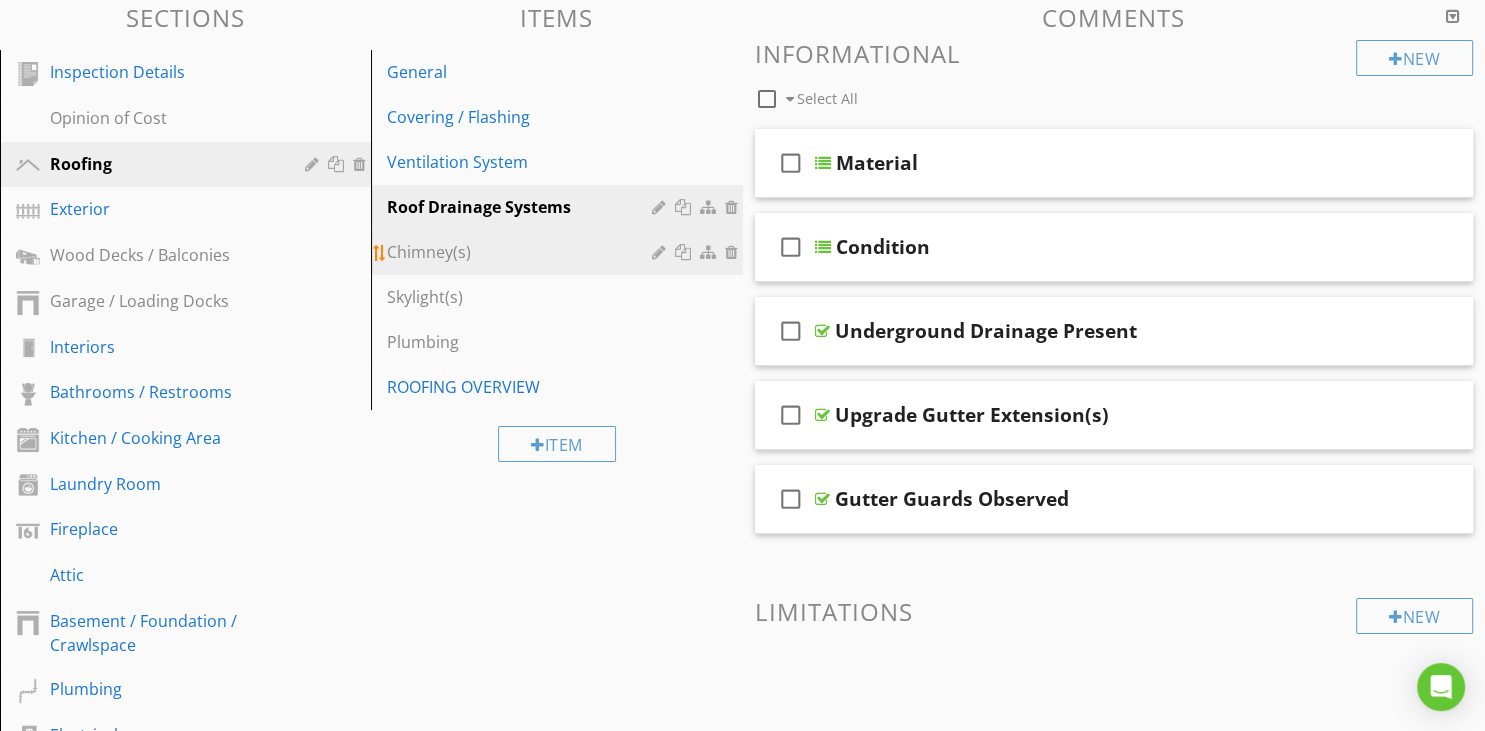 click on "Chimney(s)" at bounding box center (522, 252) 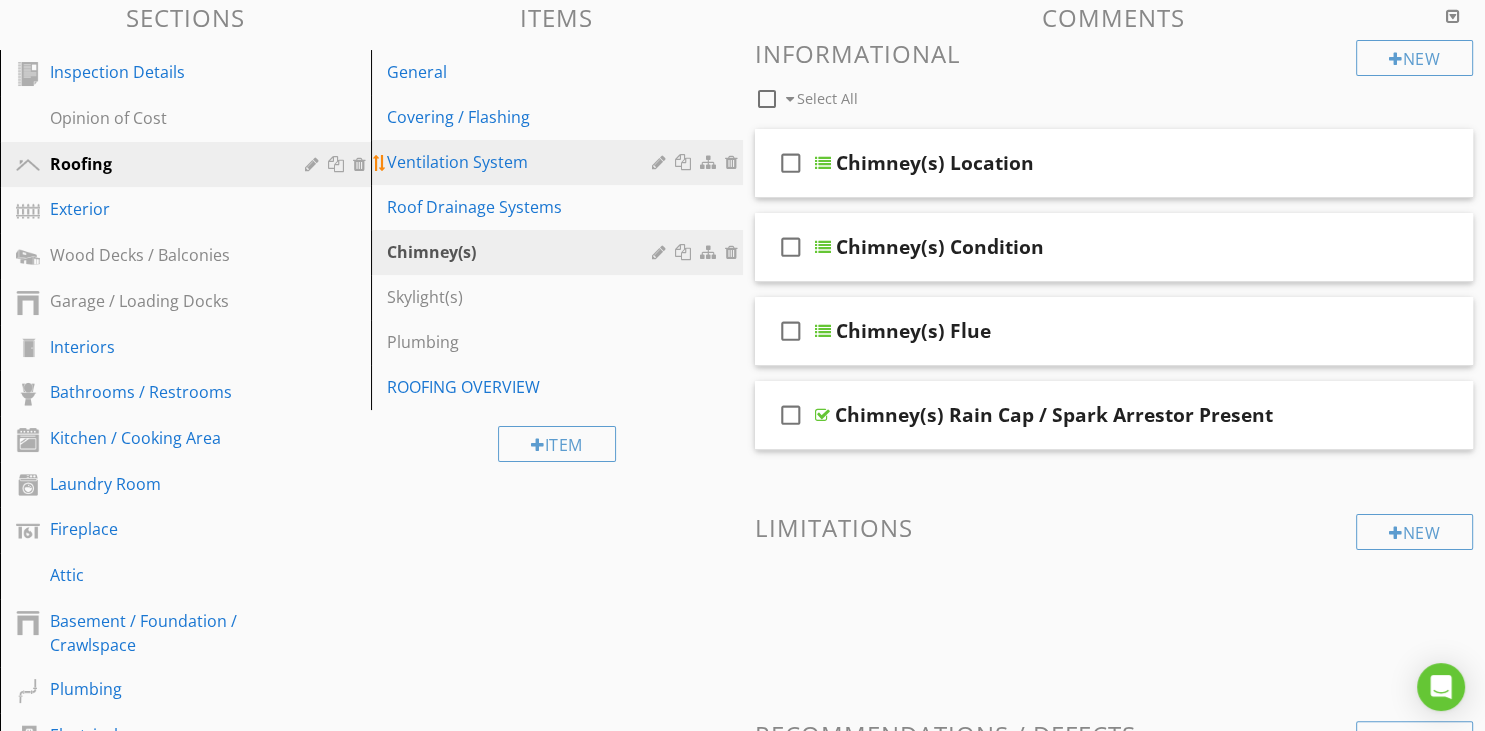 click on "Ventilation System" at bounding box center (522, 162) 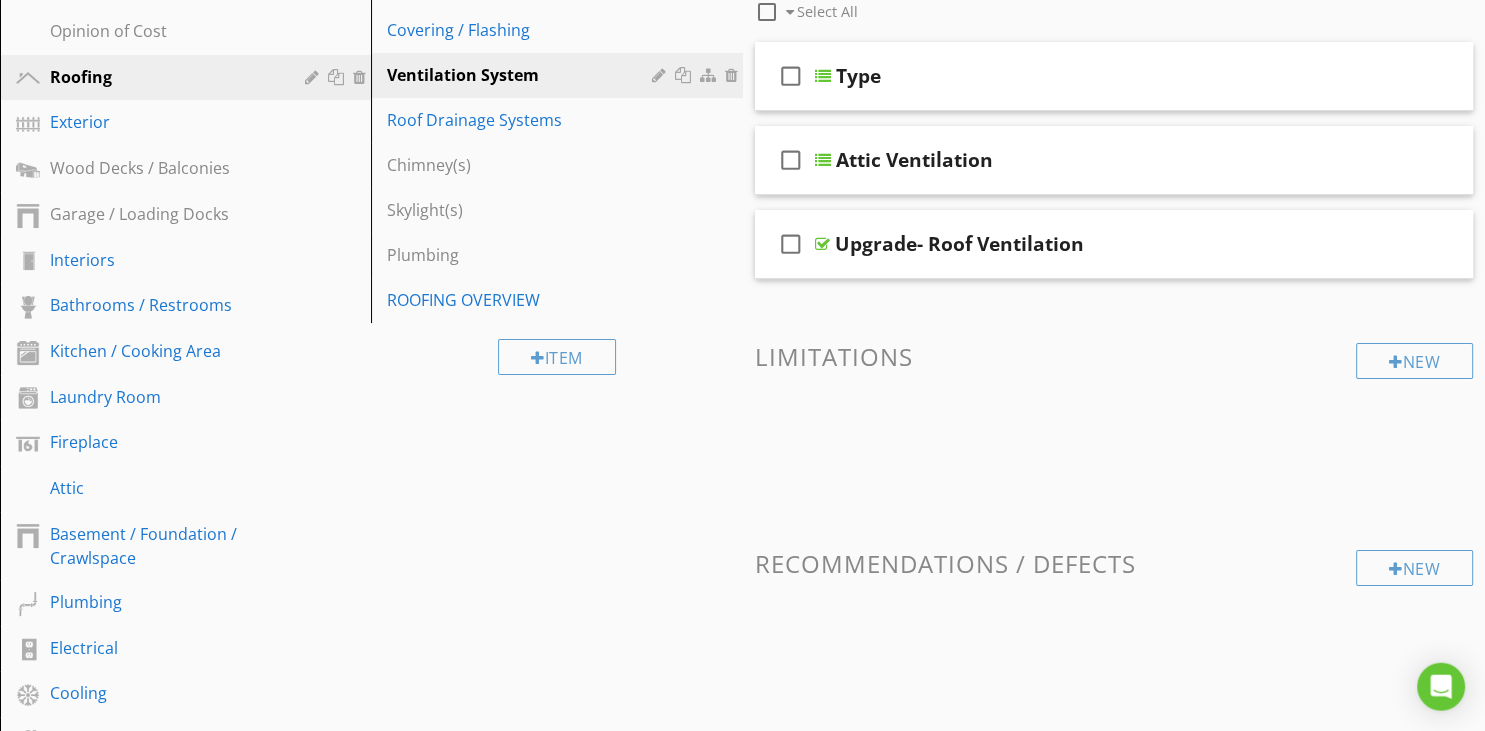 scroll, scrollTop: 0, scrollLeft: 0, axis: both 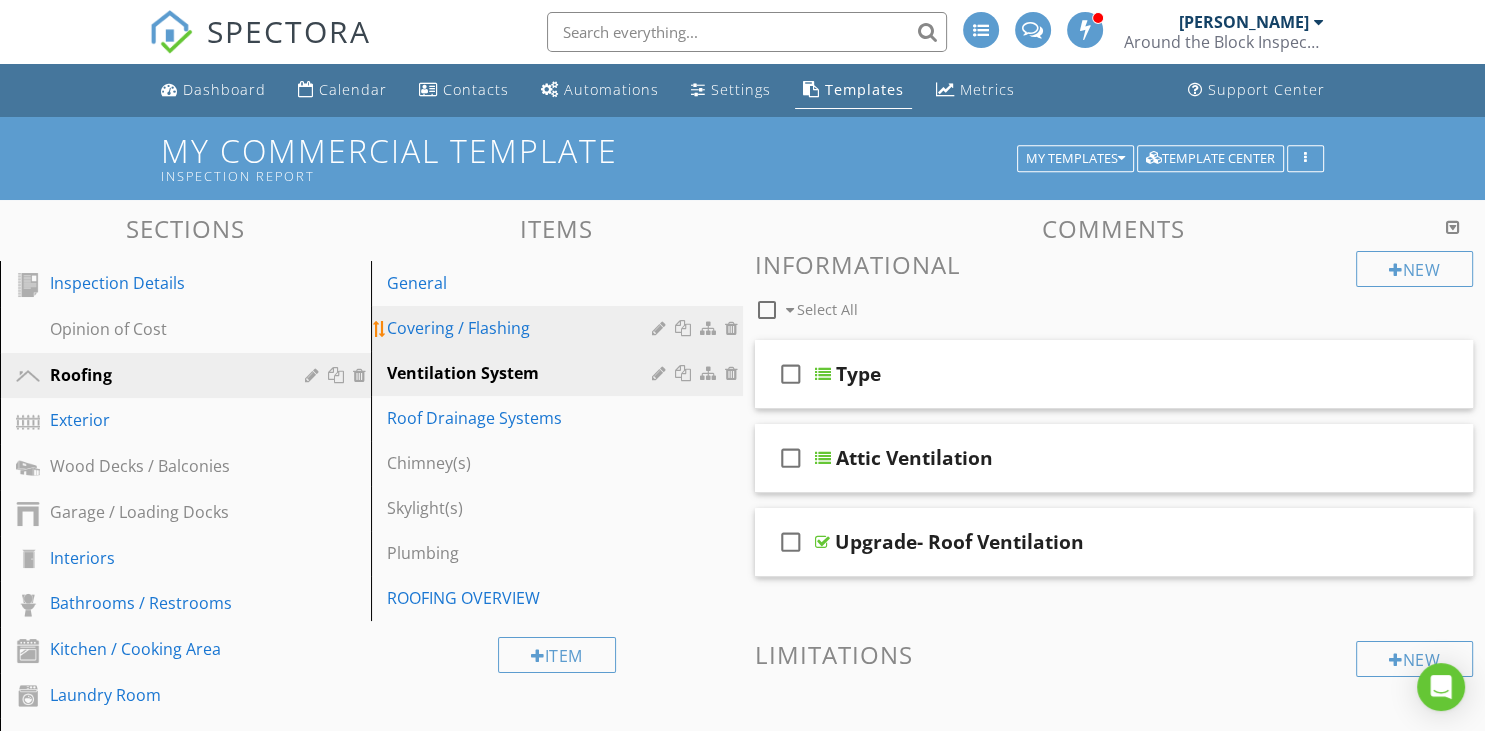 click on "Covering / Flashing" at bounding box center [522, 328] 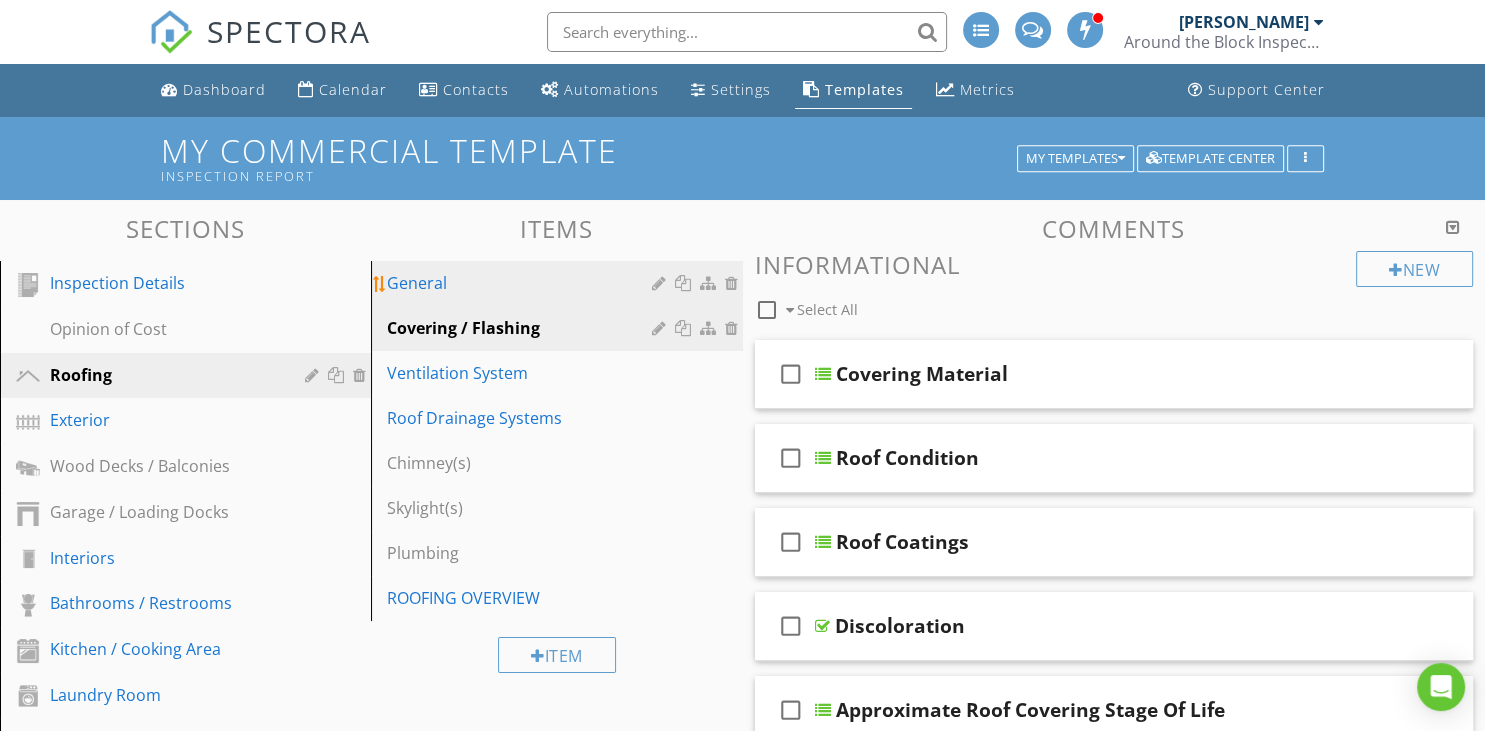 click on "General" at bounding box center [522, 283] 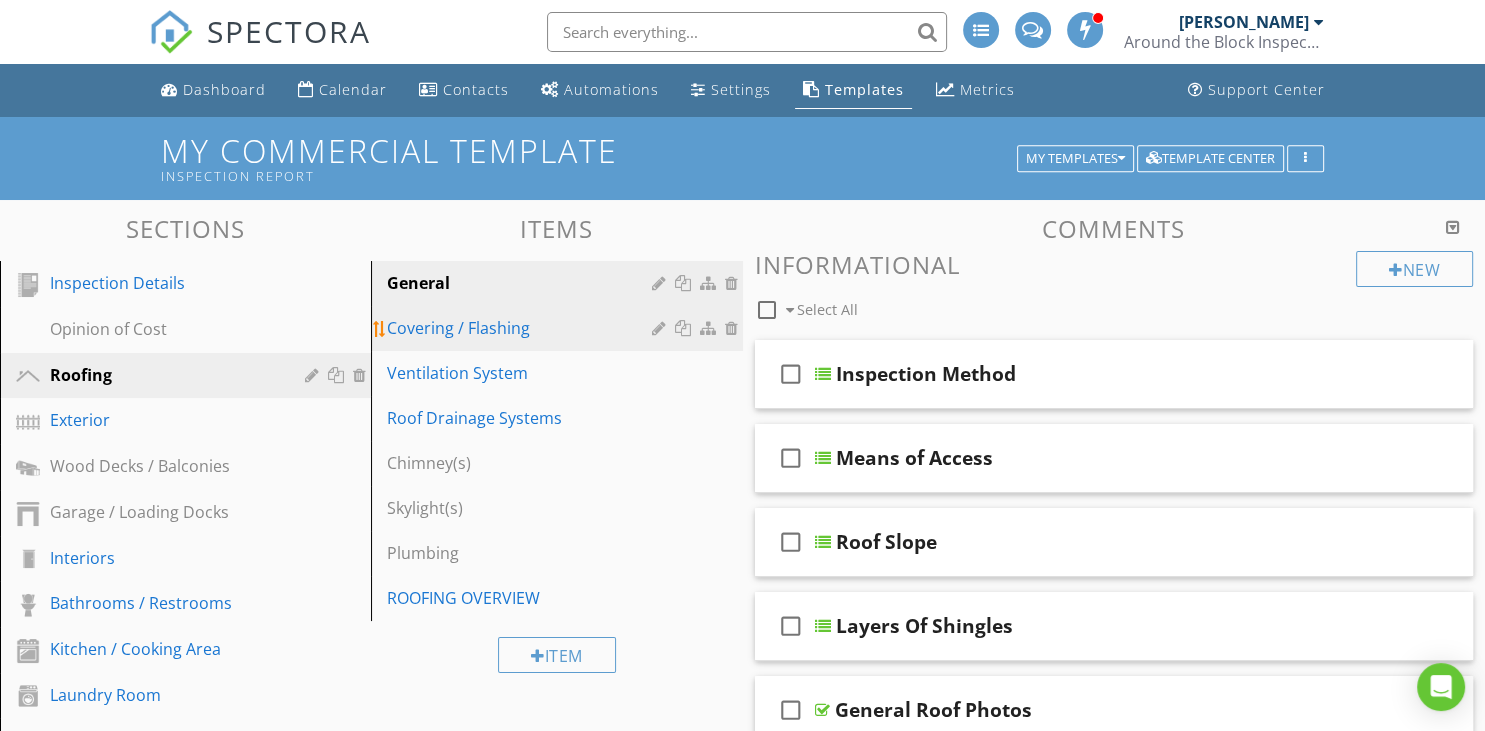 click on "Covering / Flashing" at bounding box center (522, 328) 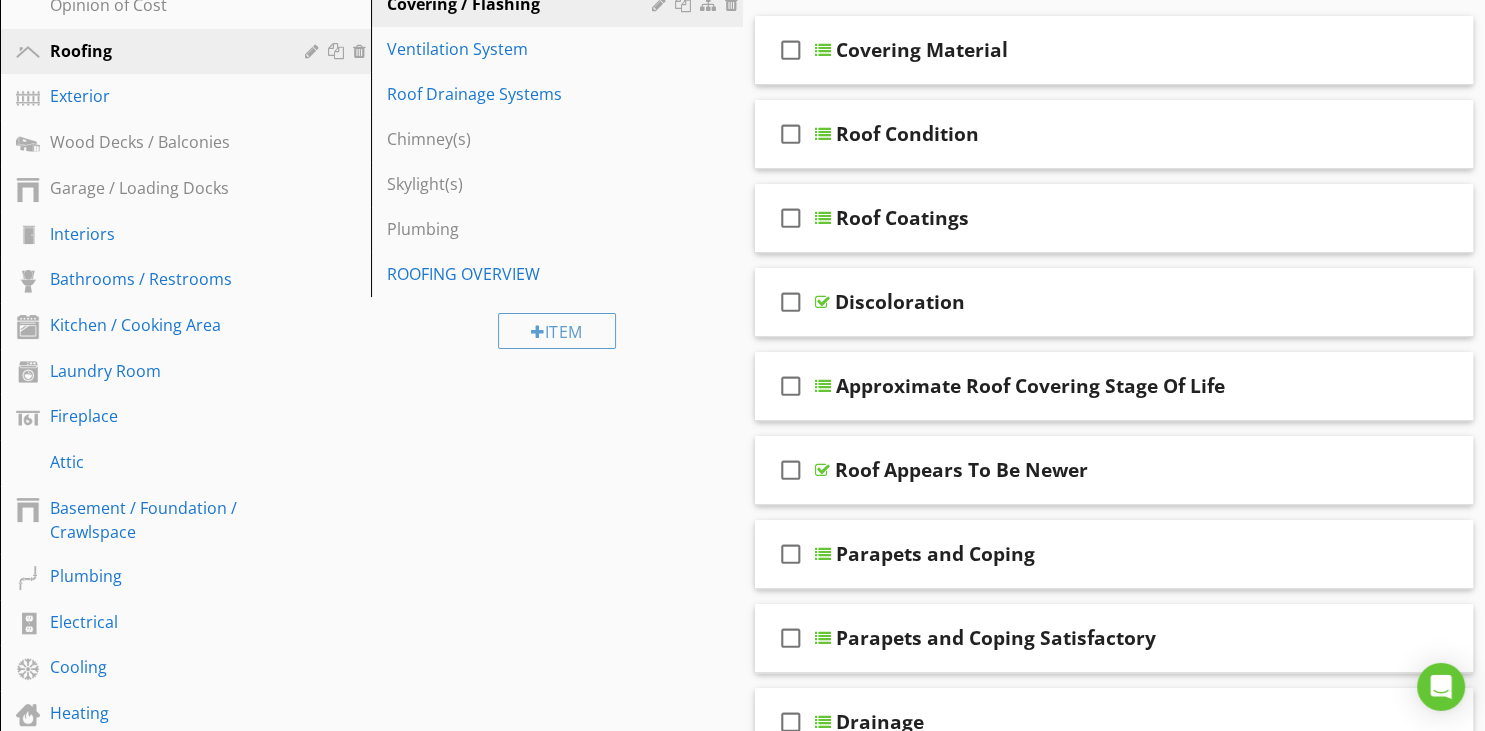 scroll, scrollTop: 316, scrollLeft: 0, axis: vertical 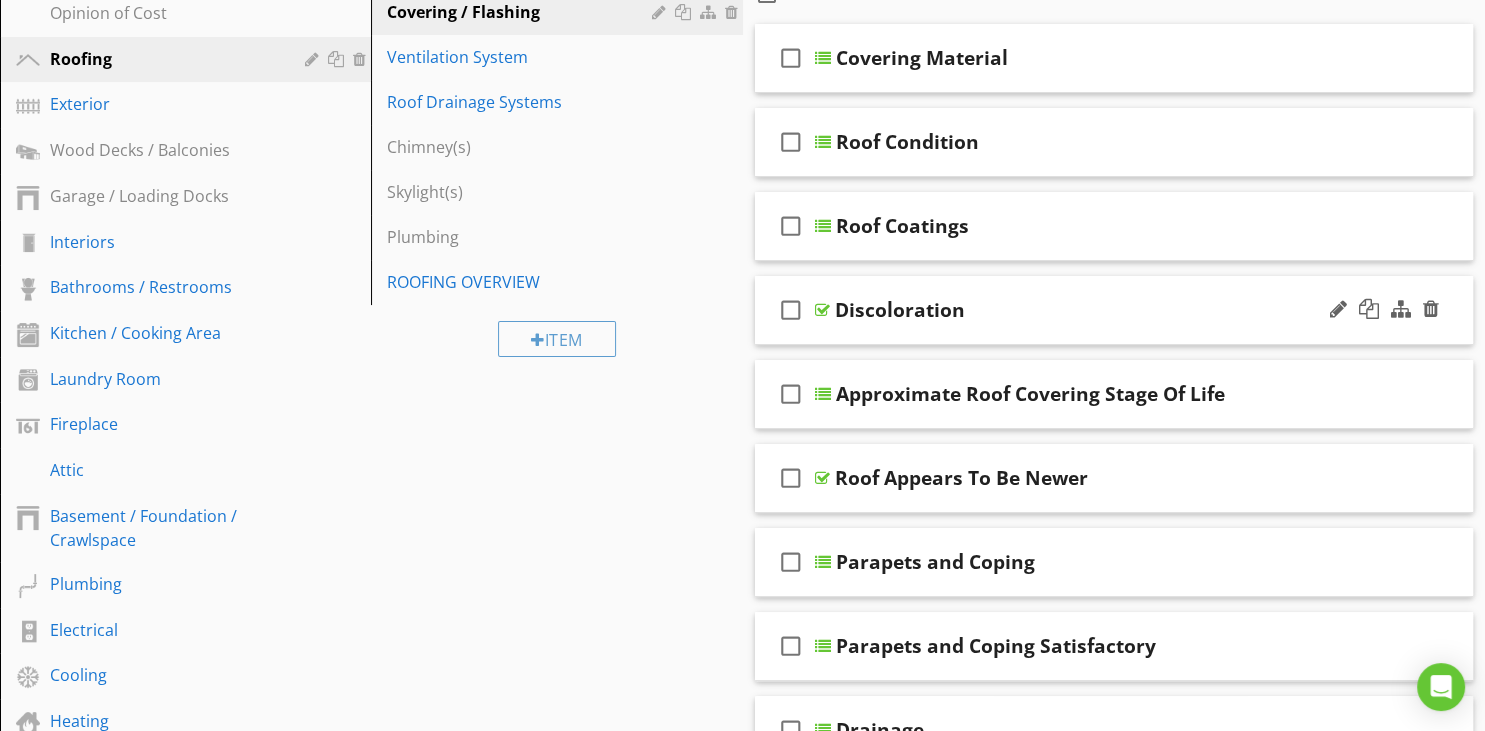 click on "Discoloration" at bounding box center [1089, 310] 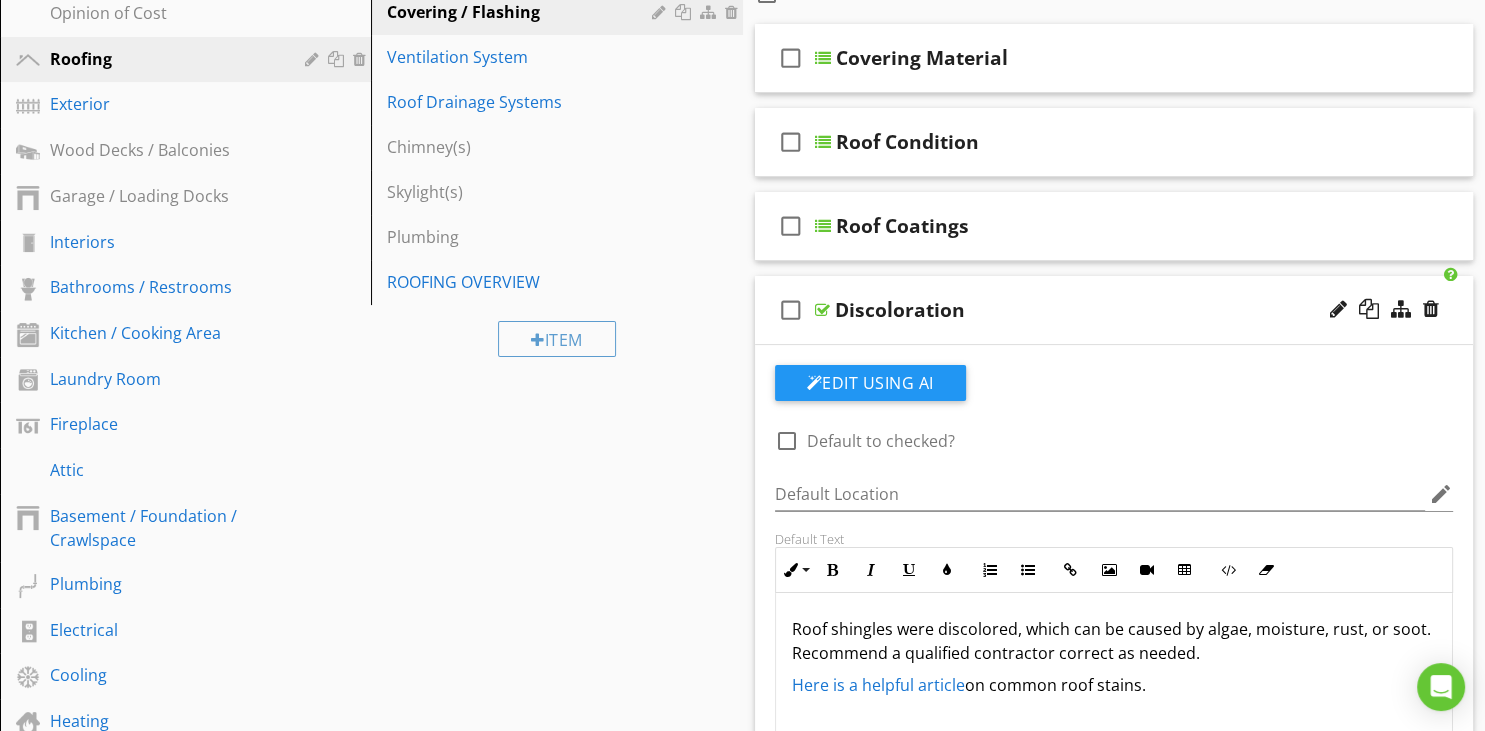 click on "Discoloration" at bounding box center (1089, 310) 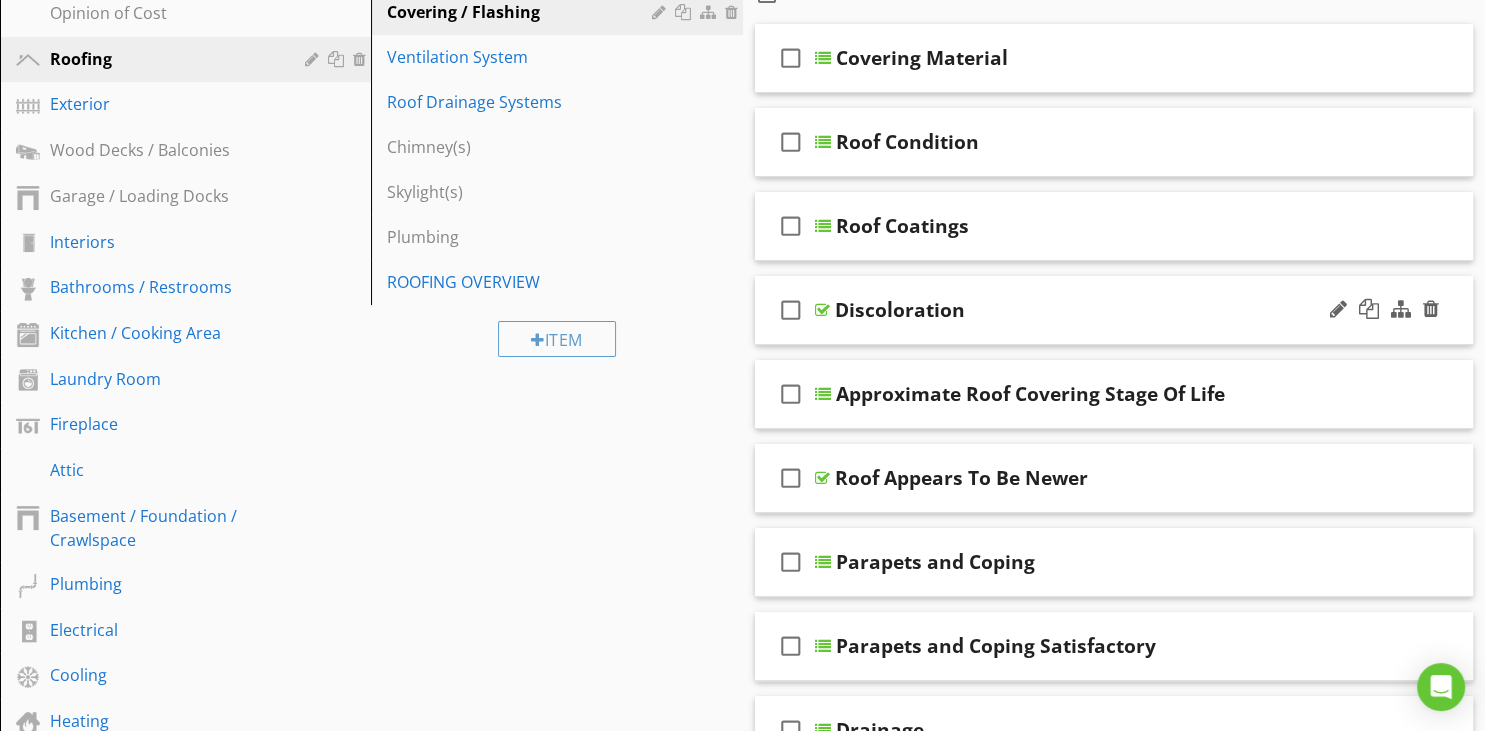 scroll, scrollTop: 211, scrollLeft: 0, axis: vertical 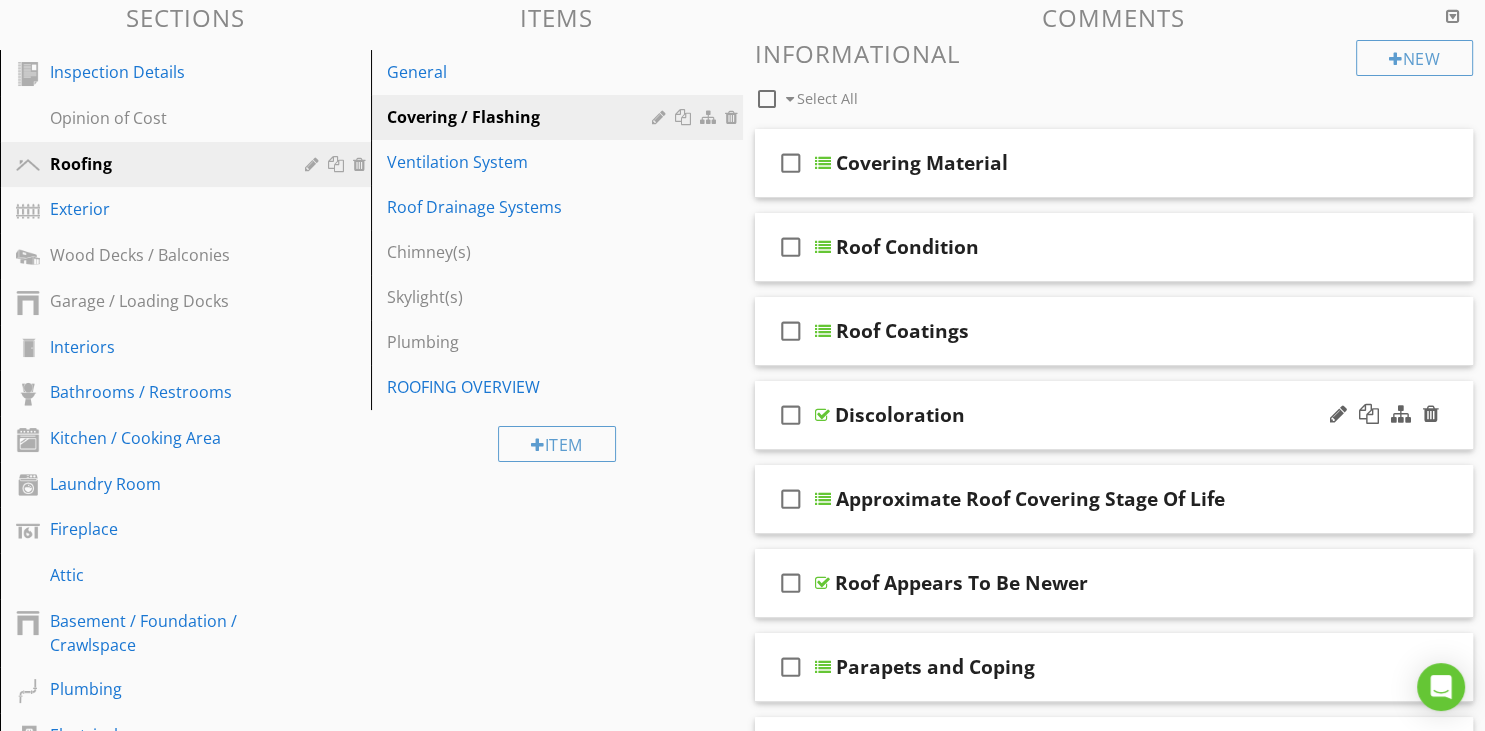 click on "Discoloration" at bounding box center (1089, 415) 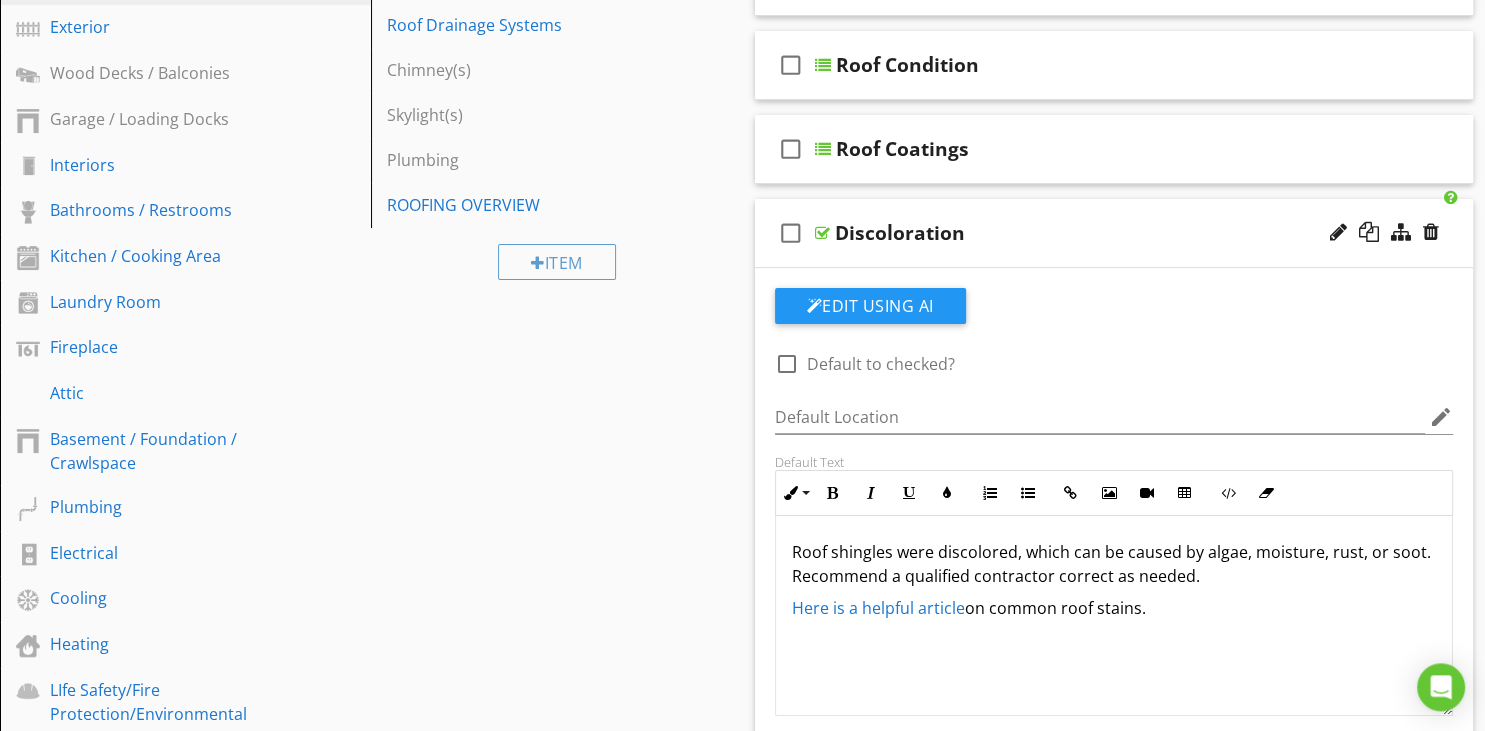 scroll, scrollTop: 422, scrollLeft: 0, axis: vertical 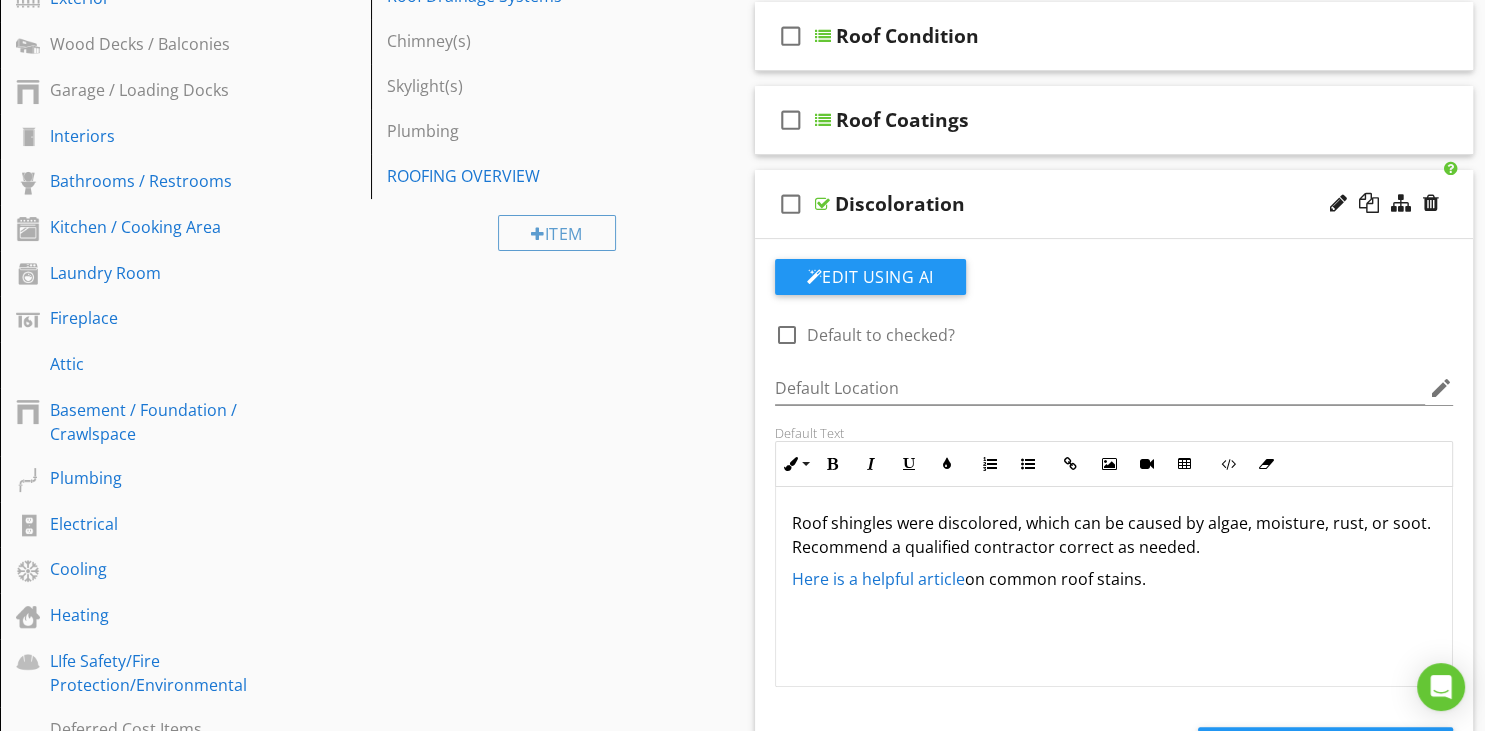 click on "Discoloration" at bounding box center (1089, 204) 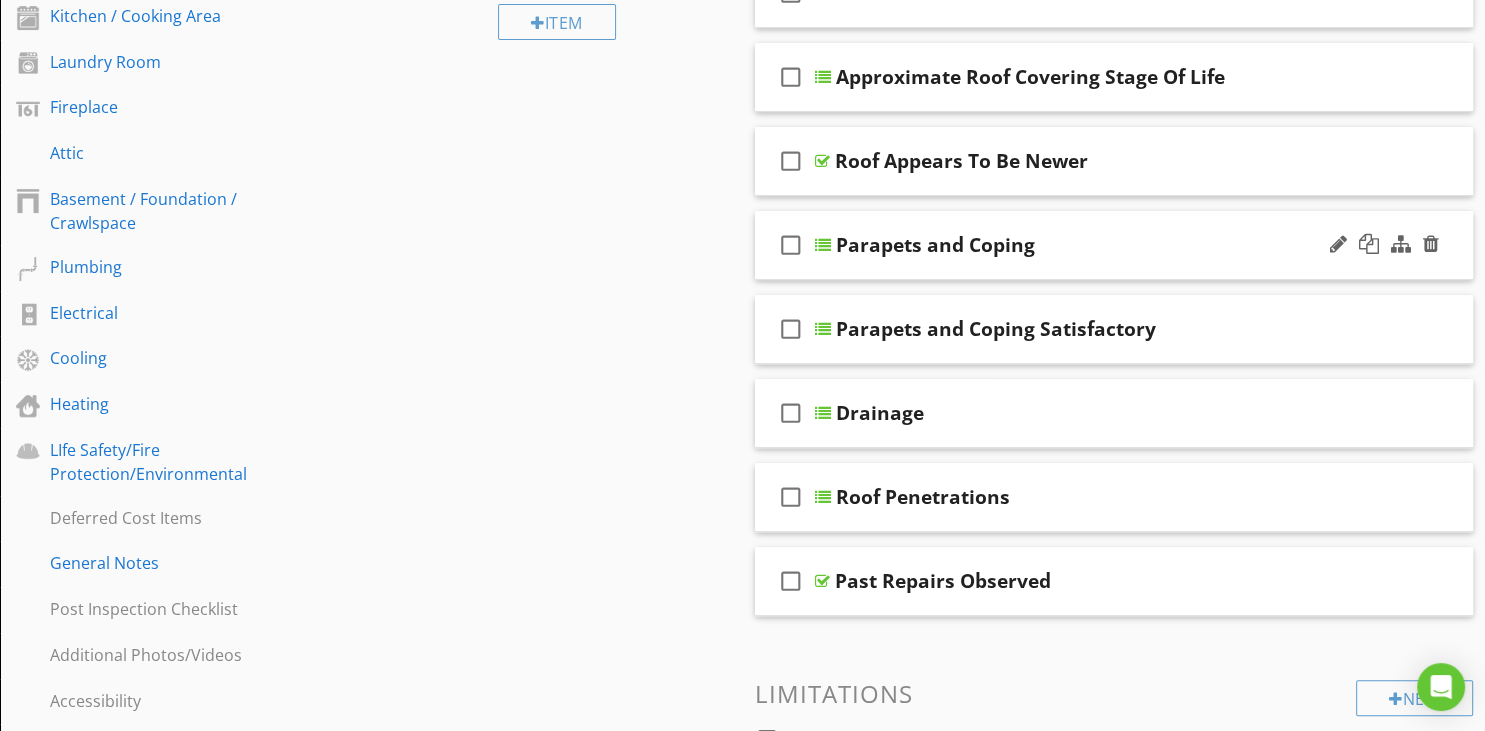 scroll, scrollTop: 422, scrollLeft: 0, axis: vertical 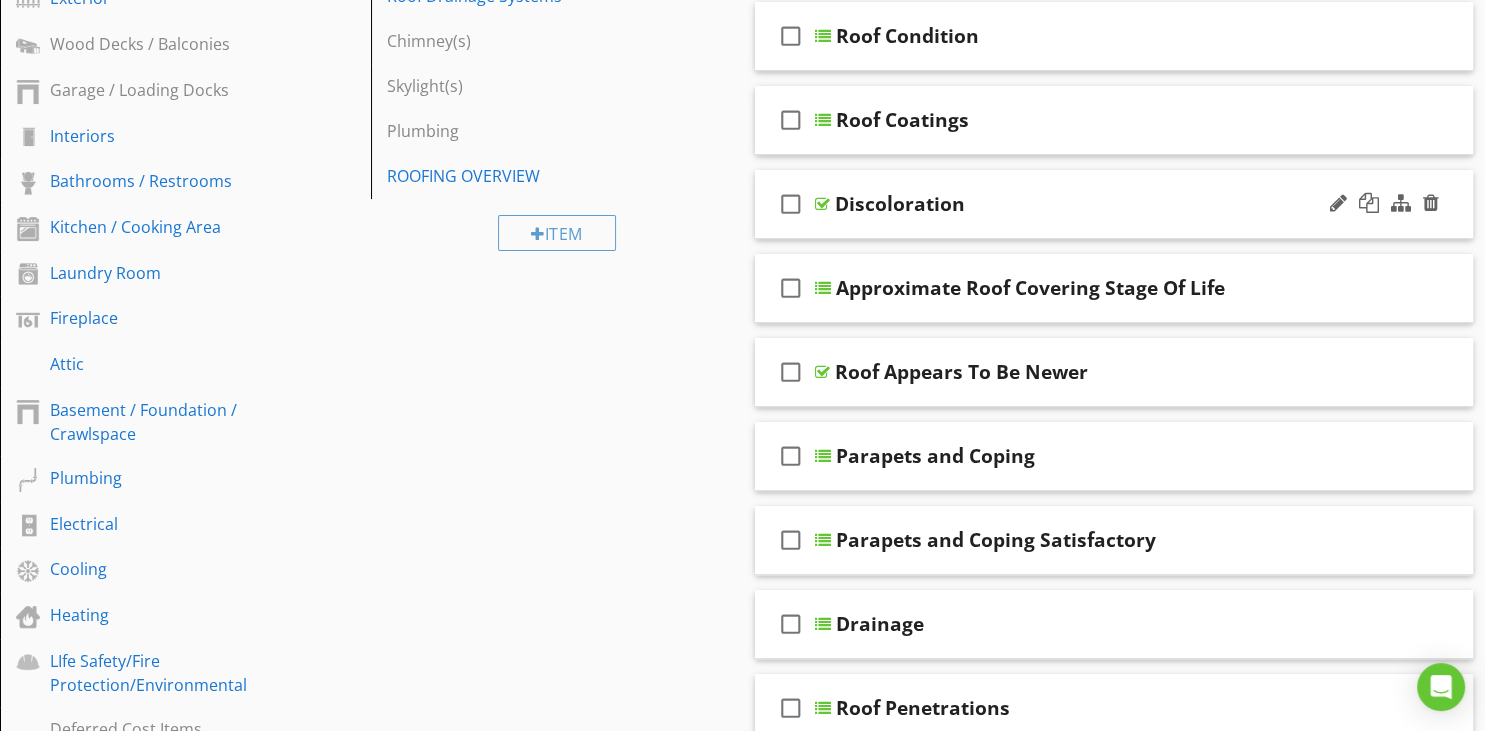type 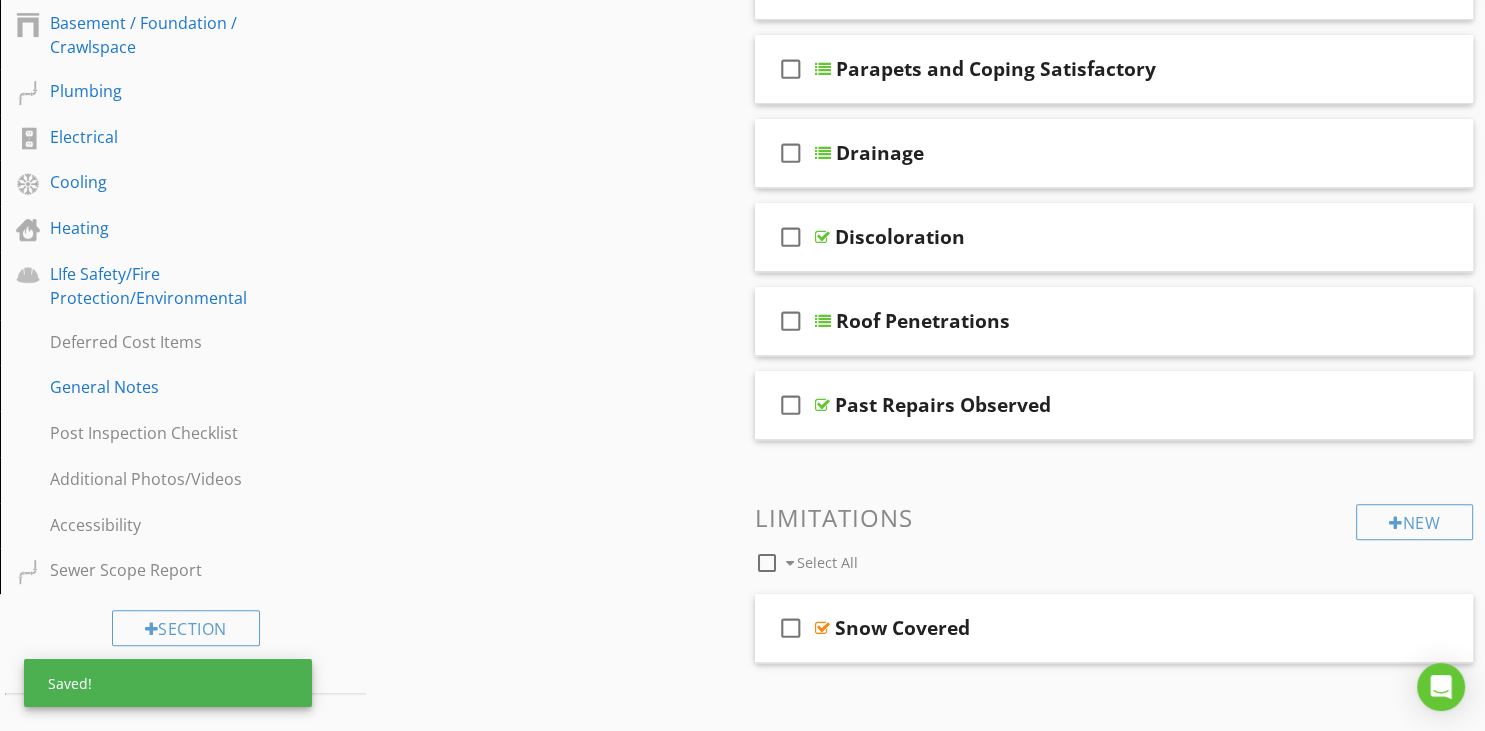 scroll, scrollTop: 844, scrollLeft: 0, axis: vertical 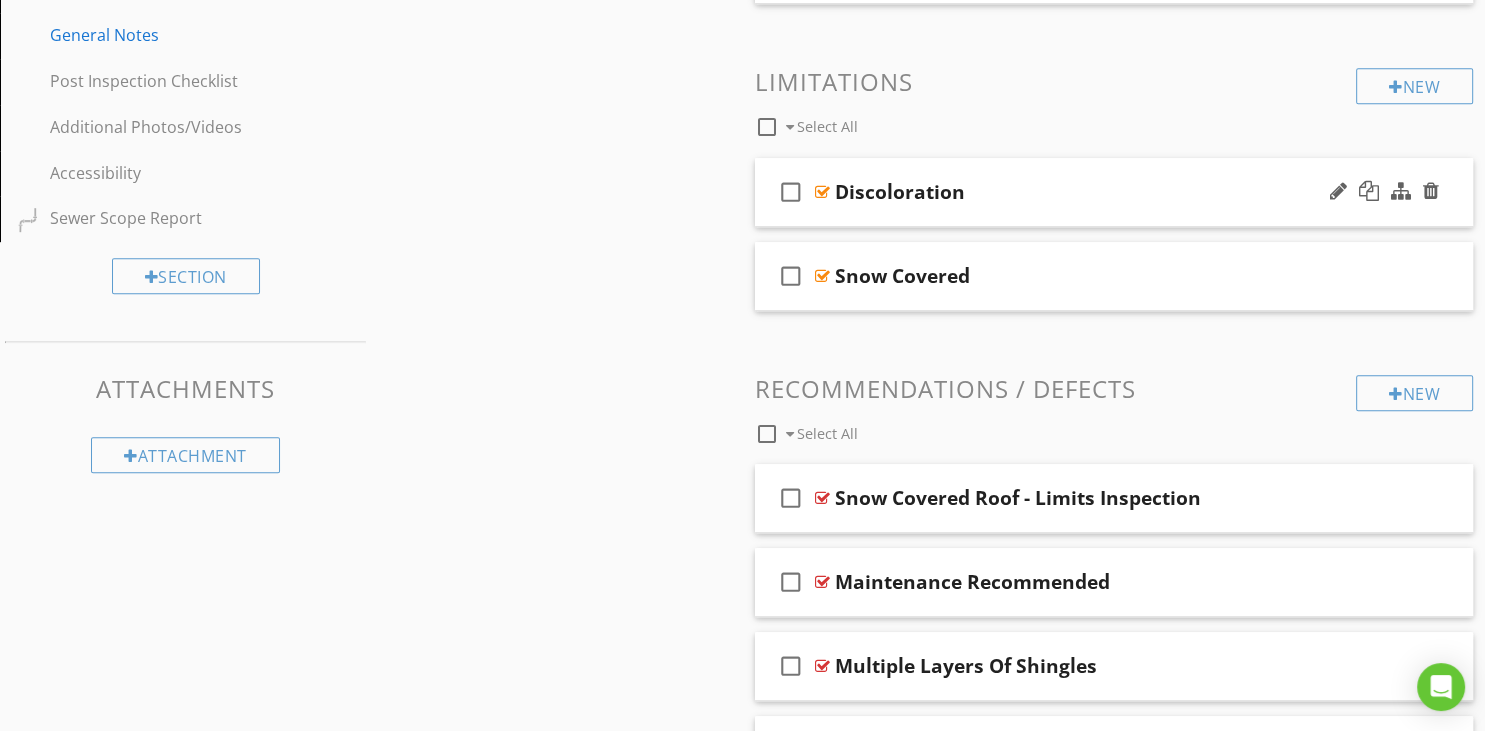 type 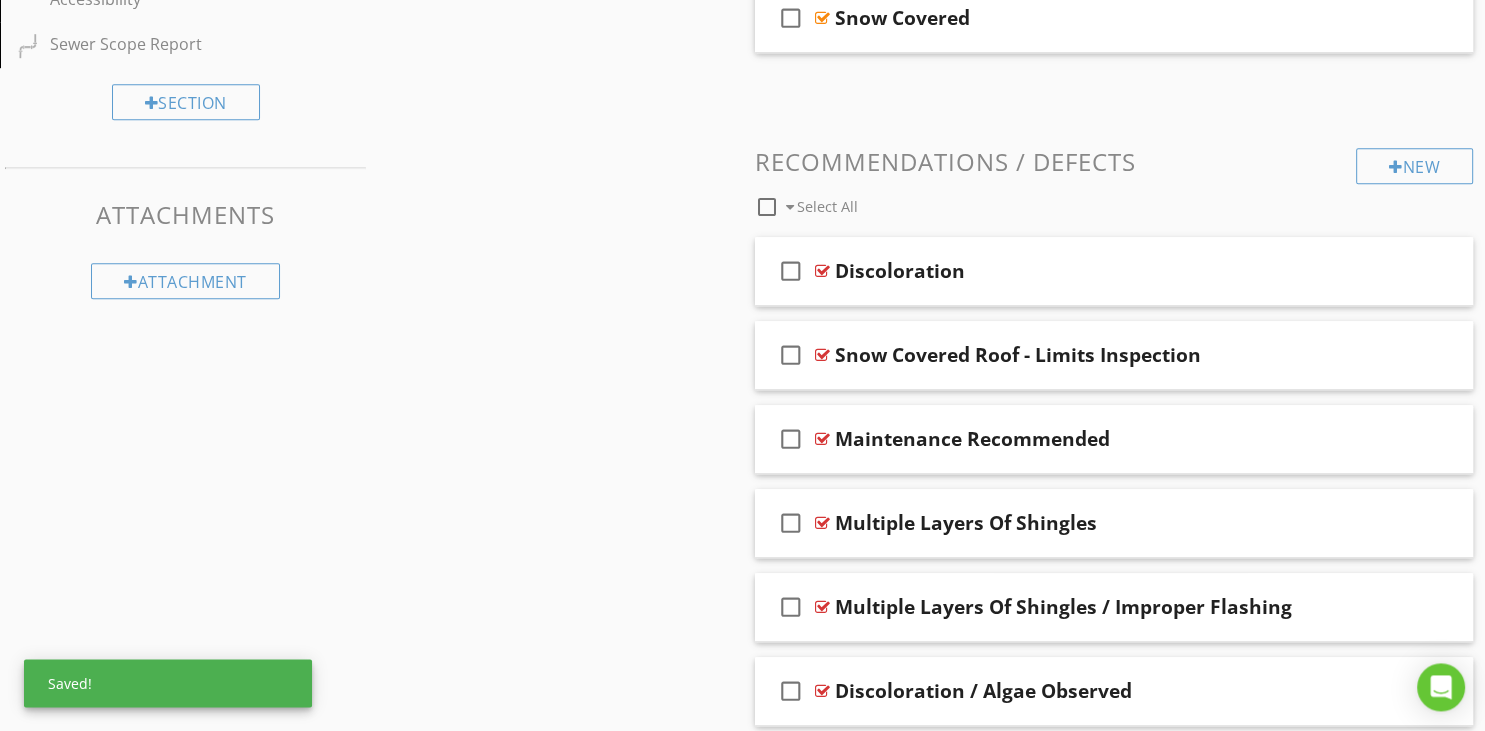 scroll, scrollTop: 1372, scrollLeft: 0, axis: vertical 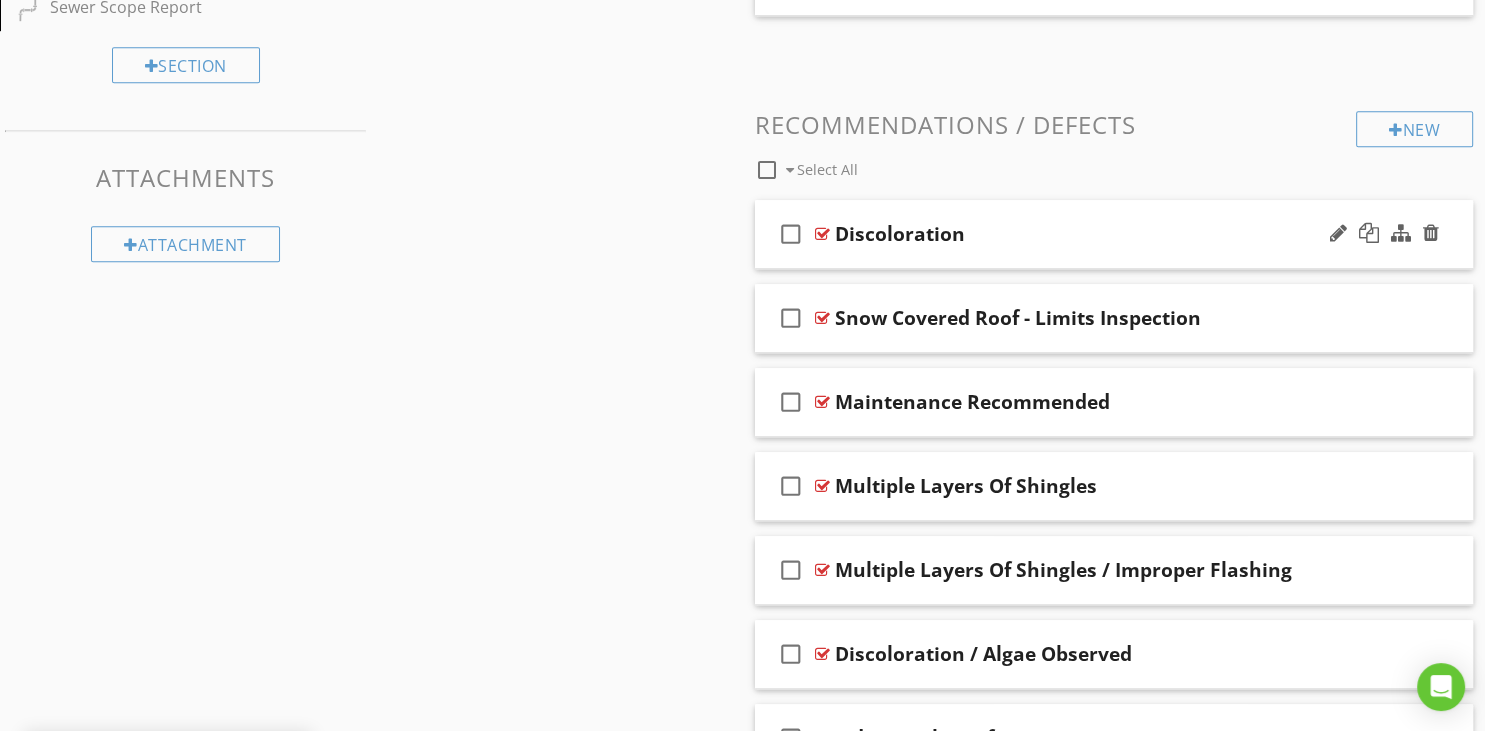 type 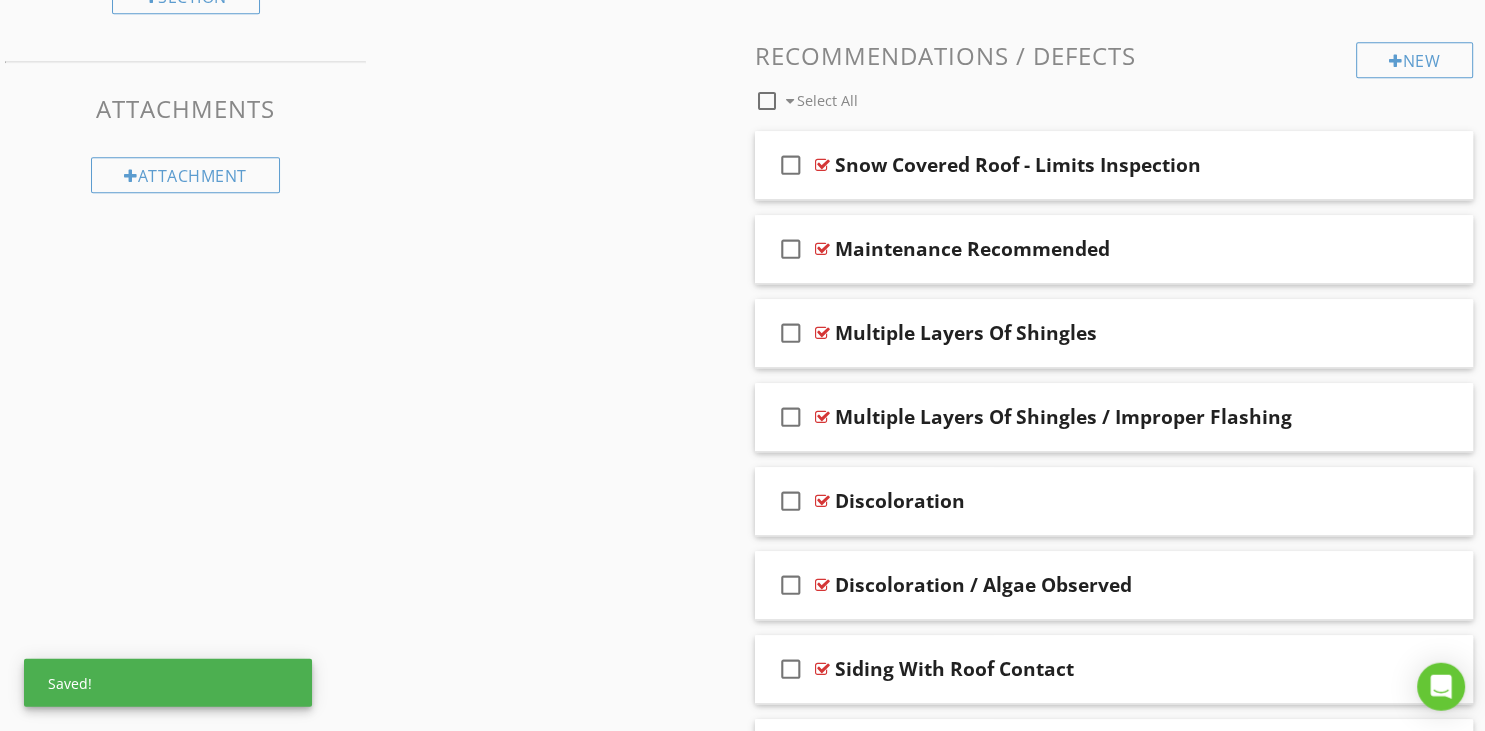 scroll, scrollTop: 1478, scrollLeft: 0, axis: vertical 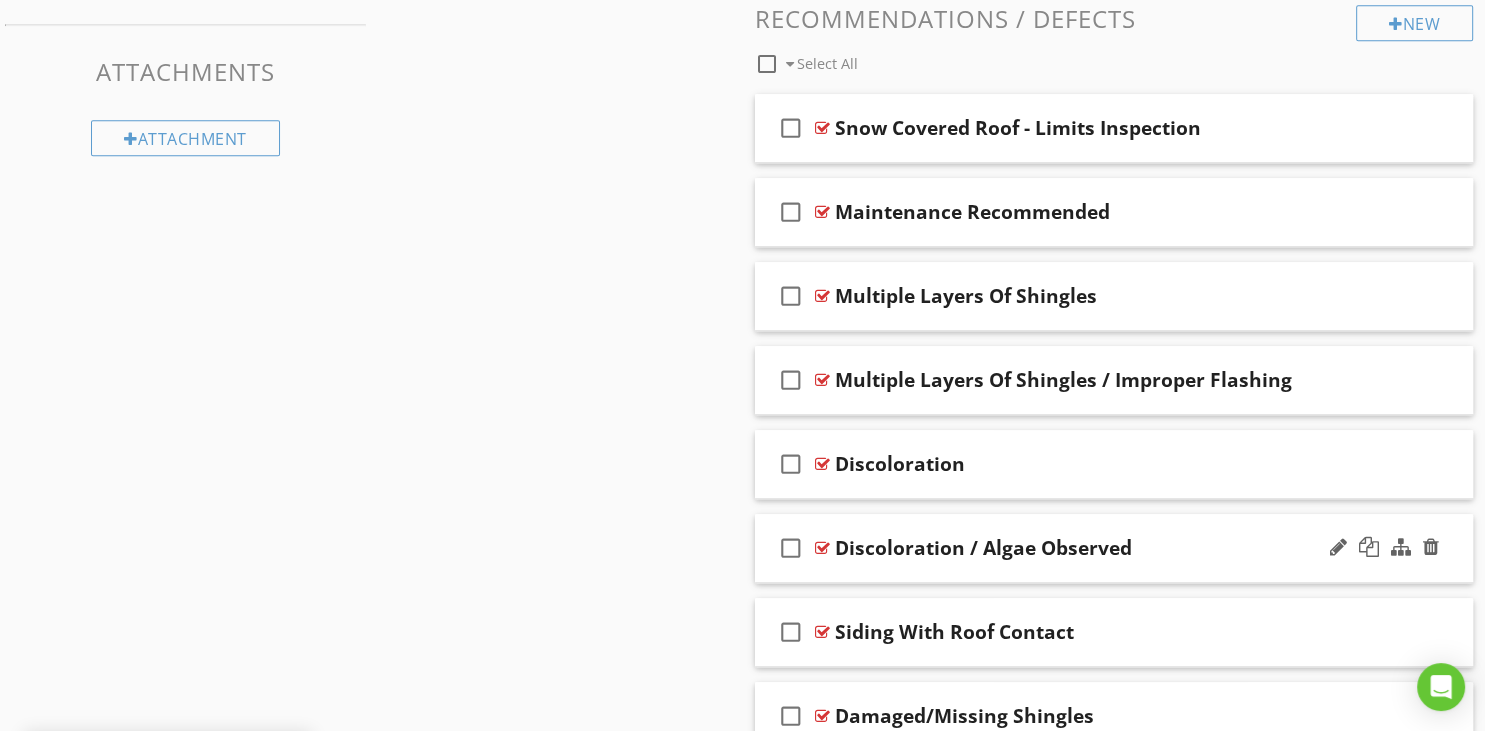 click on "Discoloration / Algae Observed" at bounding box center (1089, 548) 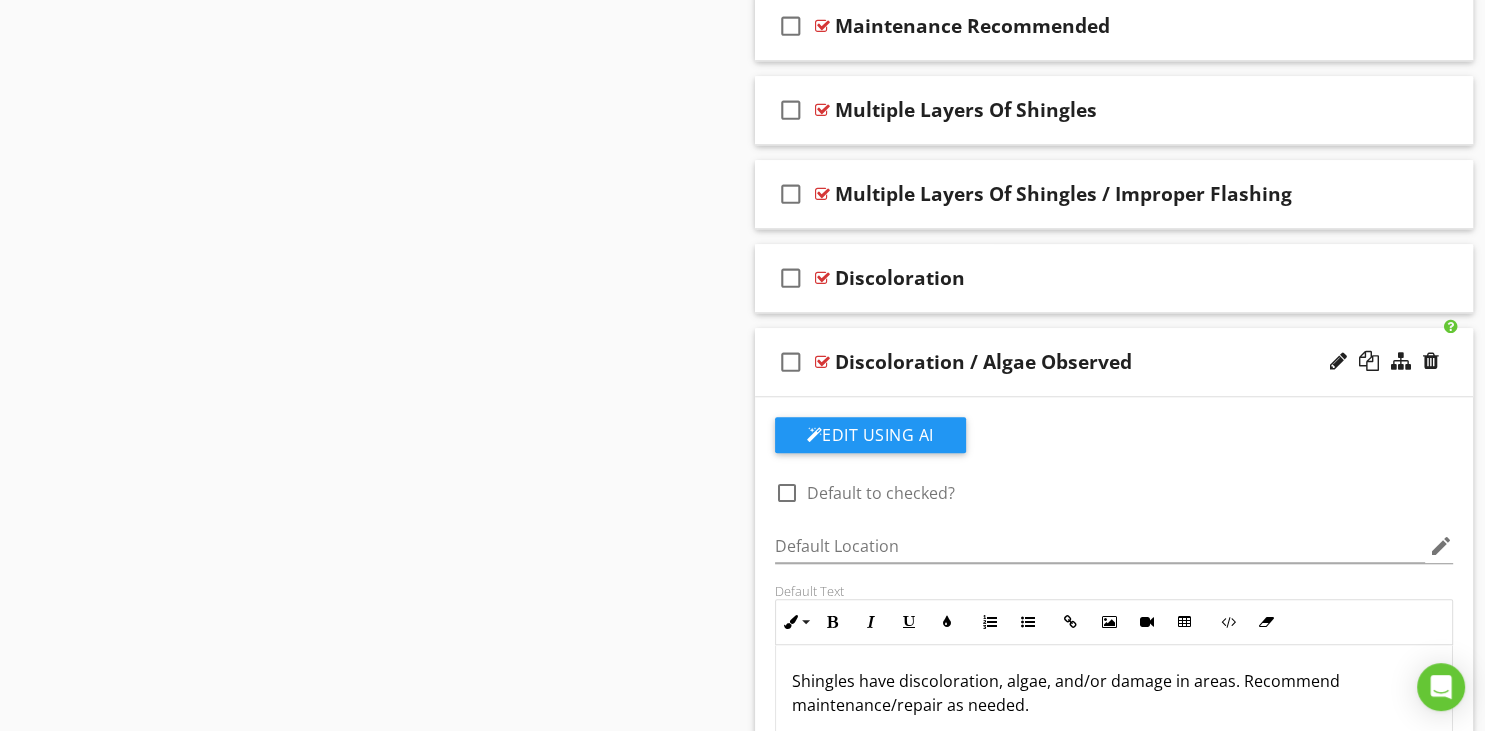 scroll, scrollTop: 1689, scrollLeft: 0, axis: vertical 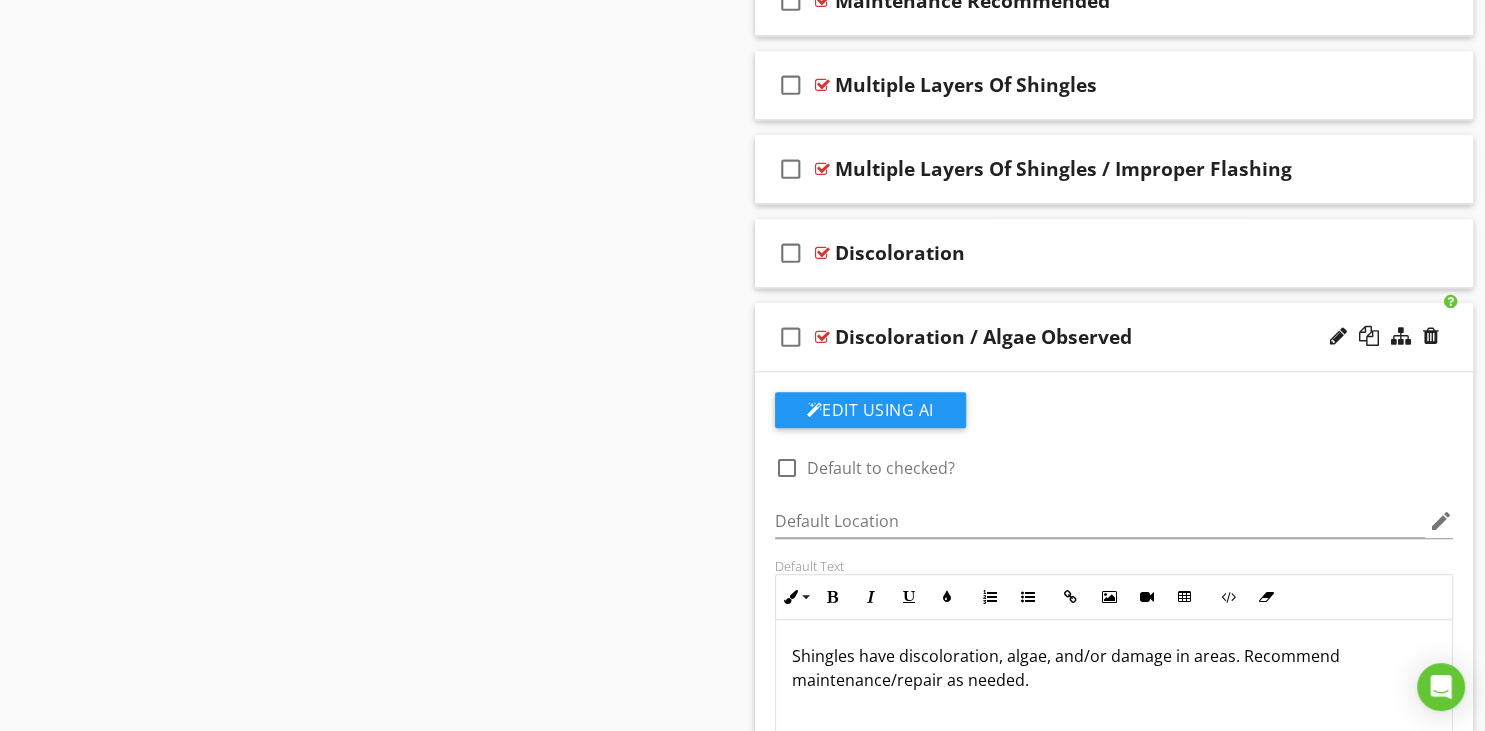 click on "check_box_outline_blank
Discoloration / Algae Observed" at bounding box center (1114, 337) 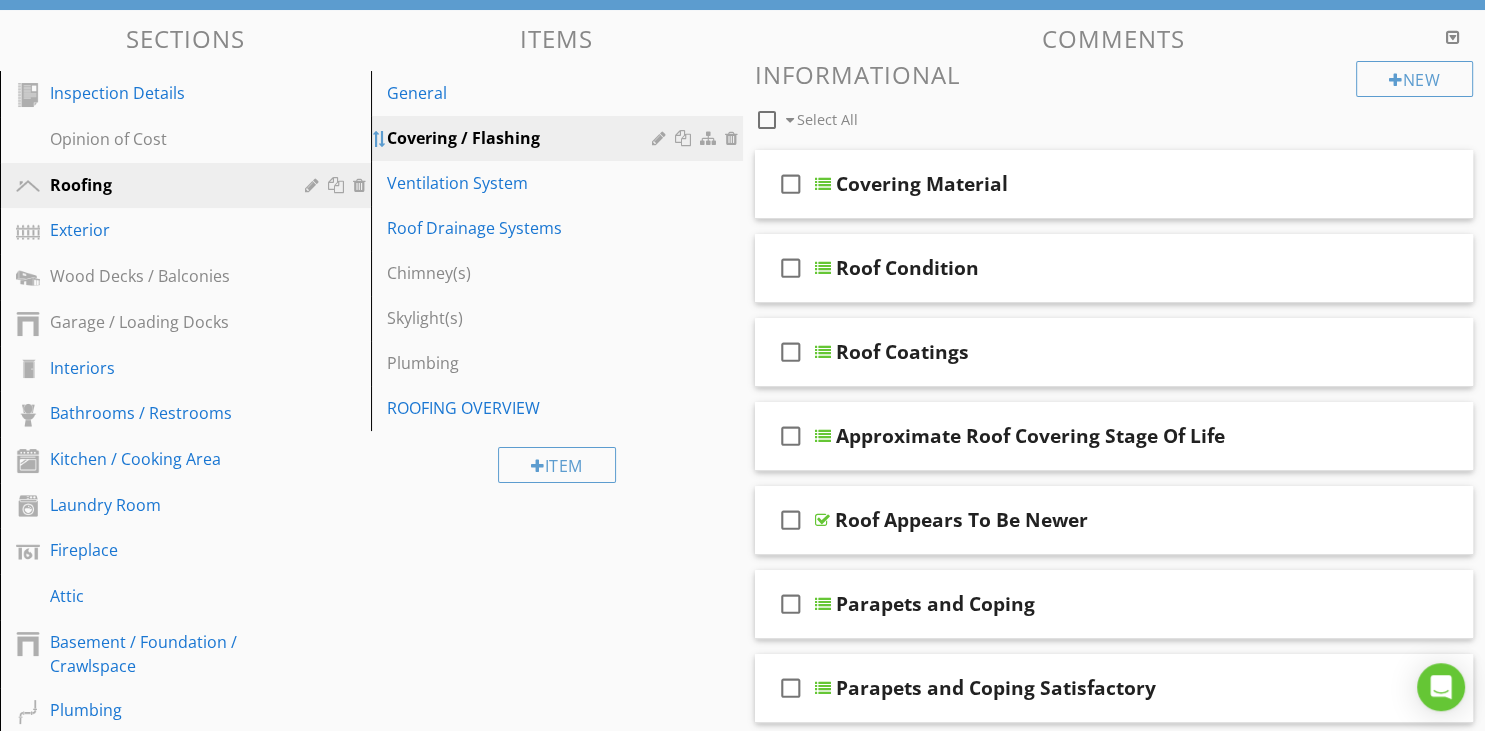 scroll, scrollTop: 0, scrollLeft: 0, axis: both 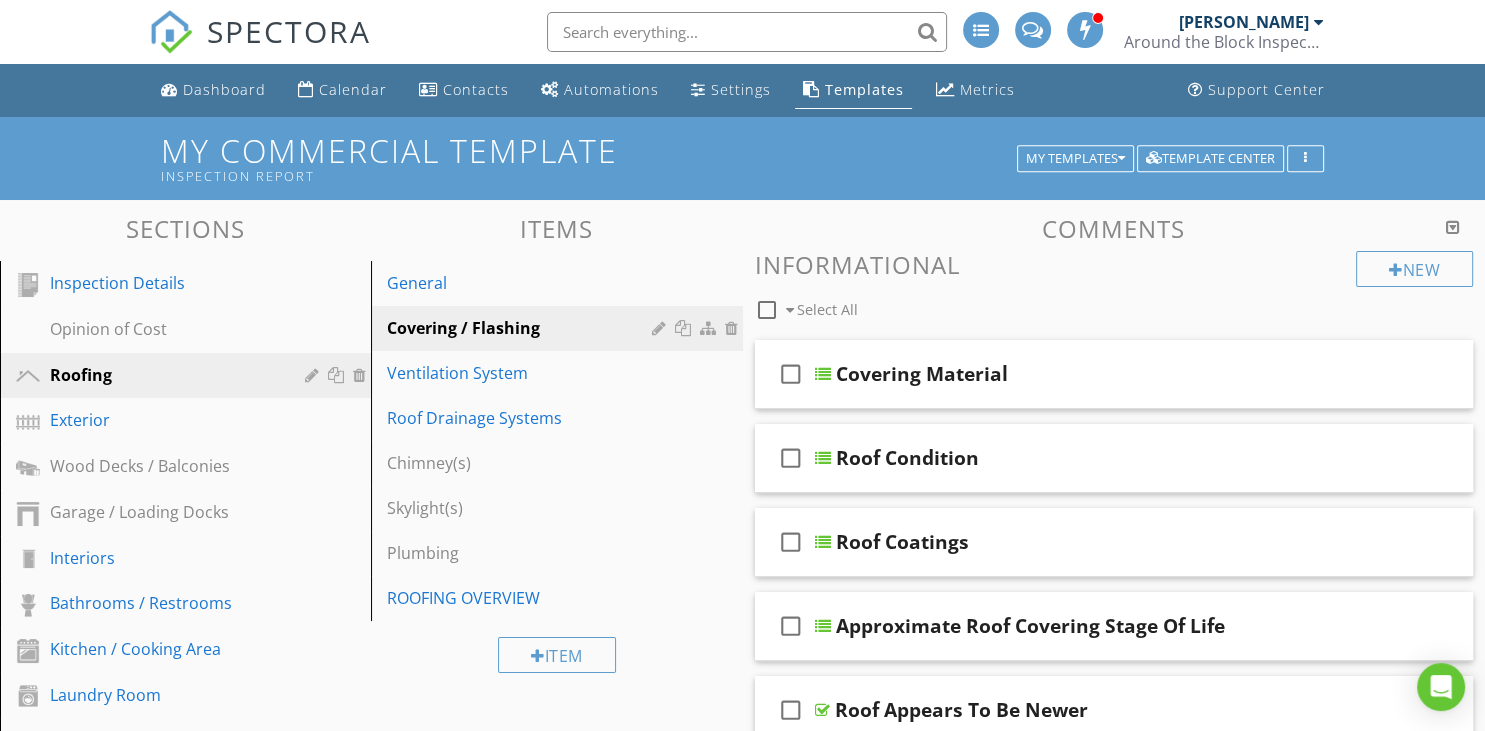 click on "[PERSON_NAME]" at bounding box center [1251, 22] 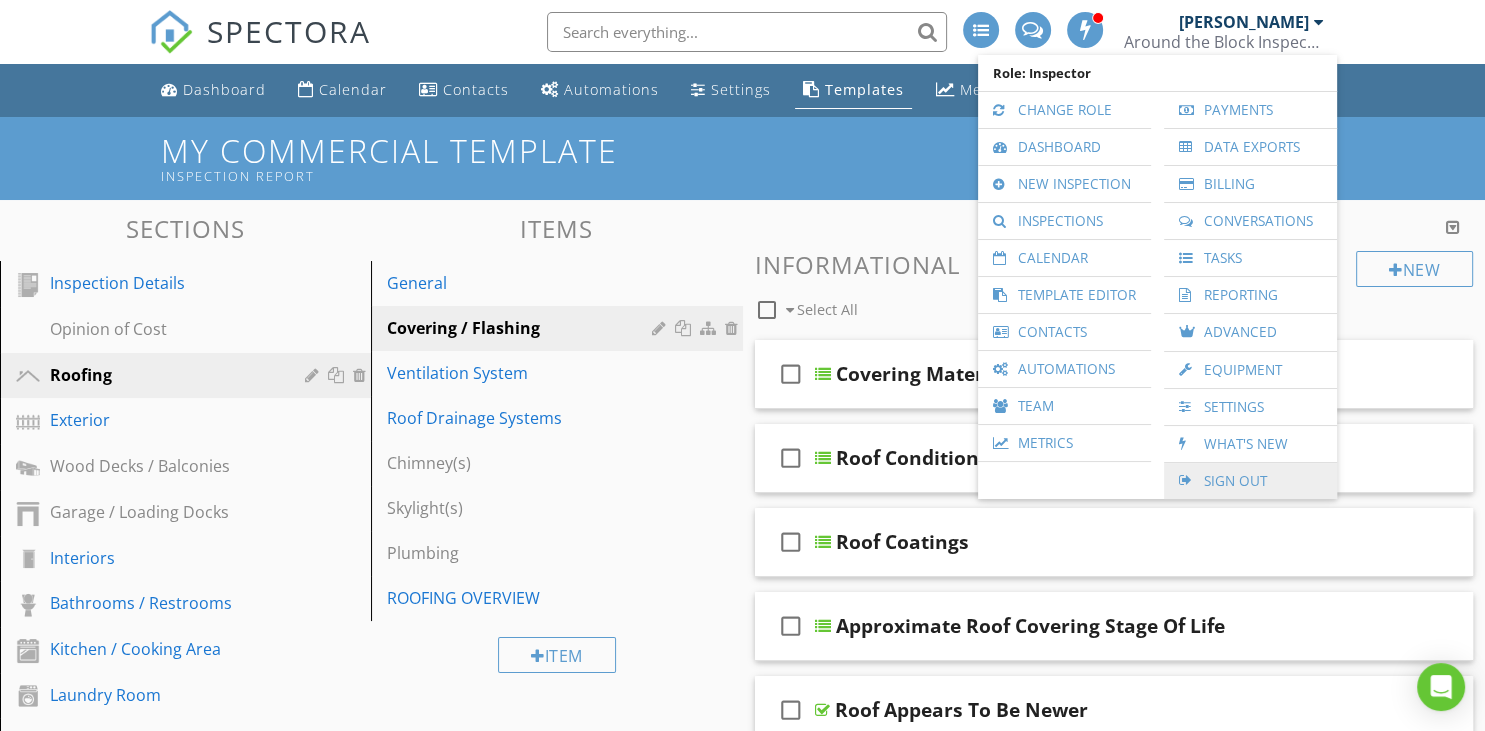 click on "Sign Out" at bounding box center (1250, 481) 